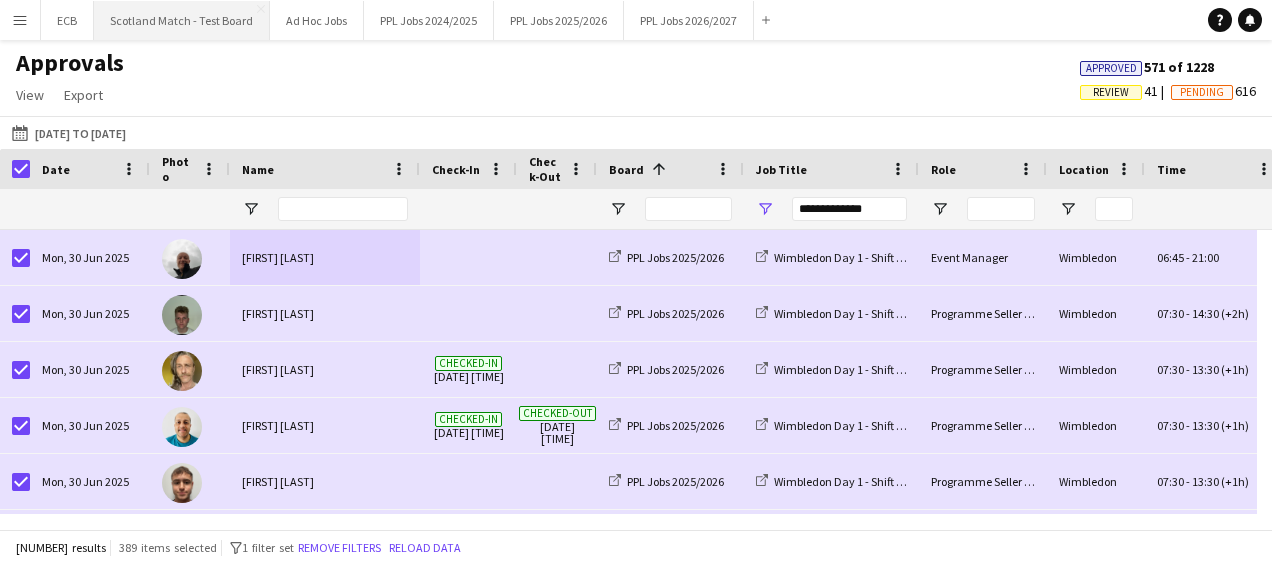 scroll, scrollTop: 0, scrollLeft: 0, axis: both 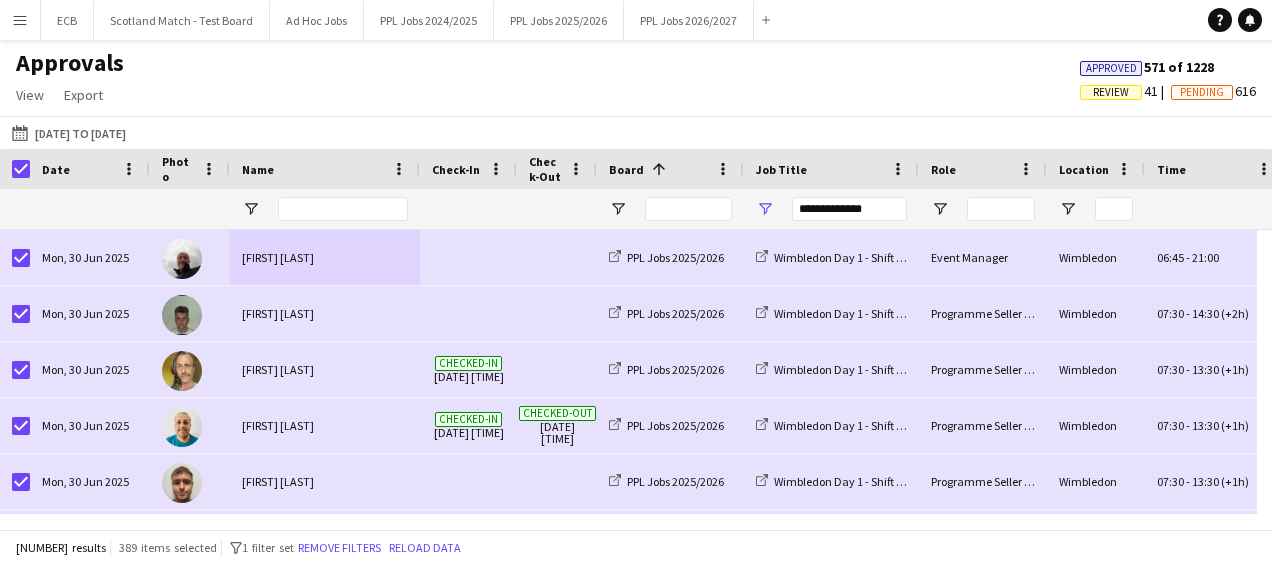 click on "Menu" at bounding box center (20, 20) 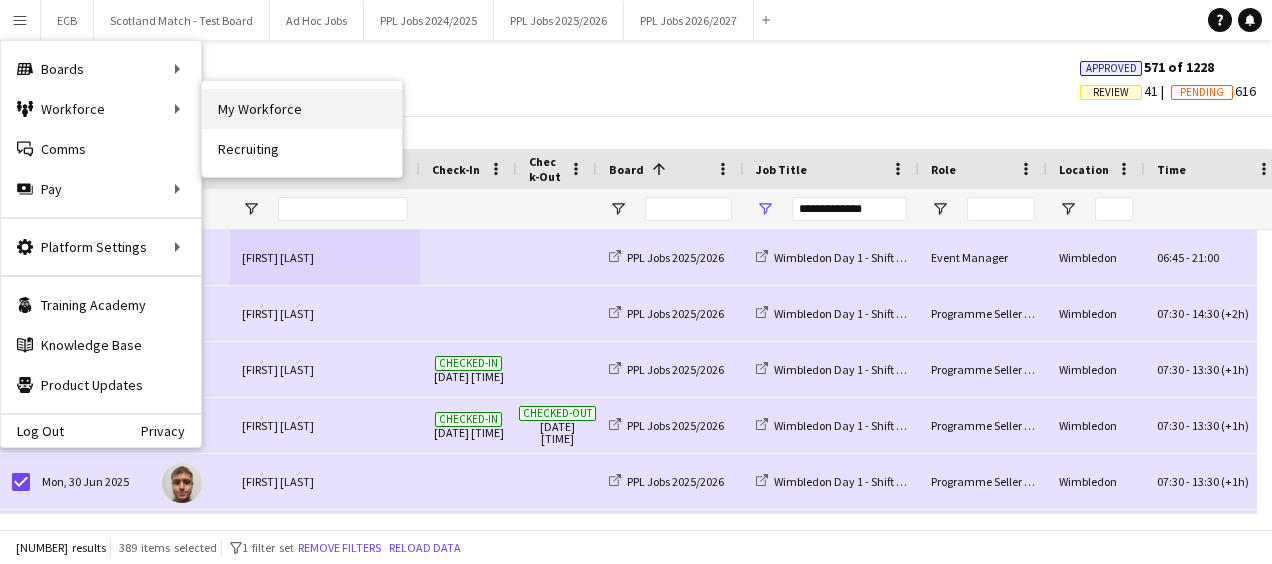 click on "My Workforce" at bounding box center (302, 109) 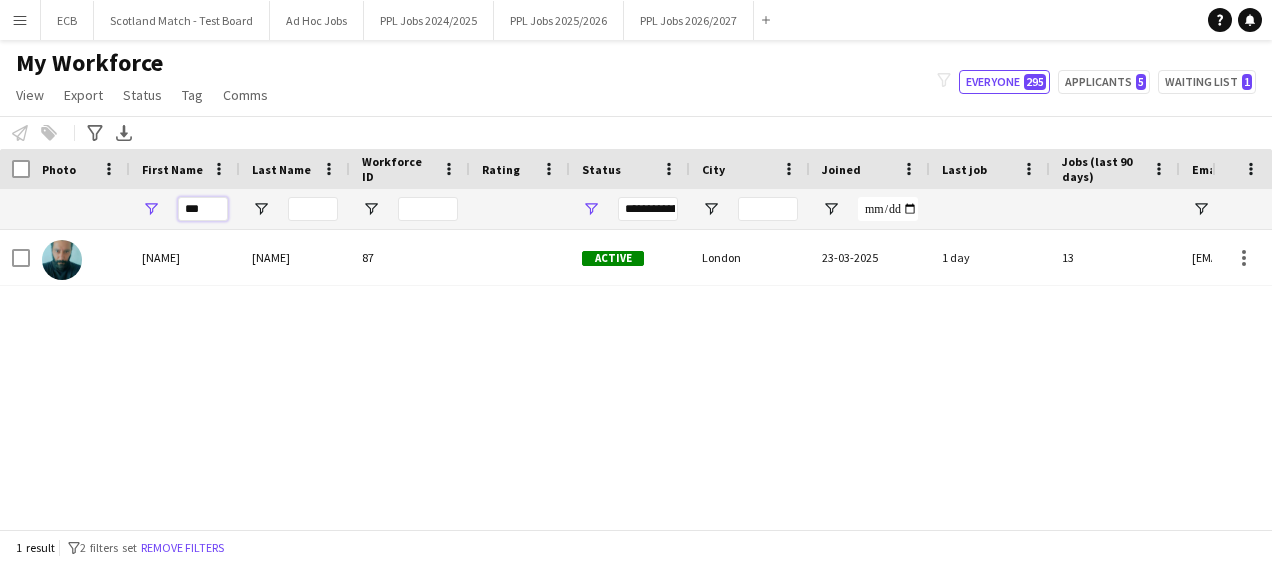 click on "***" at bounding box center (203, 209) 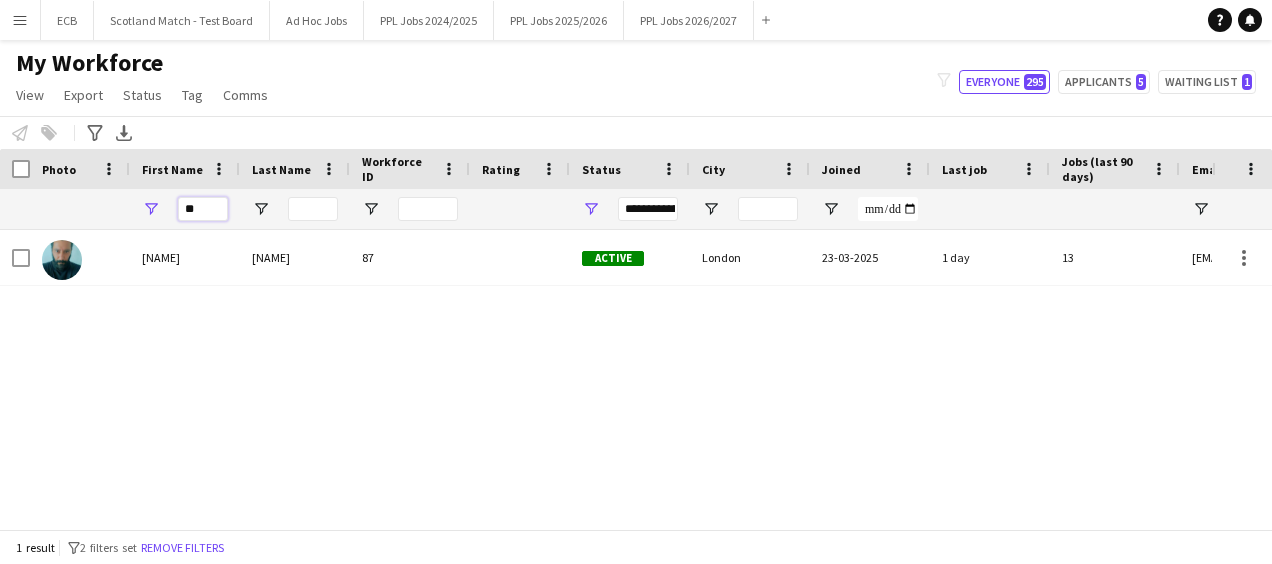 type on "*" 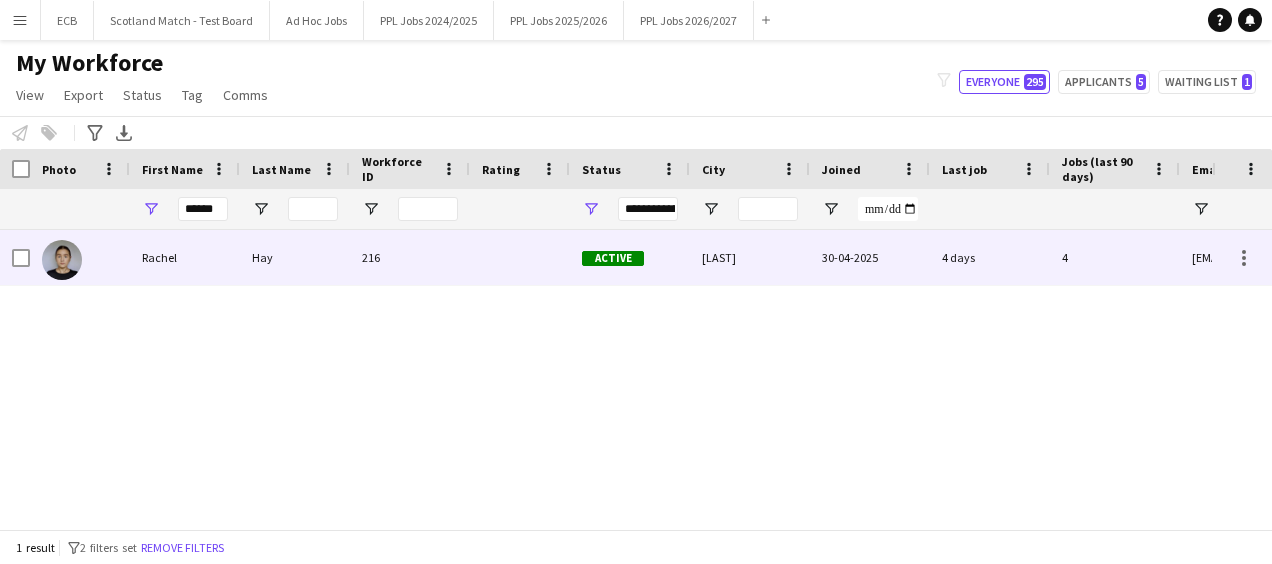 click at bounding box center [520, 257] 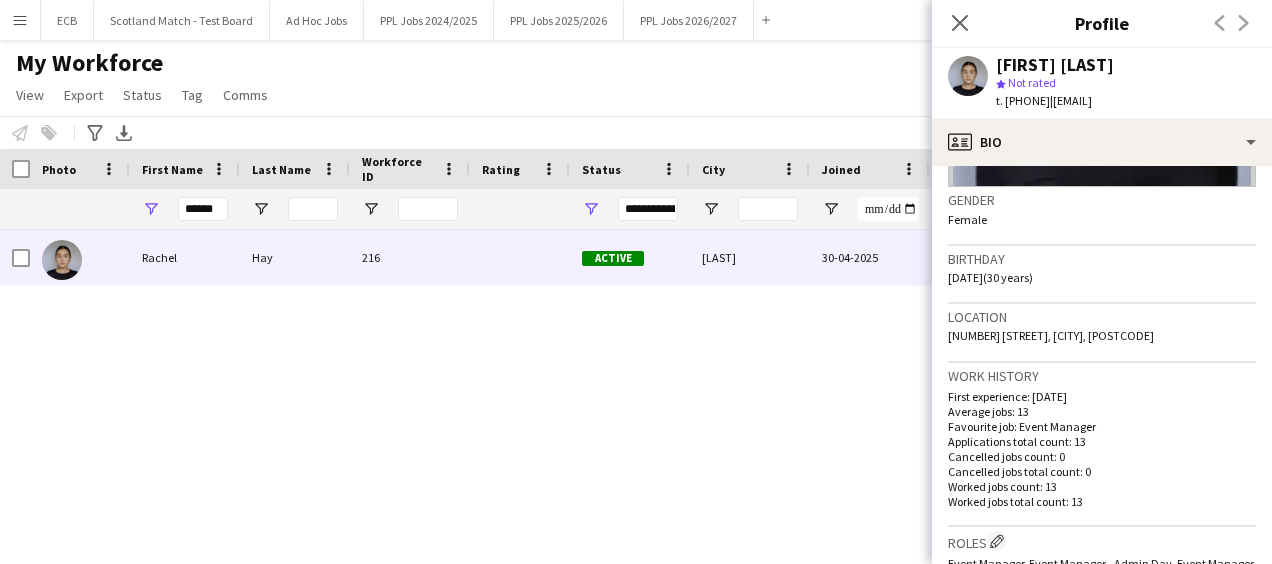 scroll, scrollTop: 294, scrollLeft: 0, axis: vertical 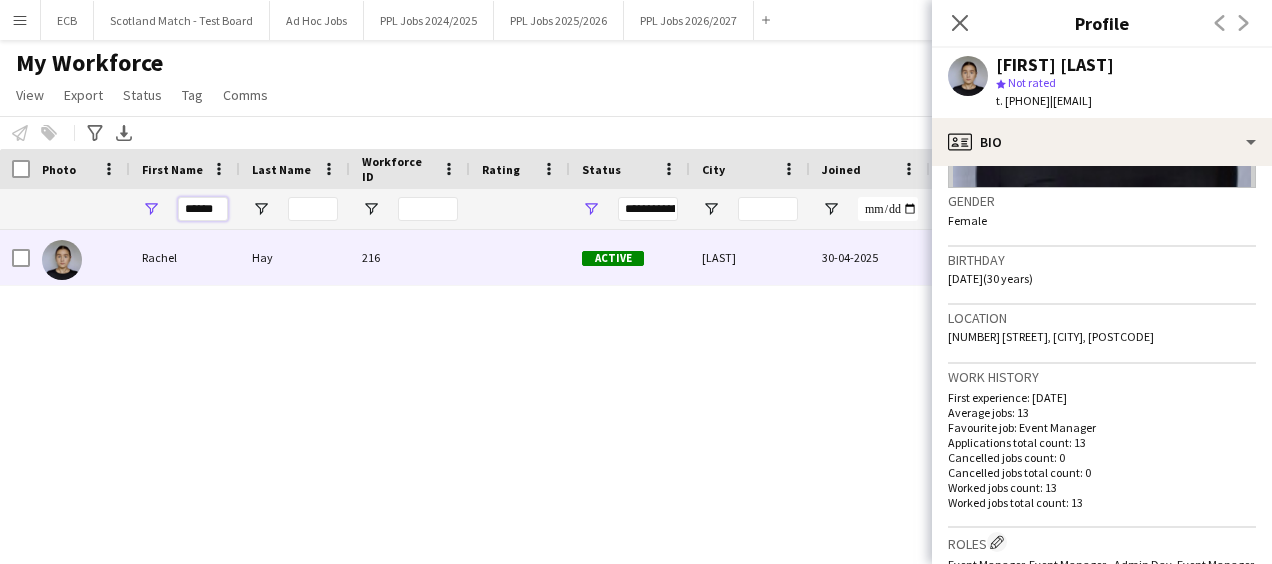 click on "******" at bounding box center (203, 209) 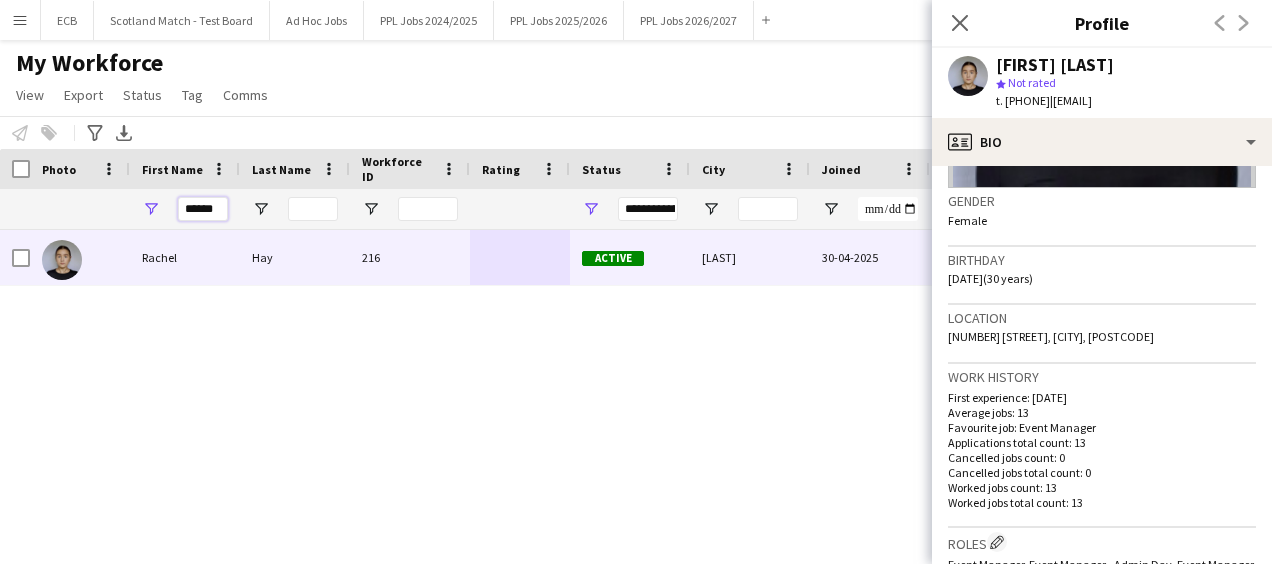 click on "******" at bounding box center [203, 209] 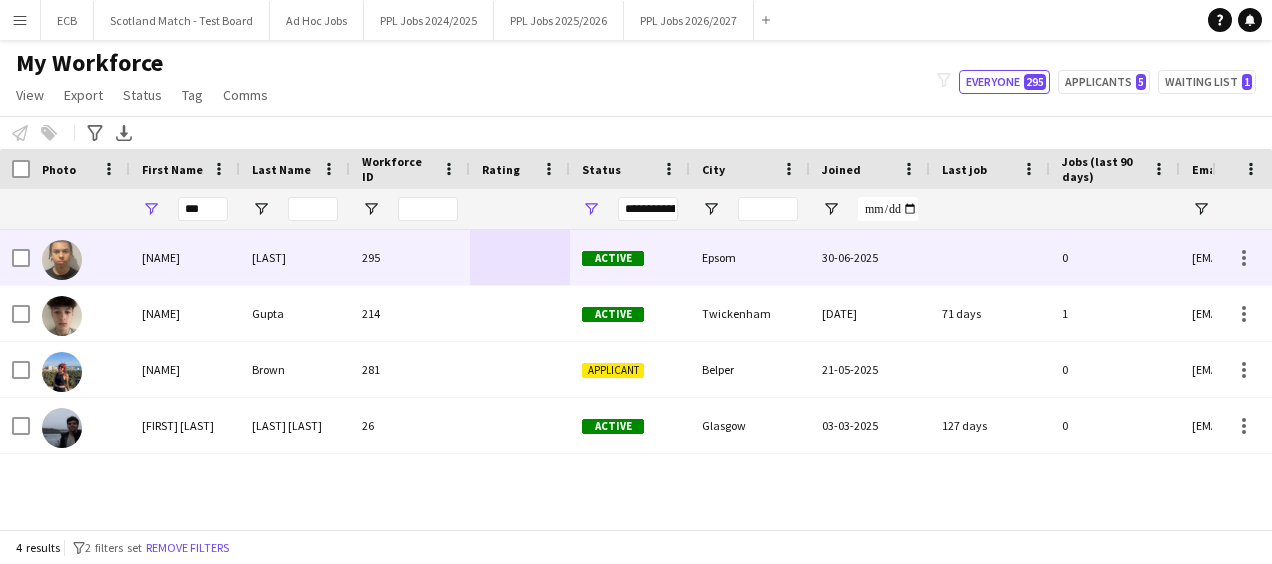 click on "295" at bounding box center (410, 257) 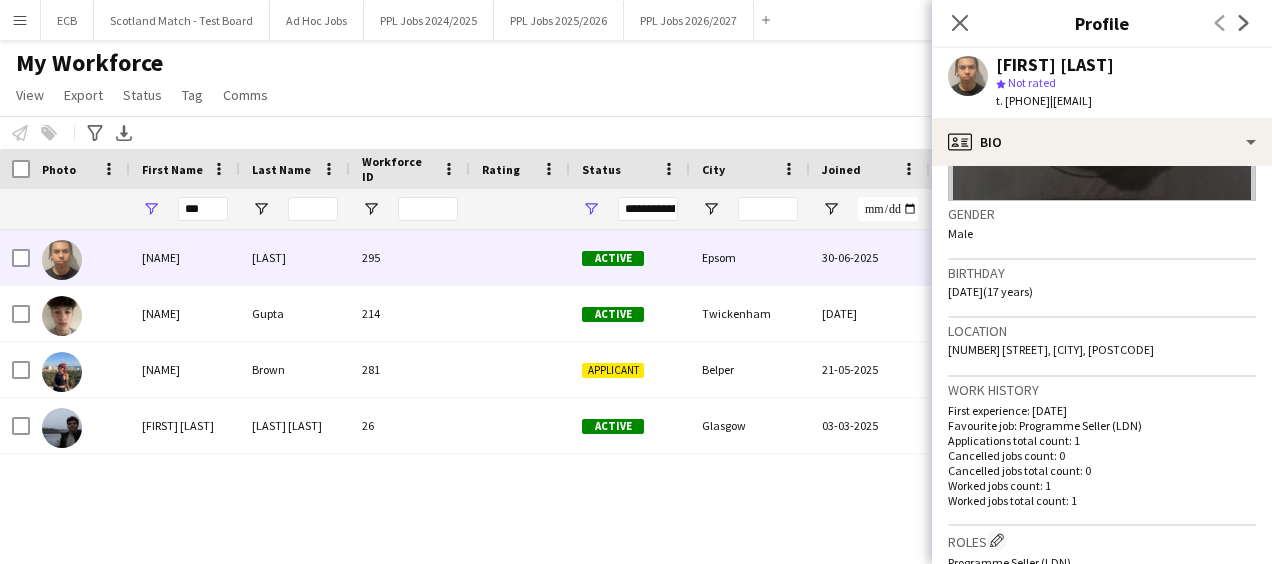 scroll, scrollTop: 282, scrollLeft: 0, axis: vertical 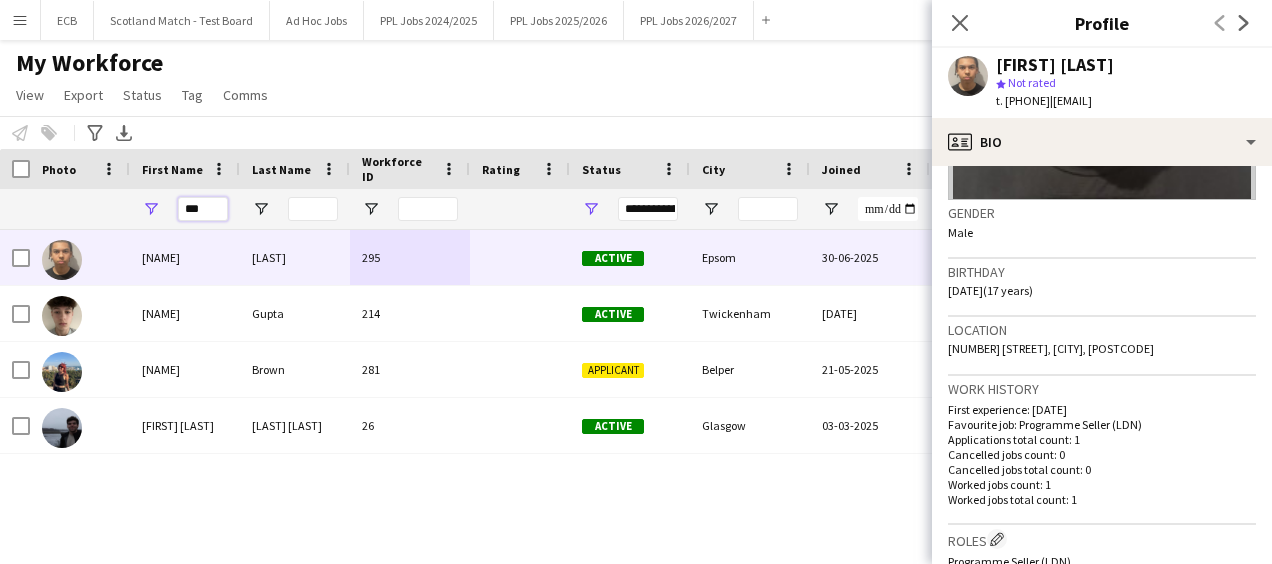 drag, startPoint x: 220, startPoint y: 215, endPoint x: 45, endPoint y: 193, distance: 176.37744 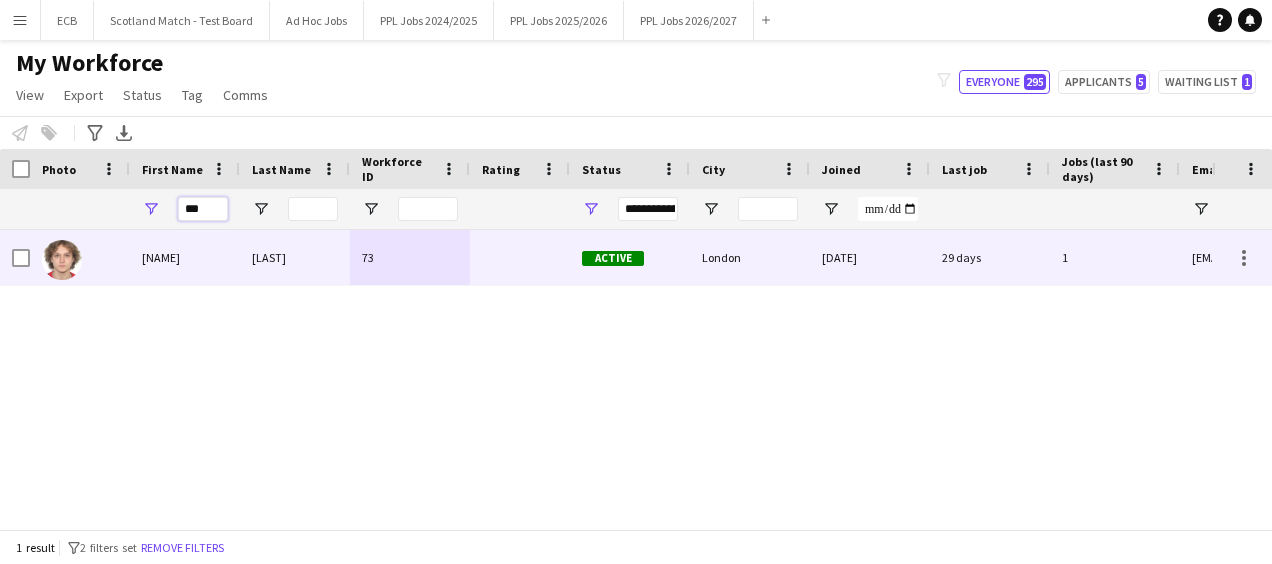 type on "***" 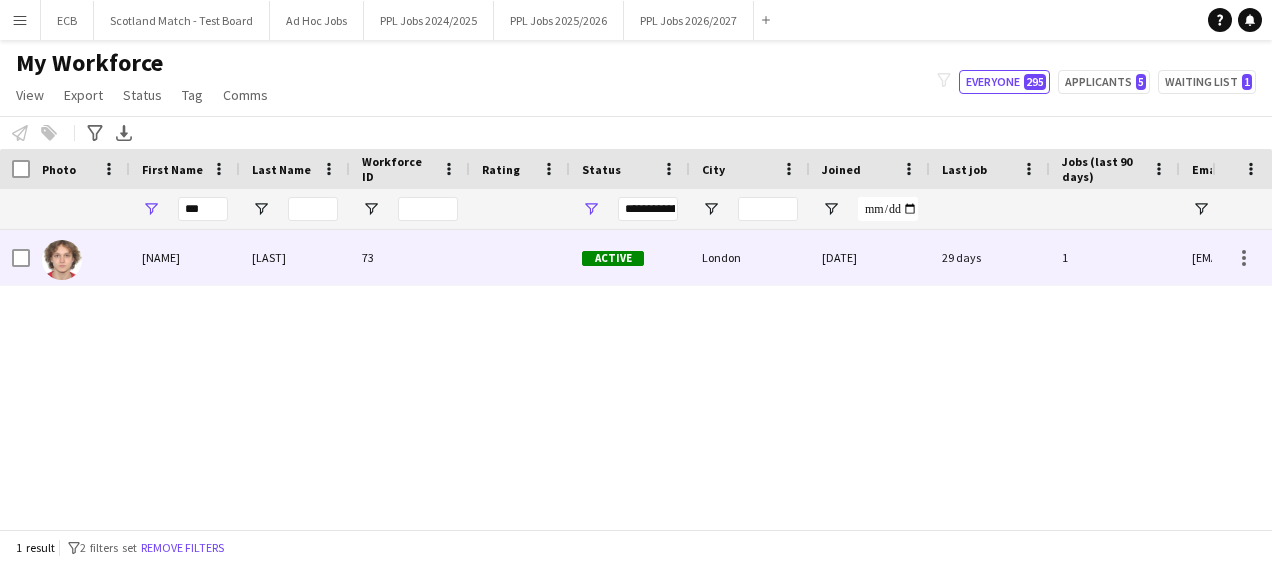 click on "Yegor" at bounding box center [185, 257] 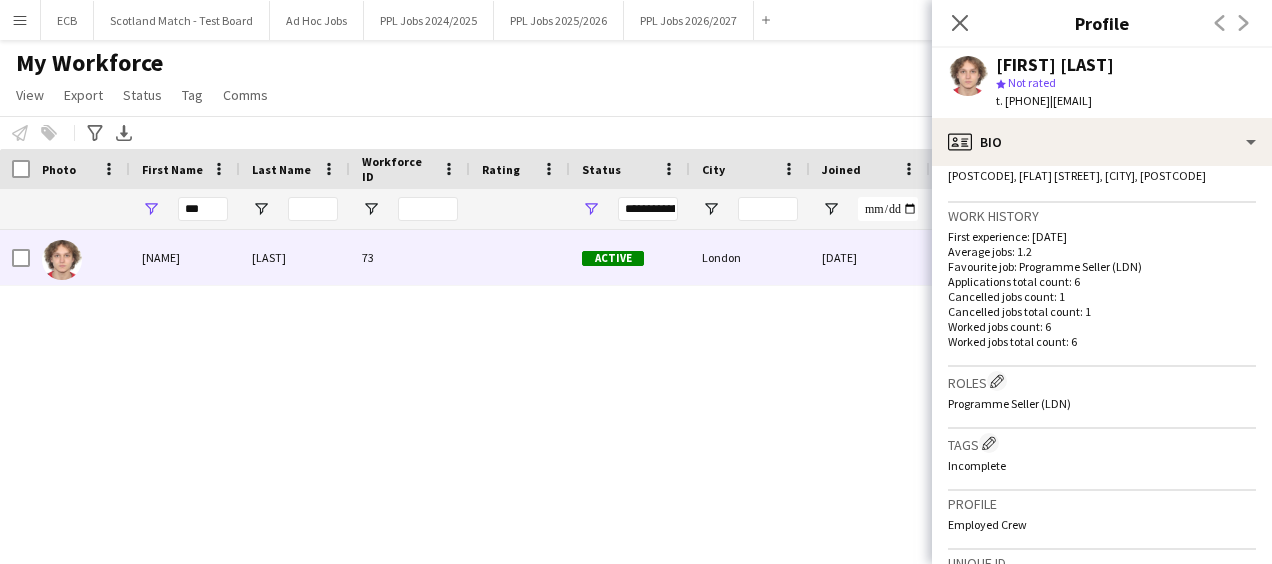 scroll, scrollTop: 447, scrollLeft: 0, axis: vertical 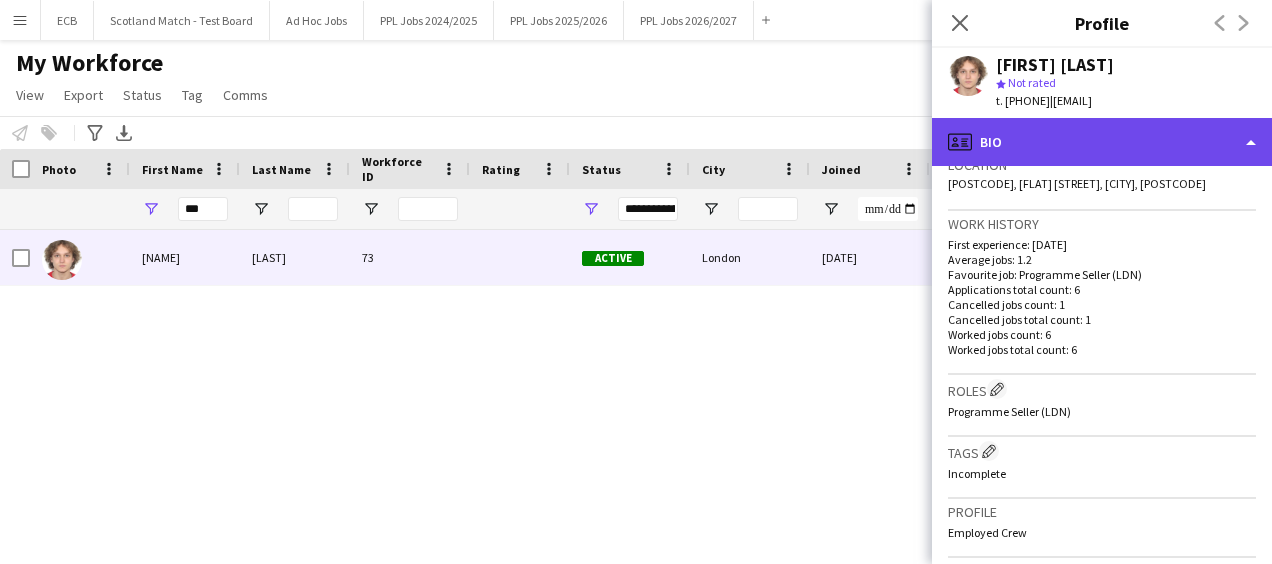 click on "profile
Bio" 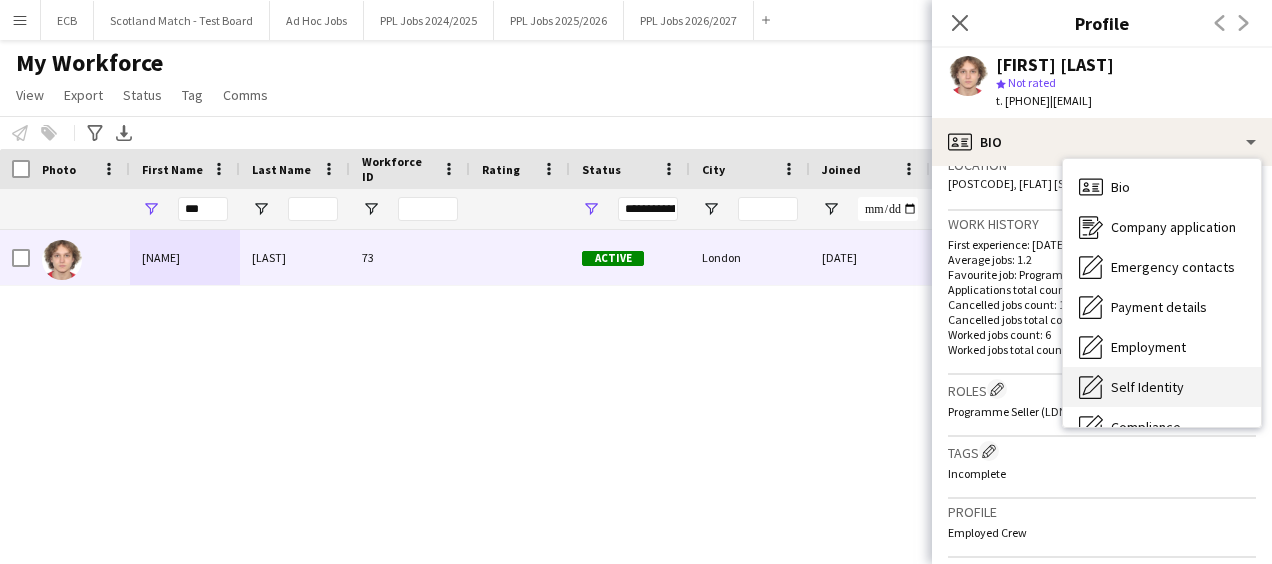 click on "Self Identity
Self Identity" at bounding box center [1162, 387] 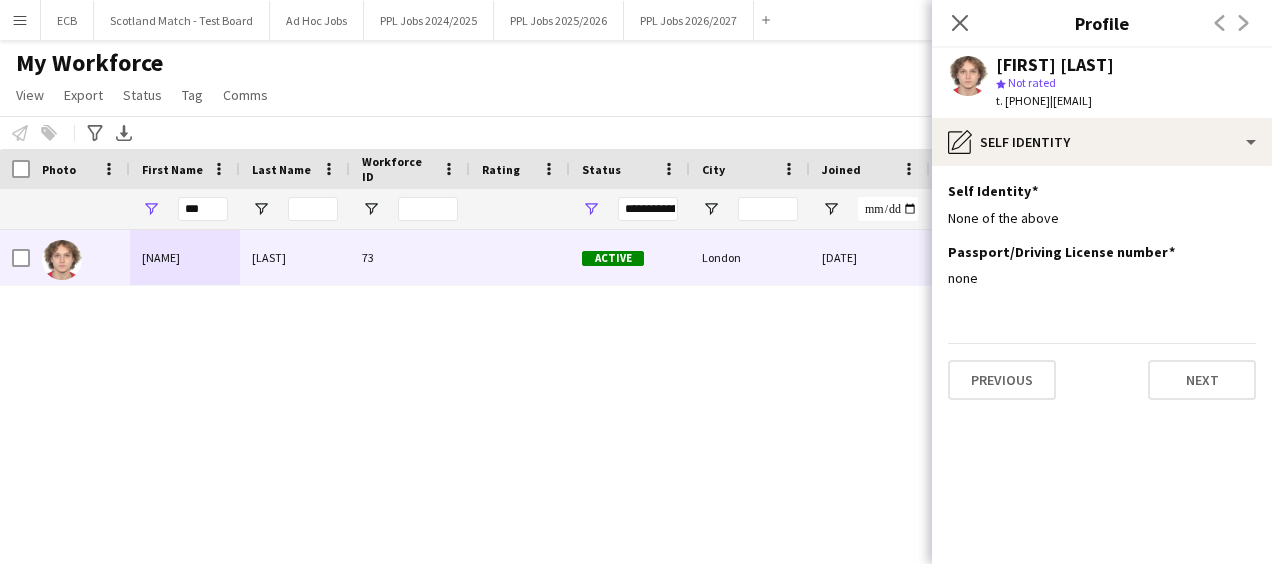 click on "My Workforce   View   Views  Default view New view Update view Delete view Edit name Customise view Customise filters Reset Filters Reset View Reset All  Export  New starters report Export as XLSX Export as PDF  Status  Edit  Tag  New tag Edit tag Add to tag Untag Tag chat Tag share page  Comms  Send notification
filter-1
Everyone   295   Applicants   5   Waiting list   1" 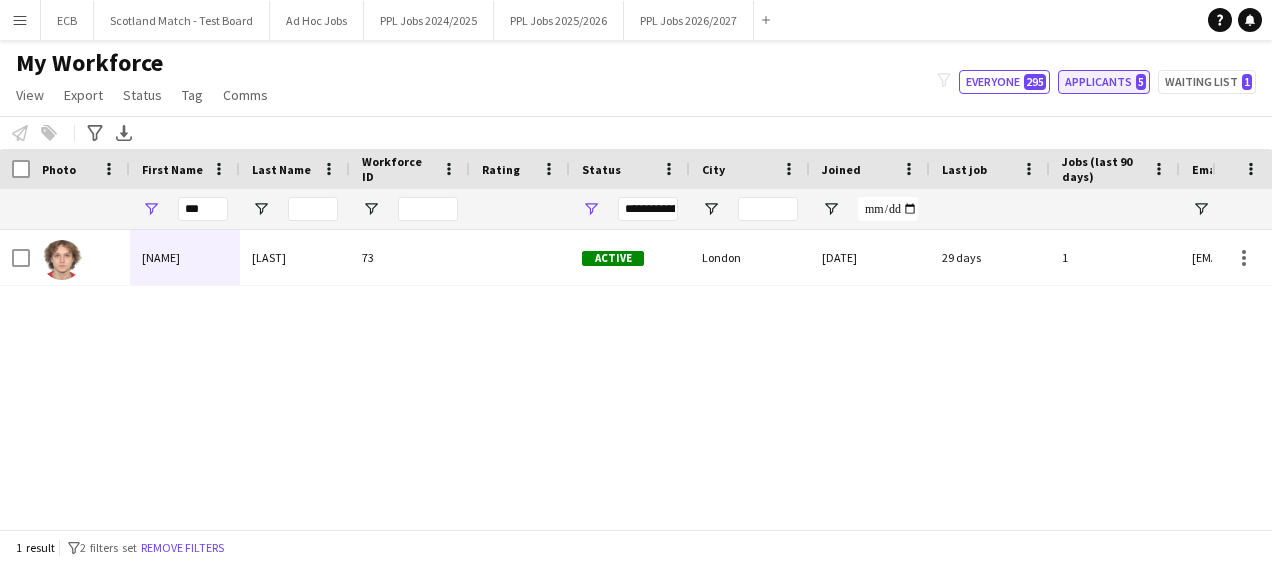 click on "Applicants   5" 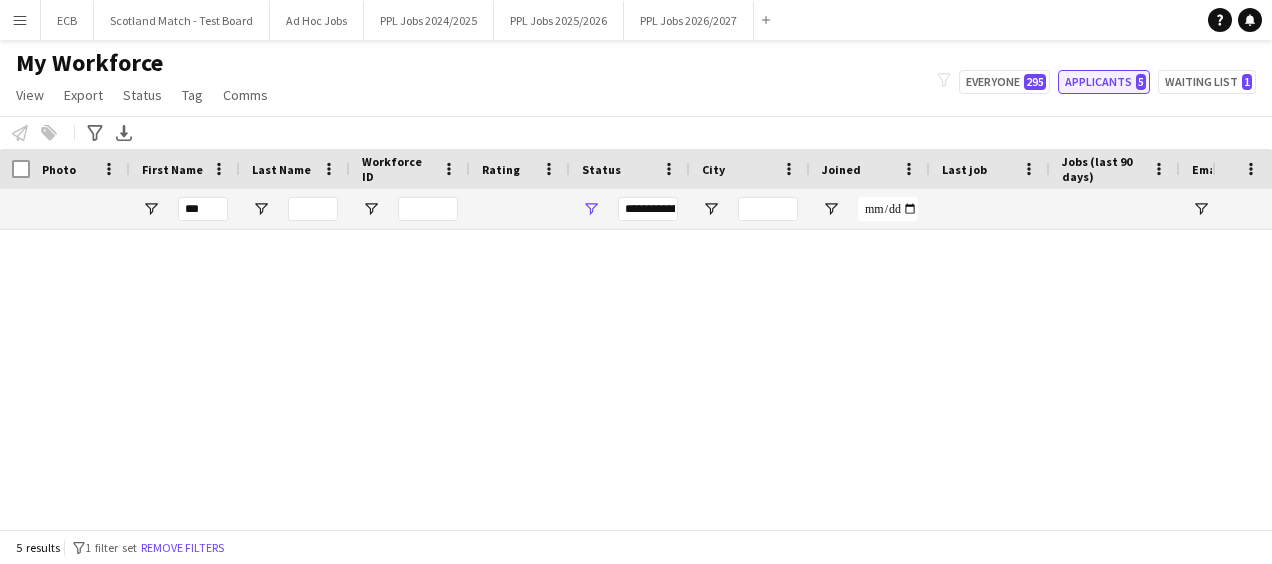 type 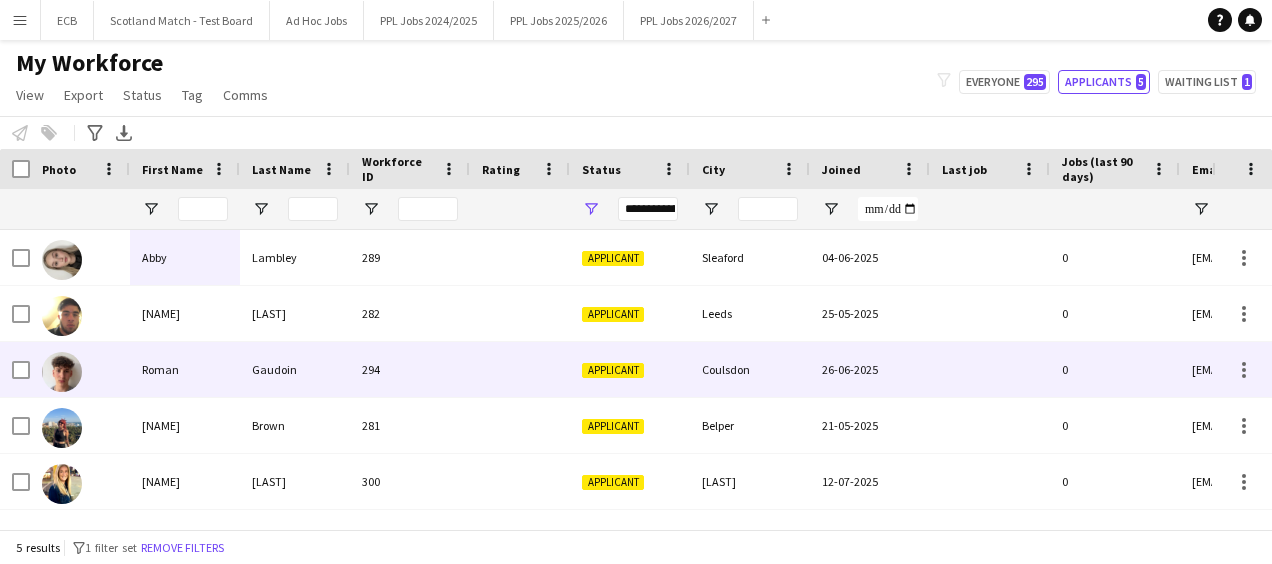 click on "Gaudoin" at bounding box center (295, 369) 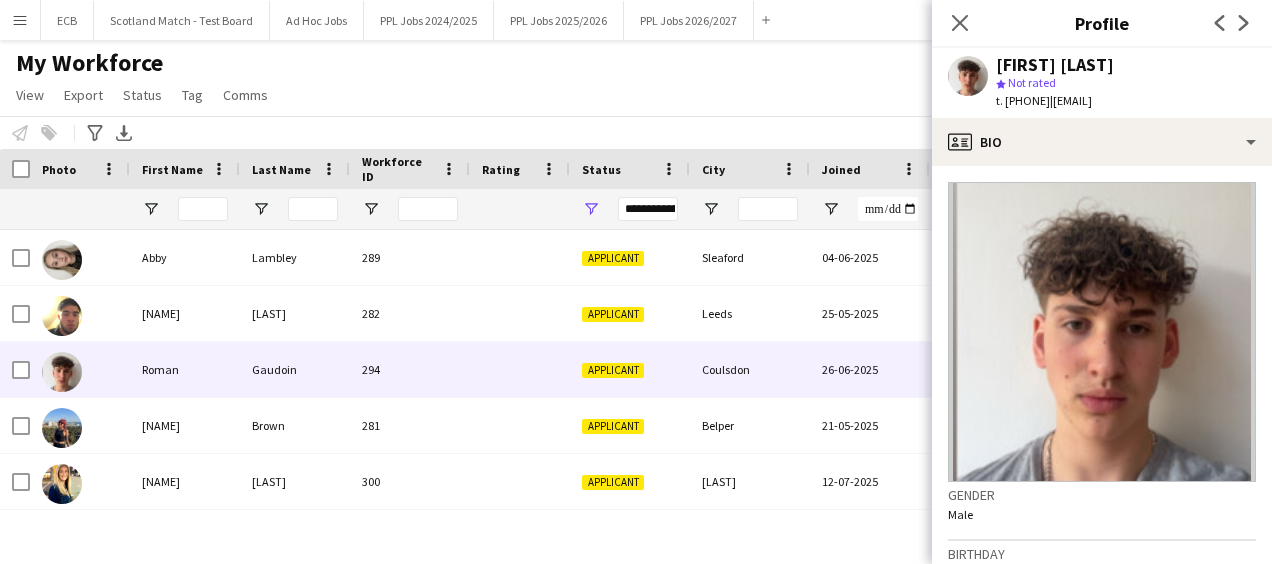 click 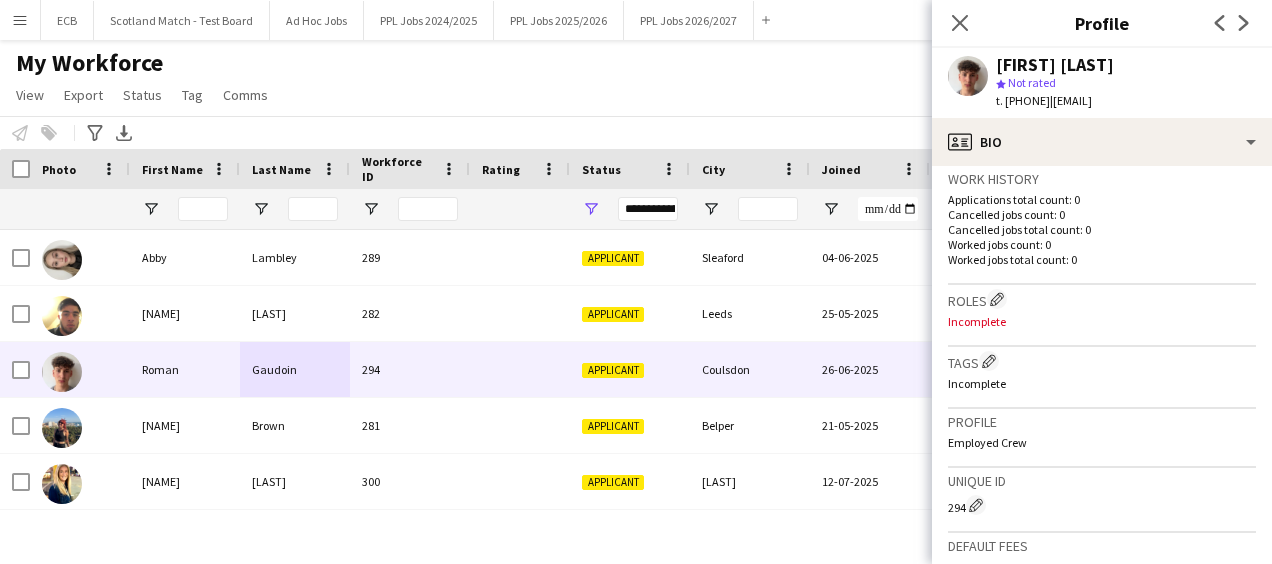 scroll, scrollTop: 500, scrollLeft: 0, axis: vertical 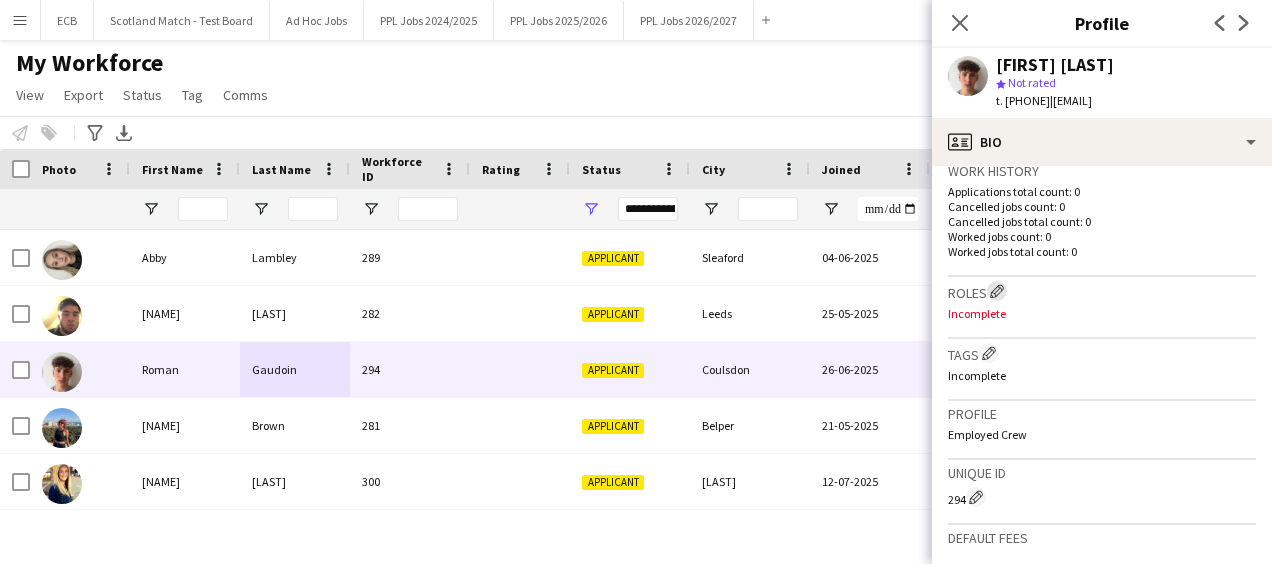 click on "Edit crew company roles" 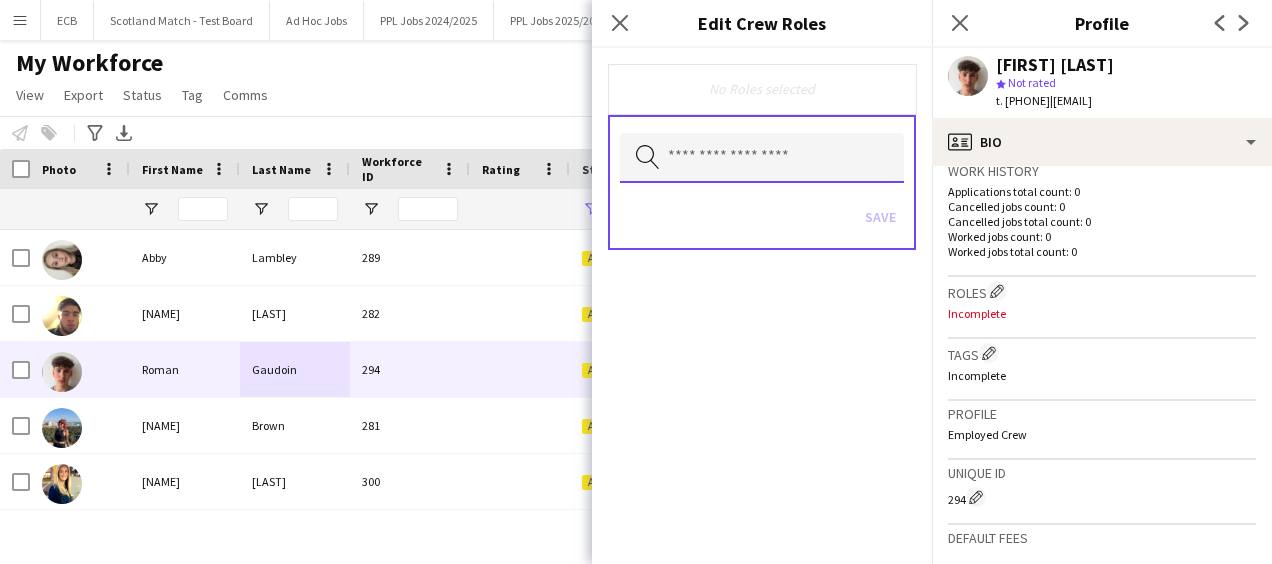 click at bounding box center (762, 158) 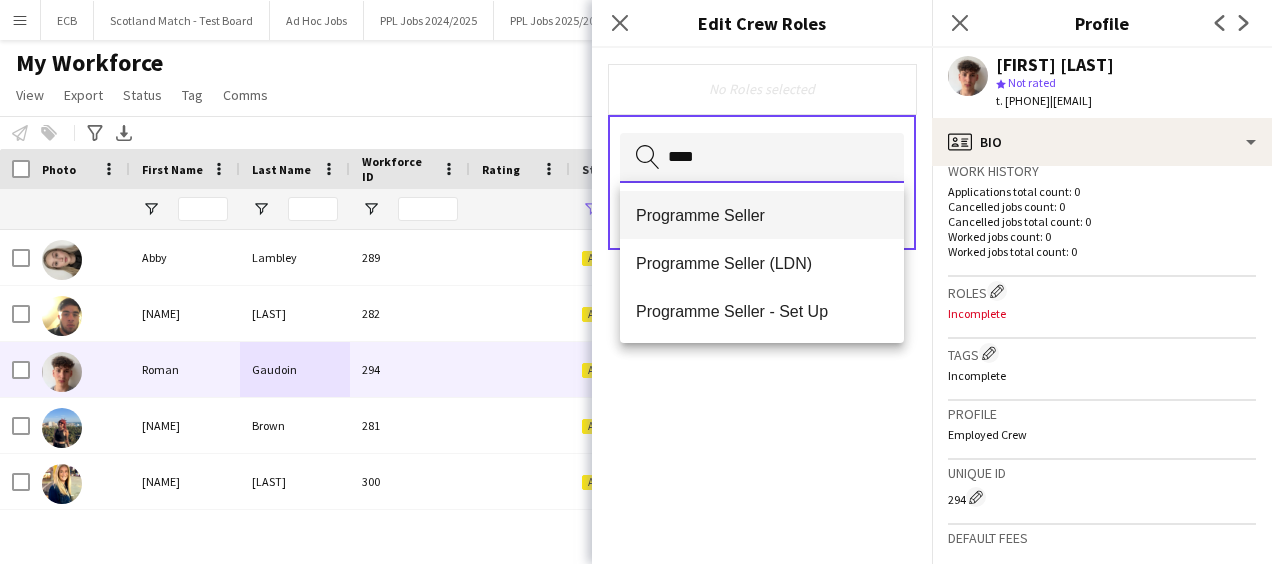 type on "****" 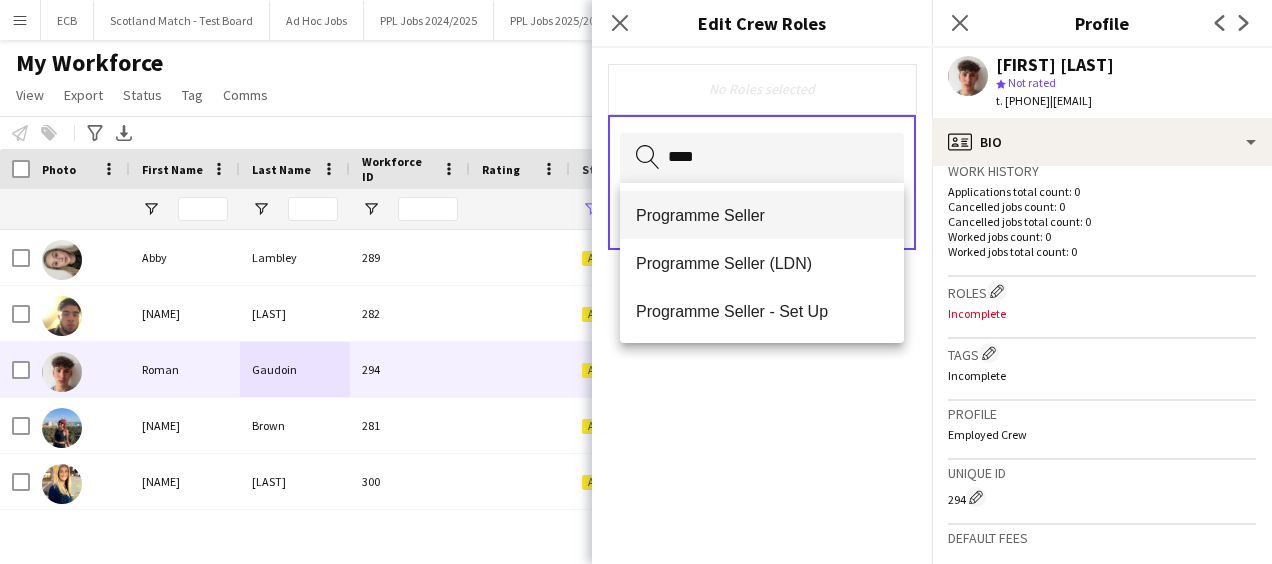 click on "Programme Seller" at bounding box center (762, 215) 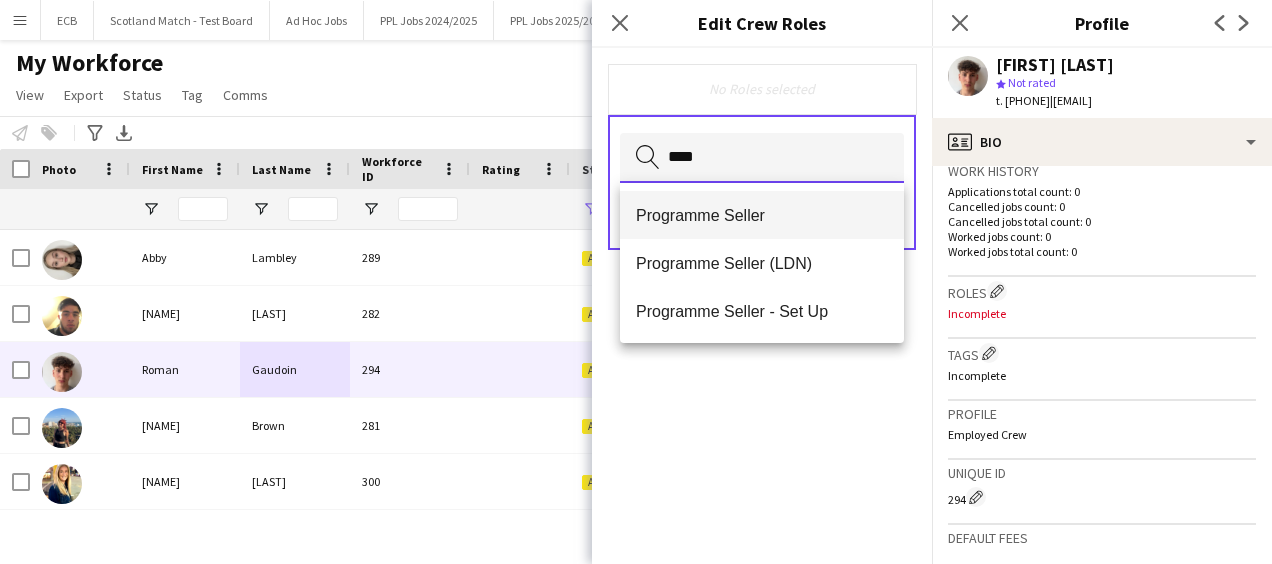type 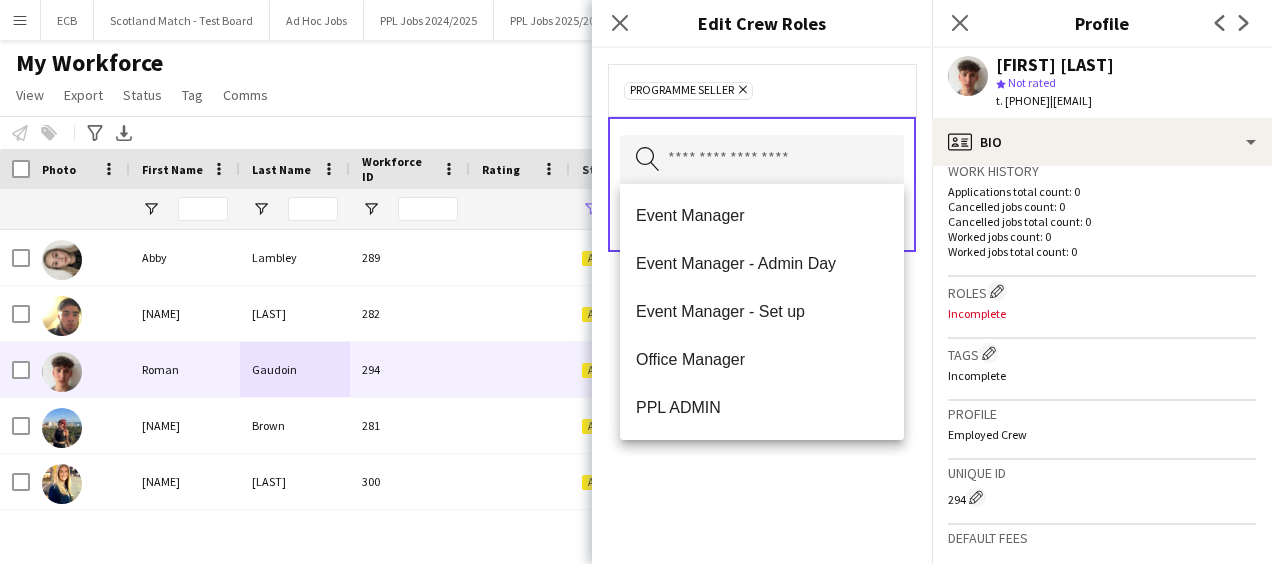 click on "Programme Seller
Remove
Search by role type
Save" 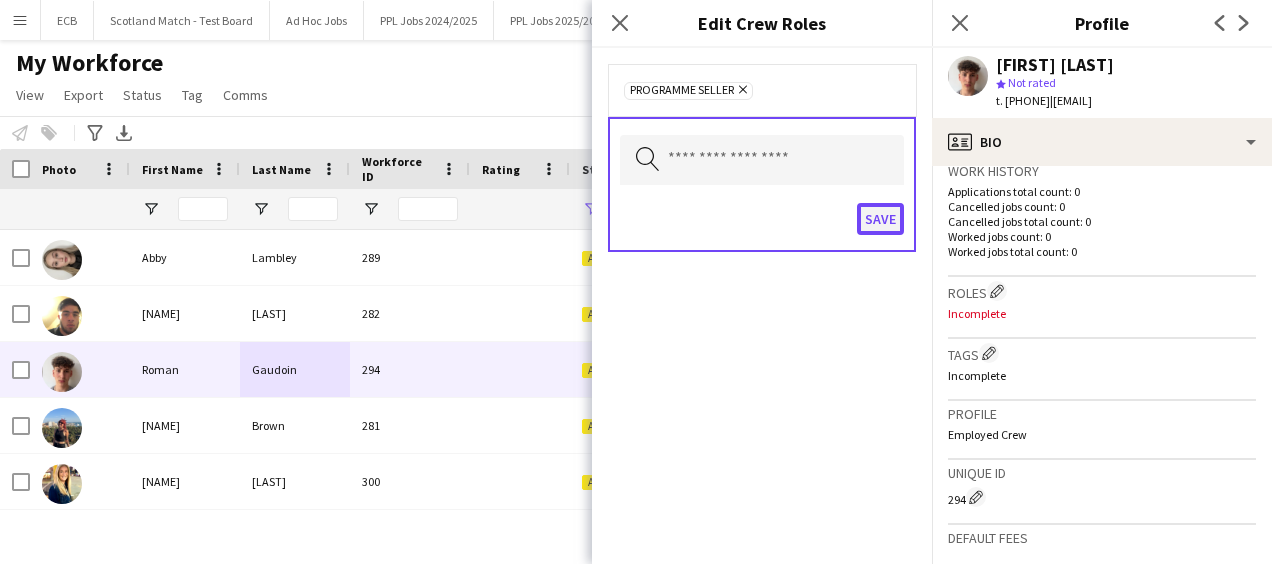 click on "Save" 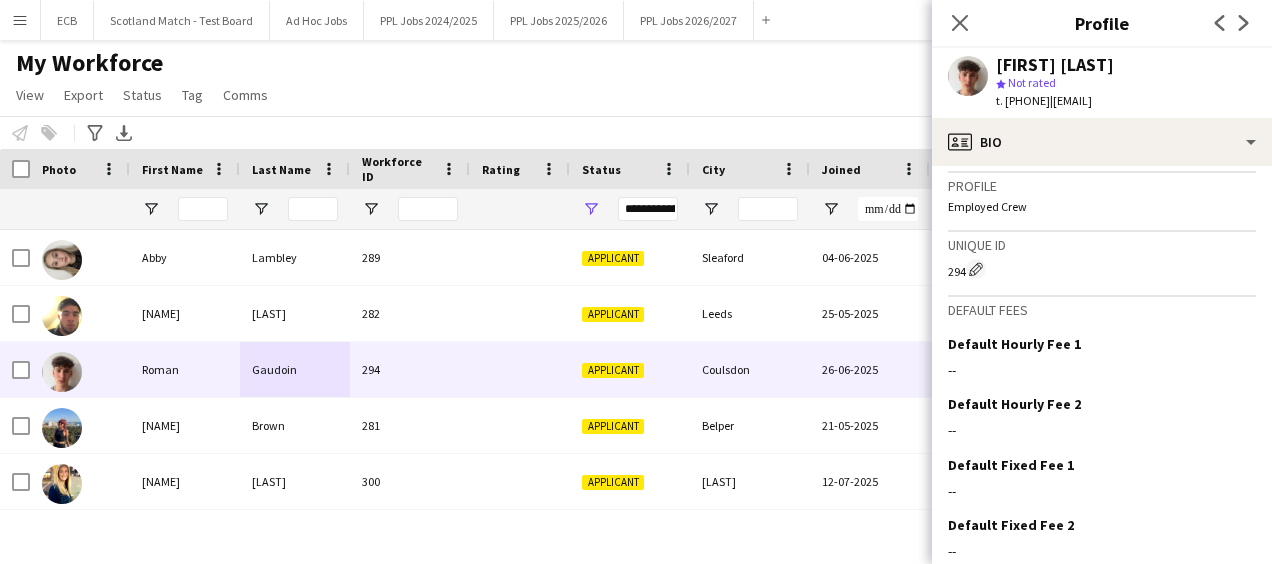 scroll, scrollTop: 814, scrollLeft: 0, axis: vertical 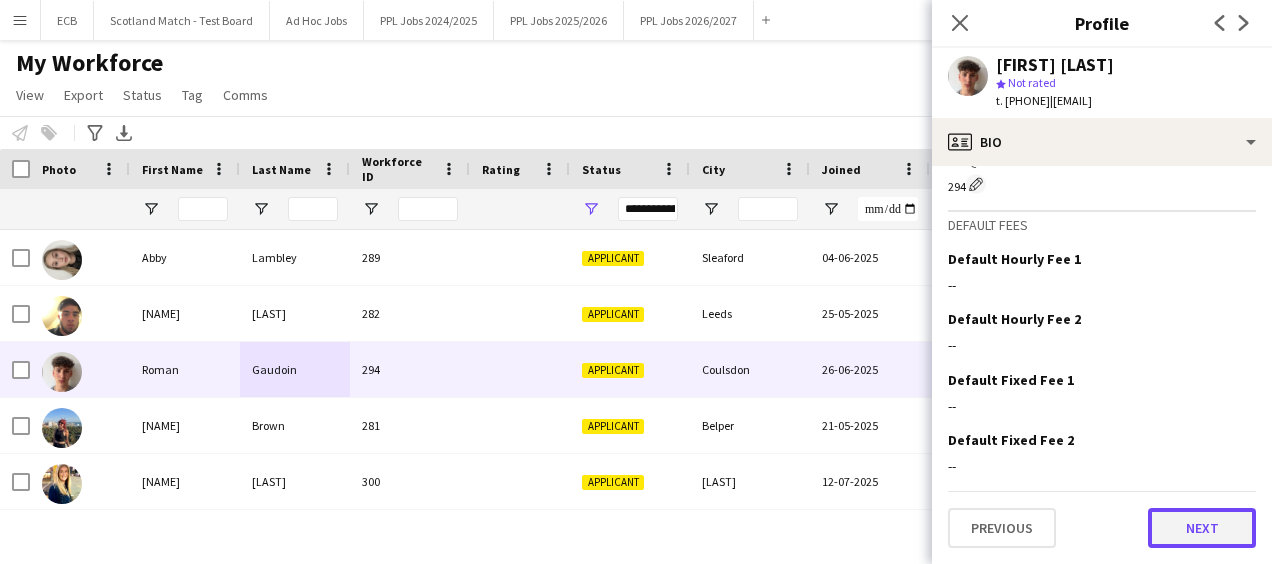click on "Next" 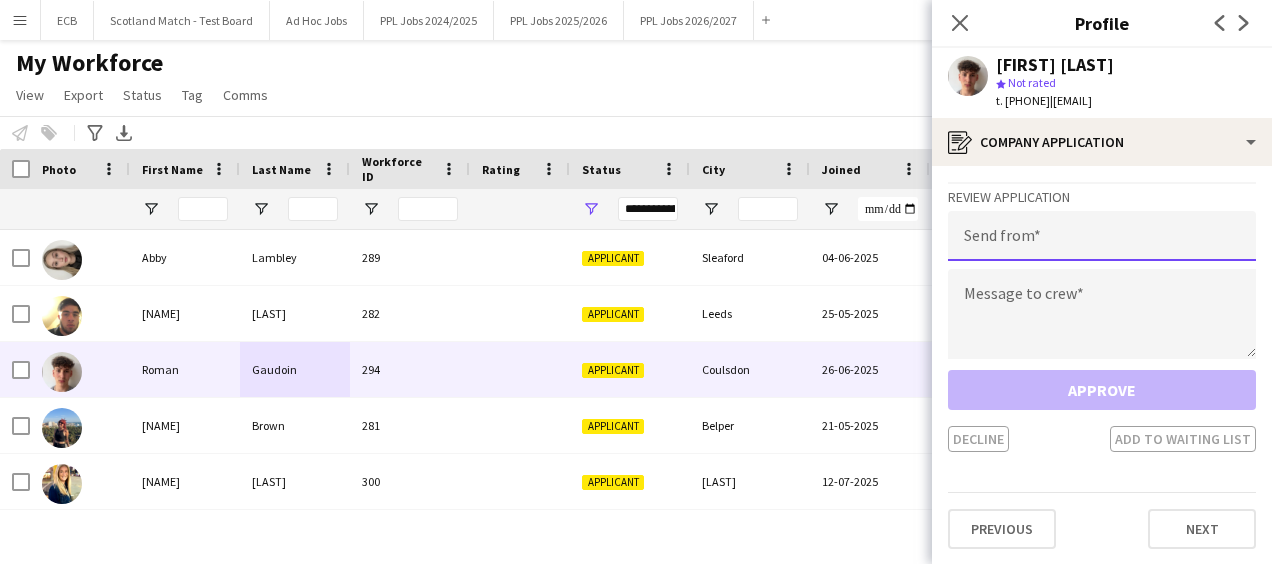 click 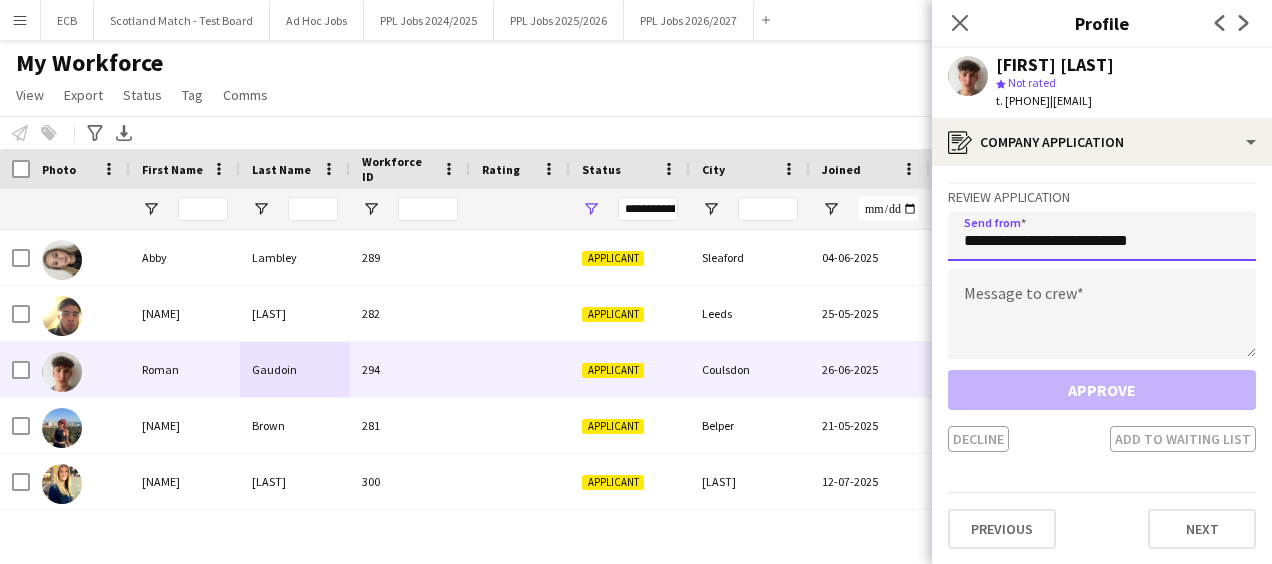 type on "**********" 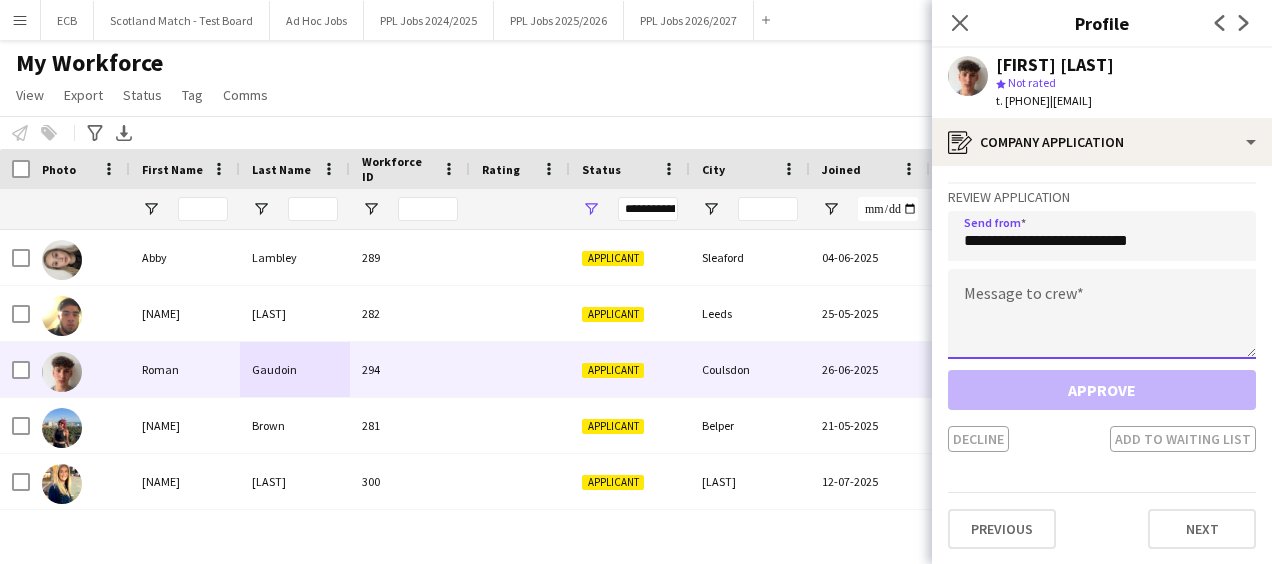 click 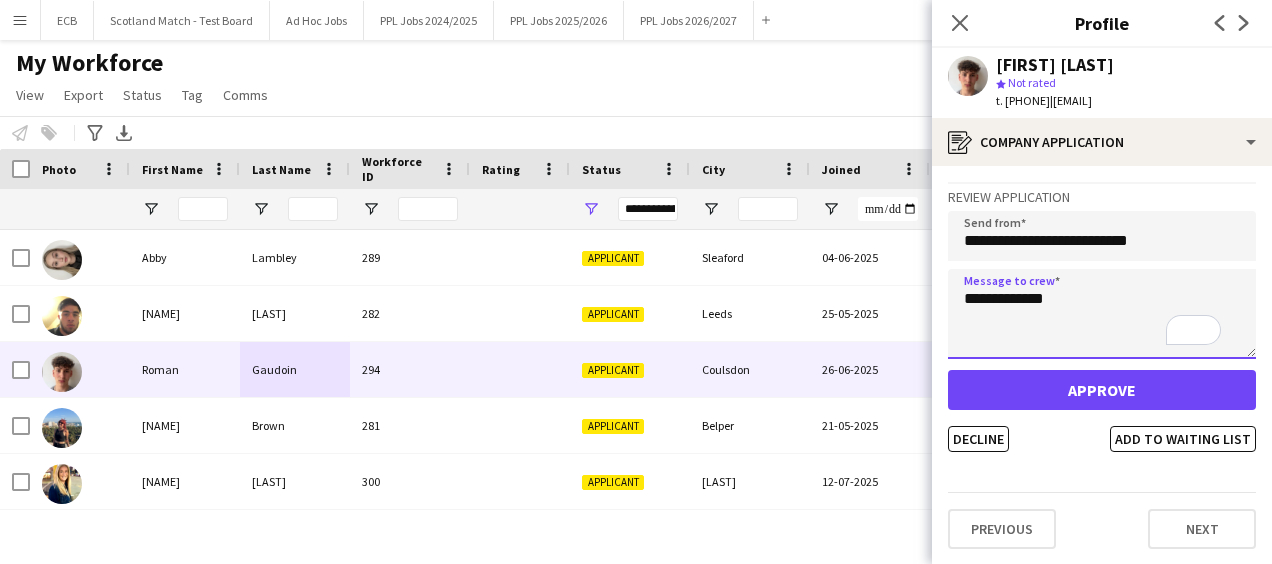 type on "**********" 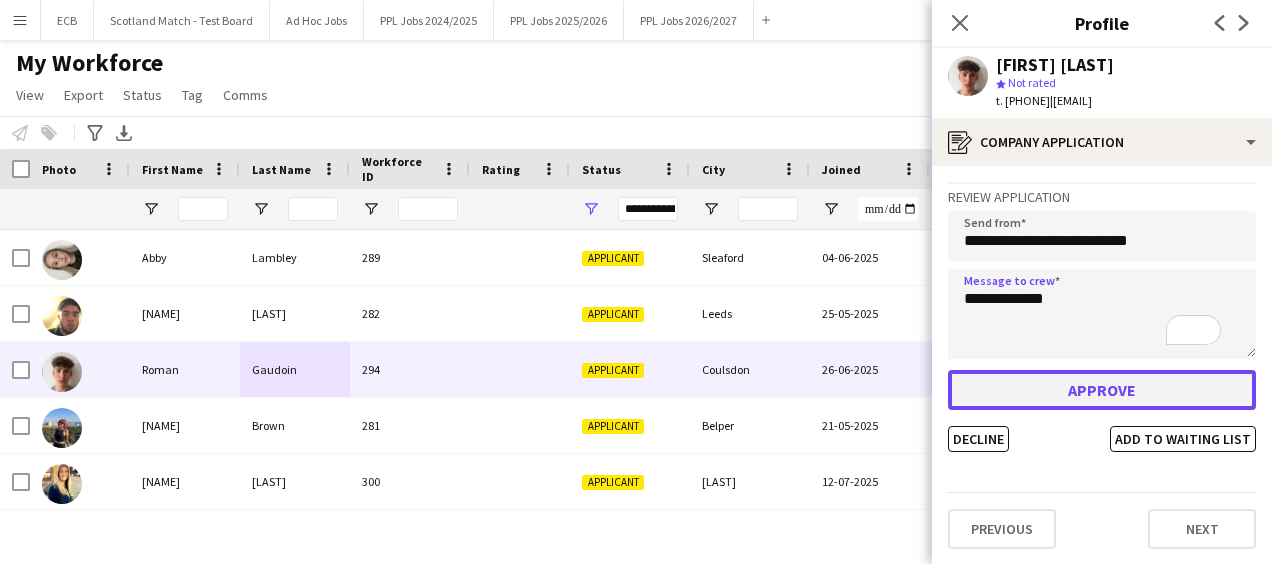click on "Approve" 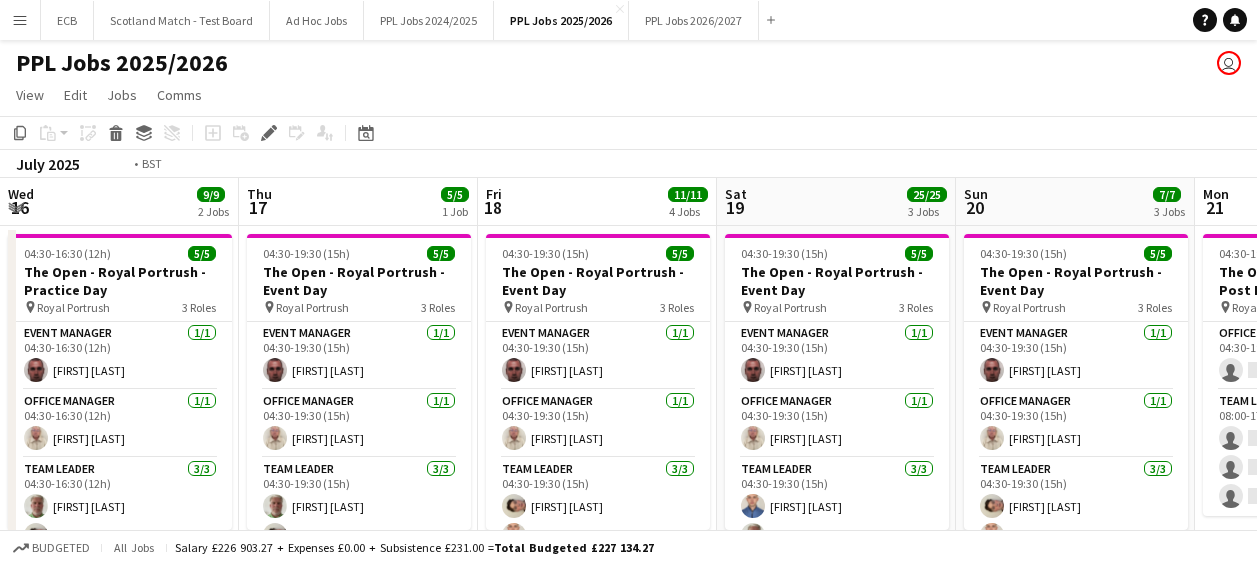 scroll, scrollTop: 0, scrollLeft: 0, axis: both 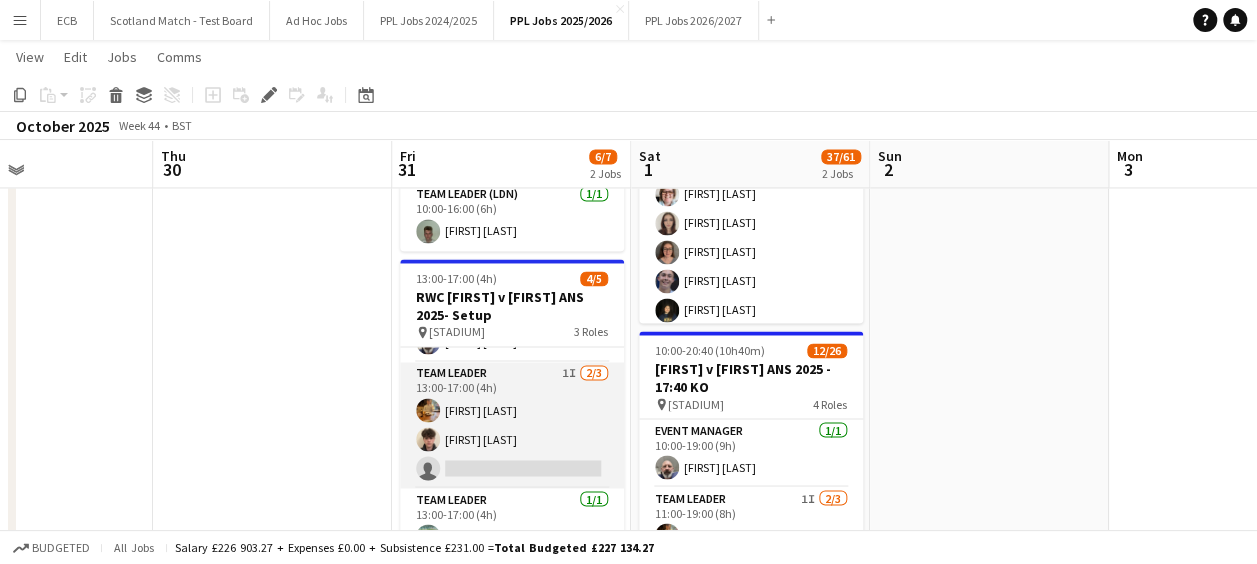 click on "Team Leader    1I   2/3   13:00-17:00 (4h)
[FIRST] [LAST] [FIRST] [LAST]
single-neutral-actions" at bounding box center (512, 425) 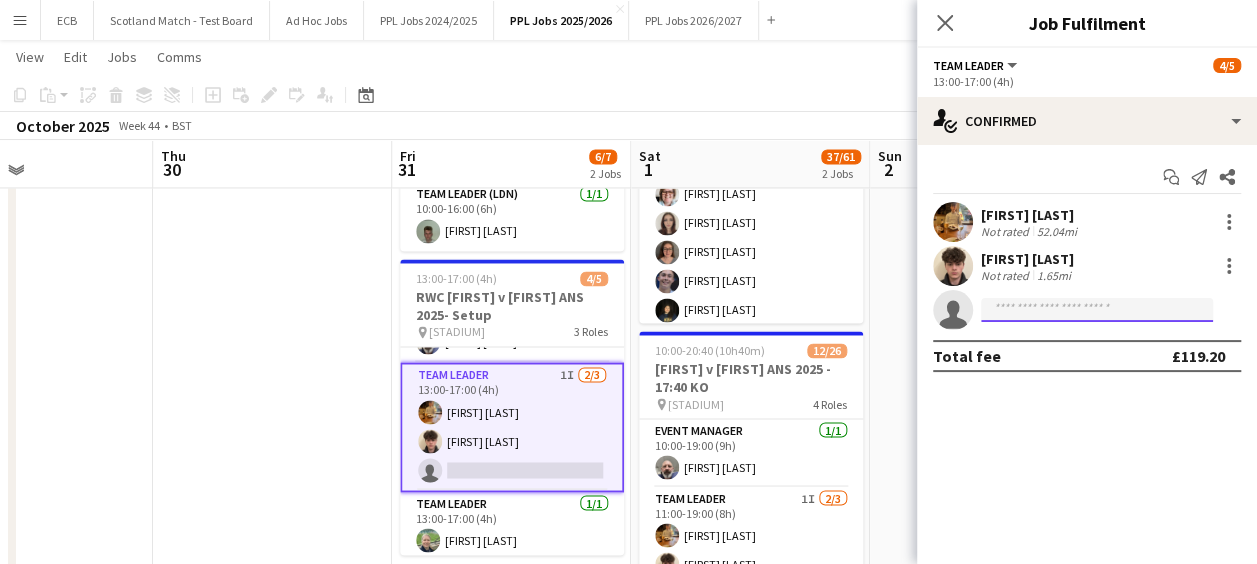 click 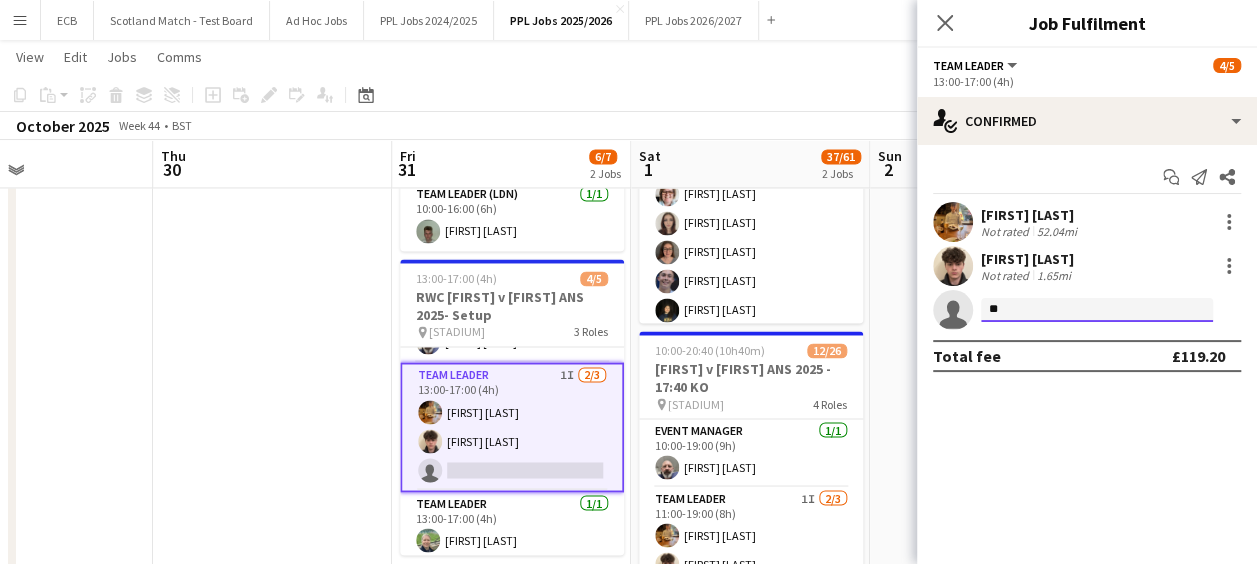 type on "*" 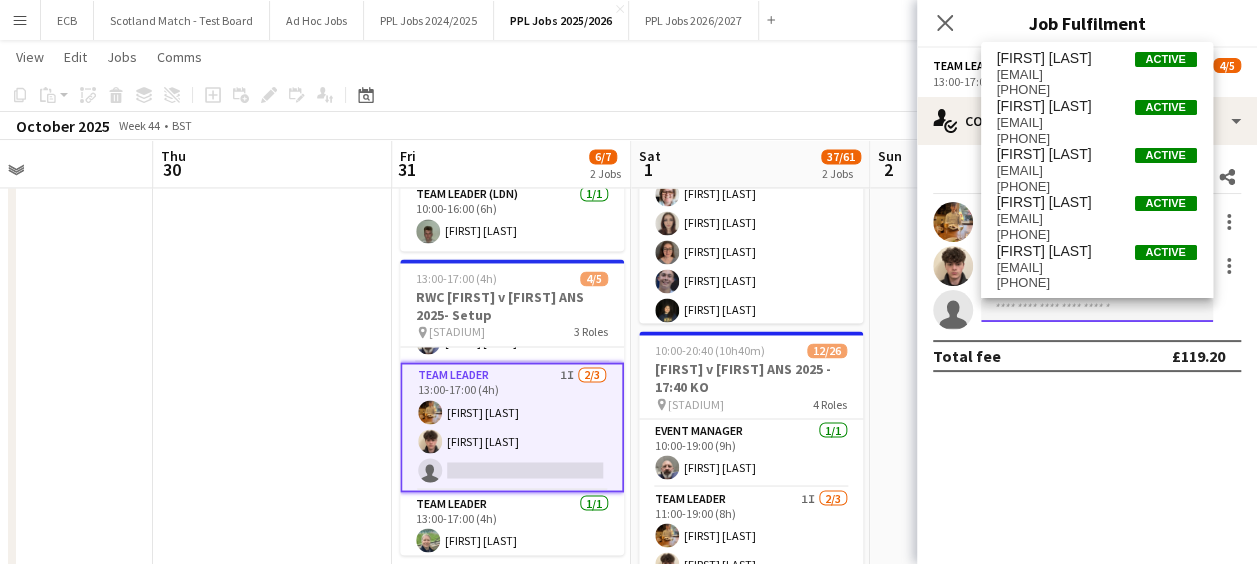 type on "*" 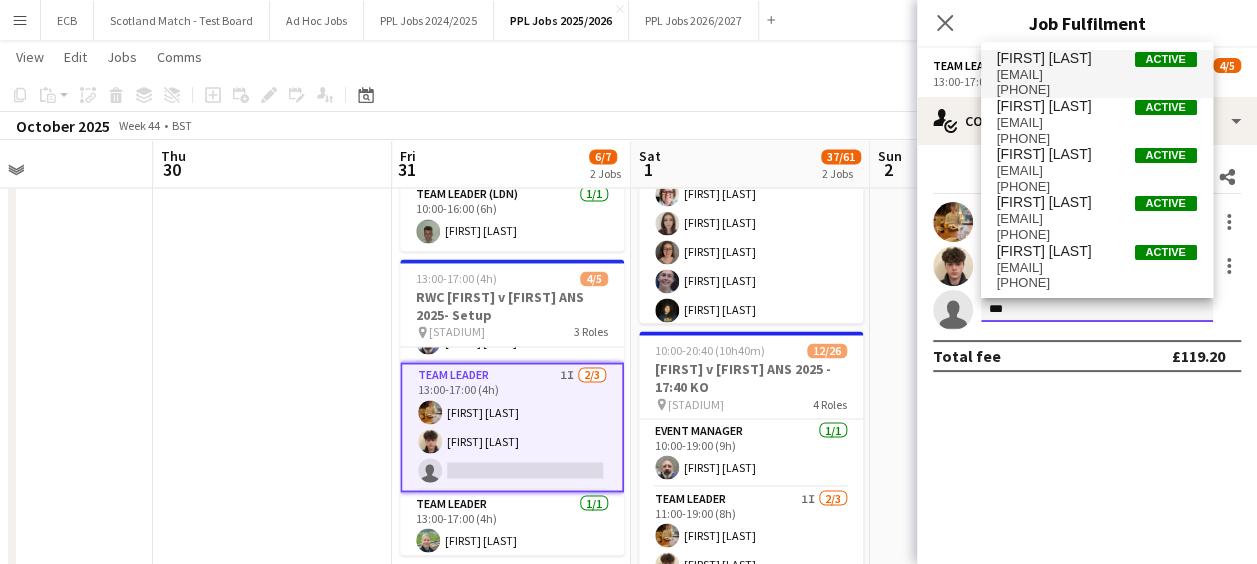type on "***" 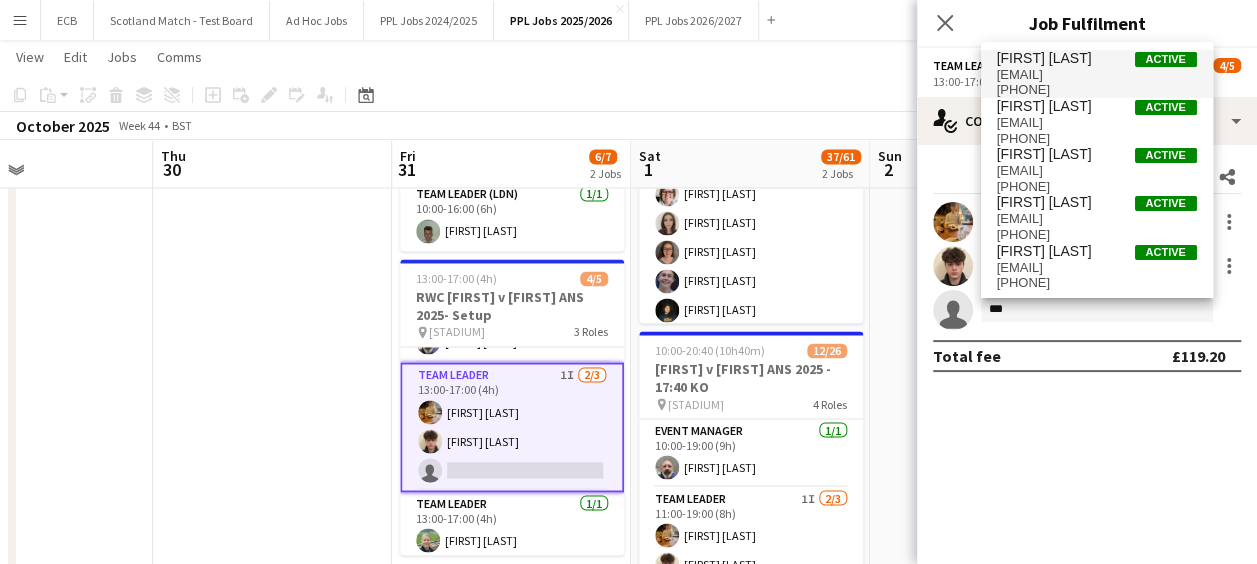 click on "[FIRST] [LAST]" at bounding box center [1044, 58] 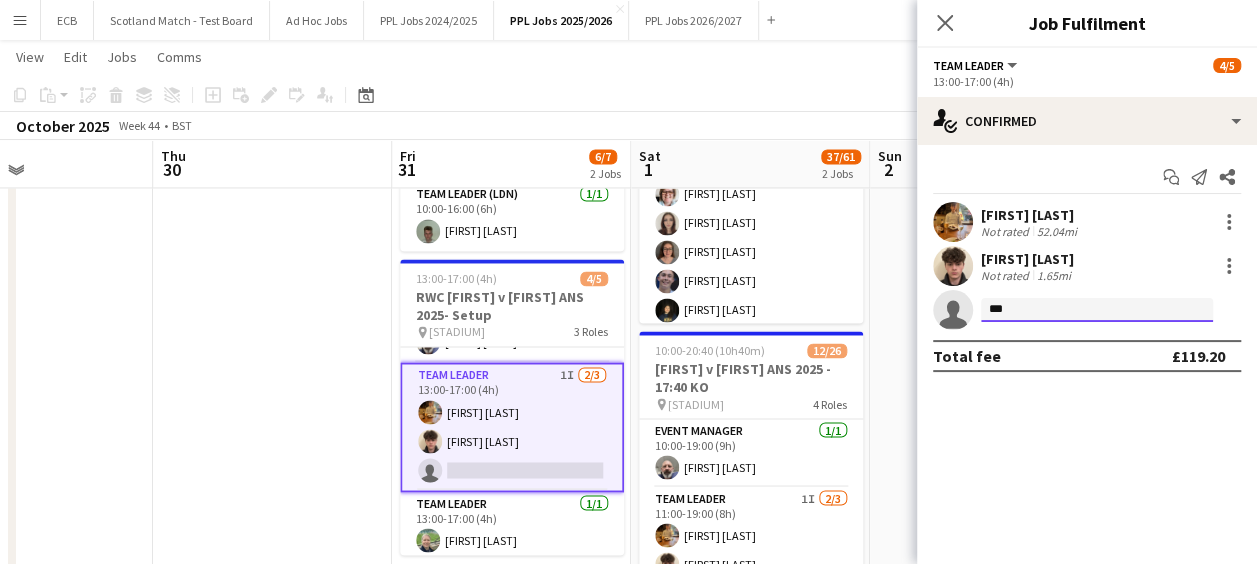 type 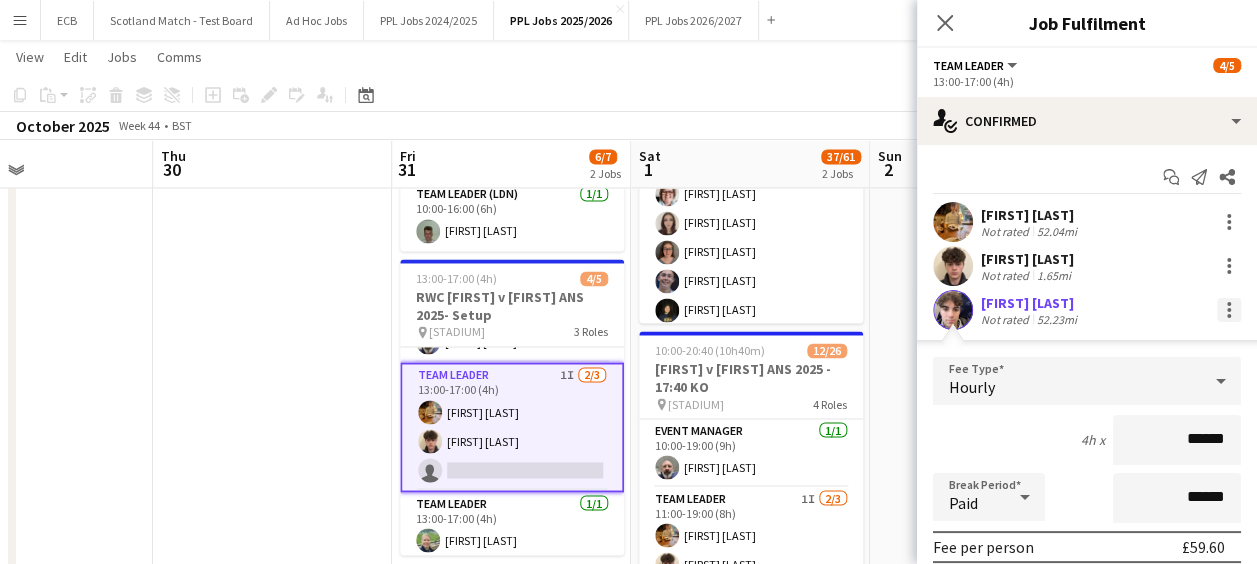 click at bounding box center (1229, 310) 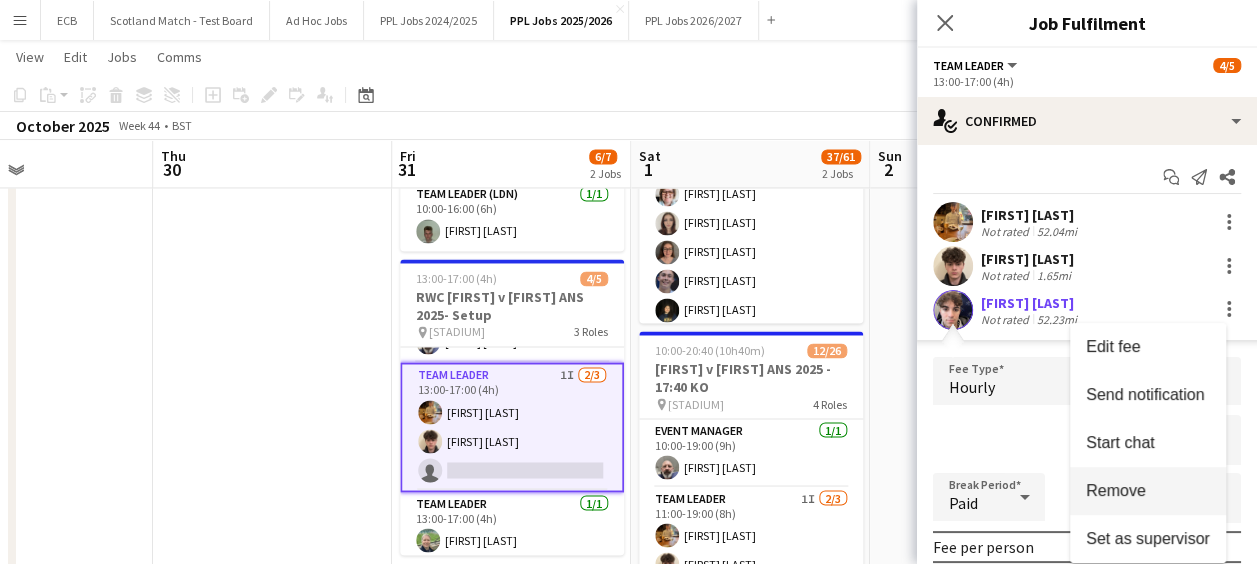 click on "Remove" at bounding box center (1116, 490) 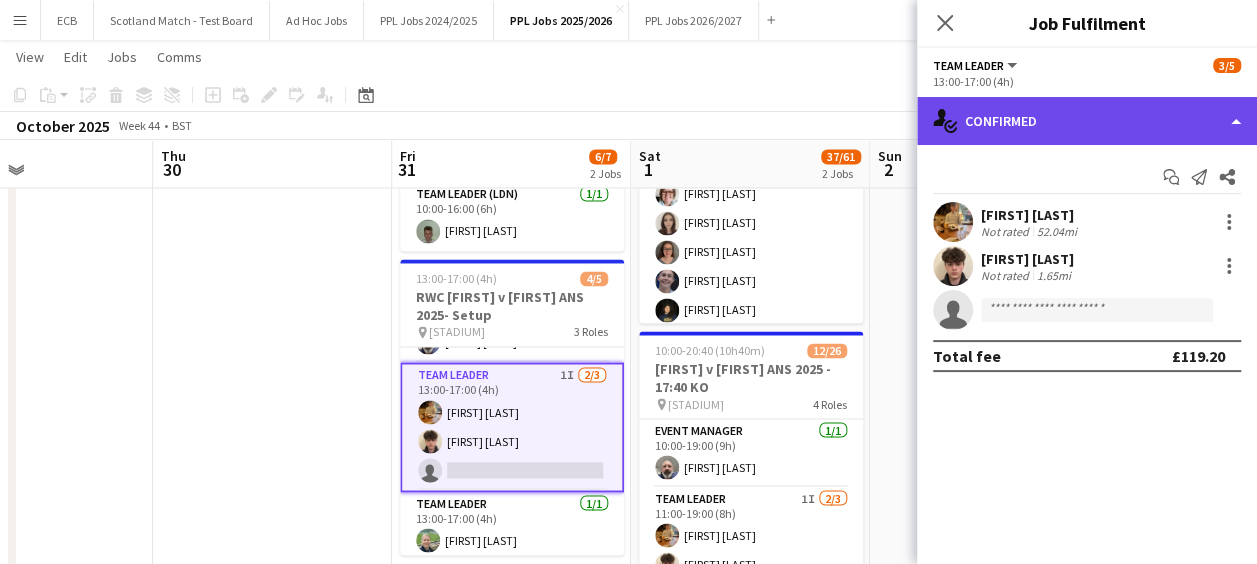 click on "single-neutral-actions-check-2
Confirmed" 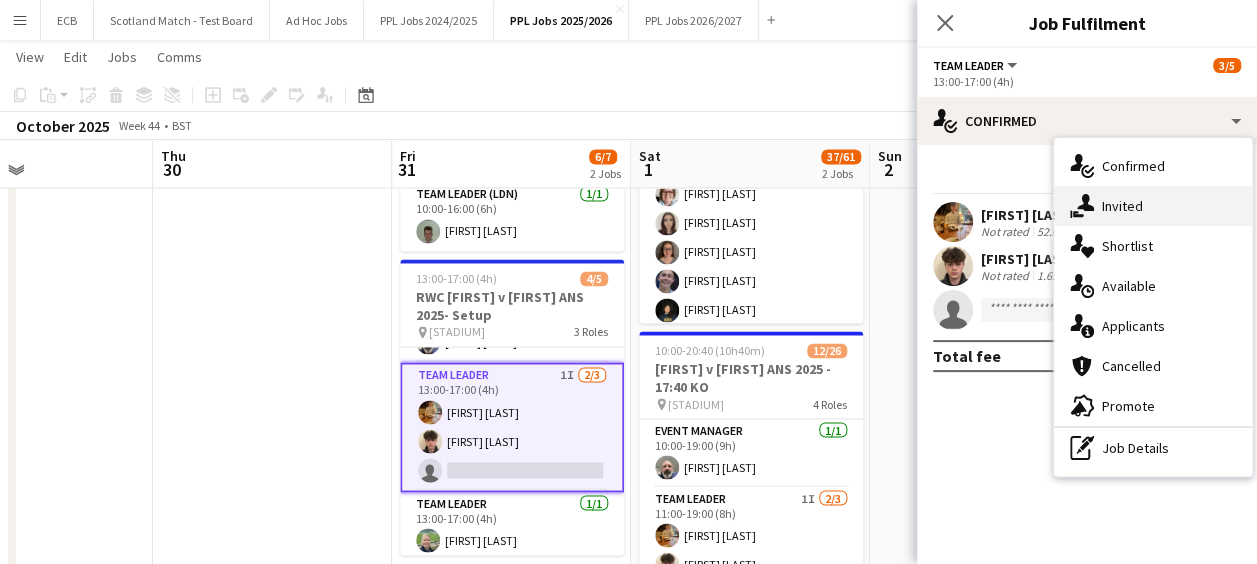 click on "single-neutral-actions-share-1
Invited" at bounding box center [1153, 206] 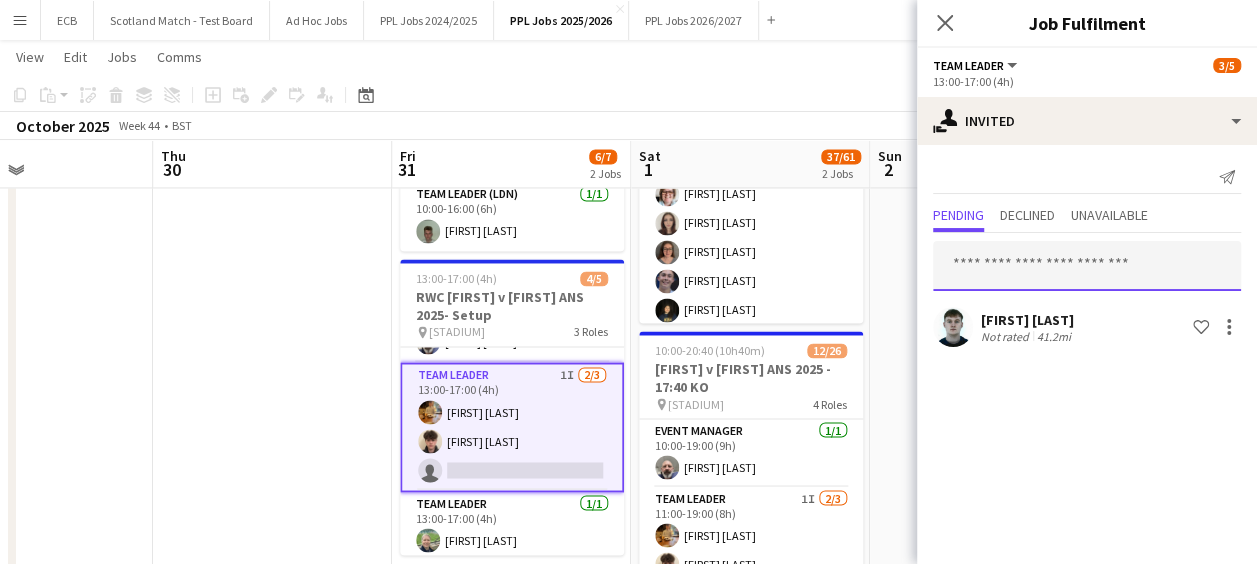 click at bounding box center (1087, 266) 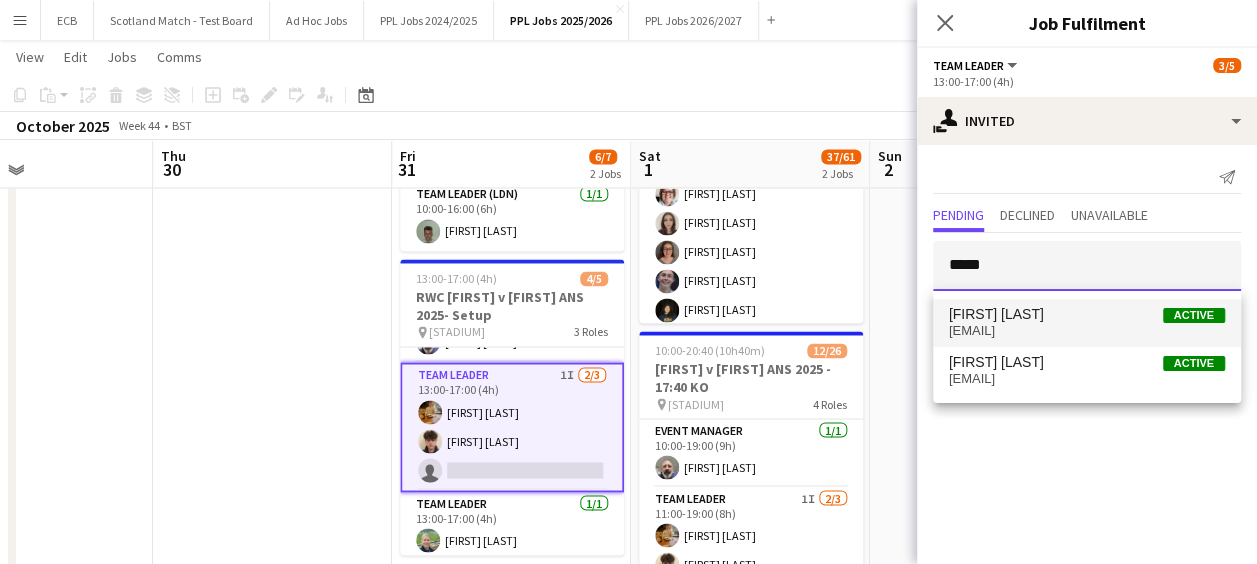 type on "*****" 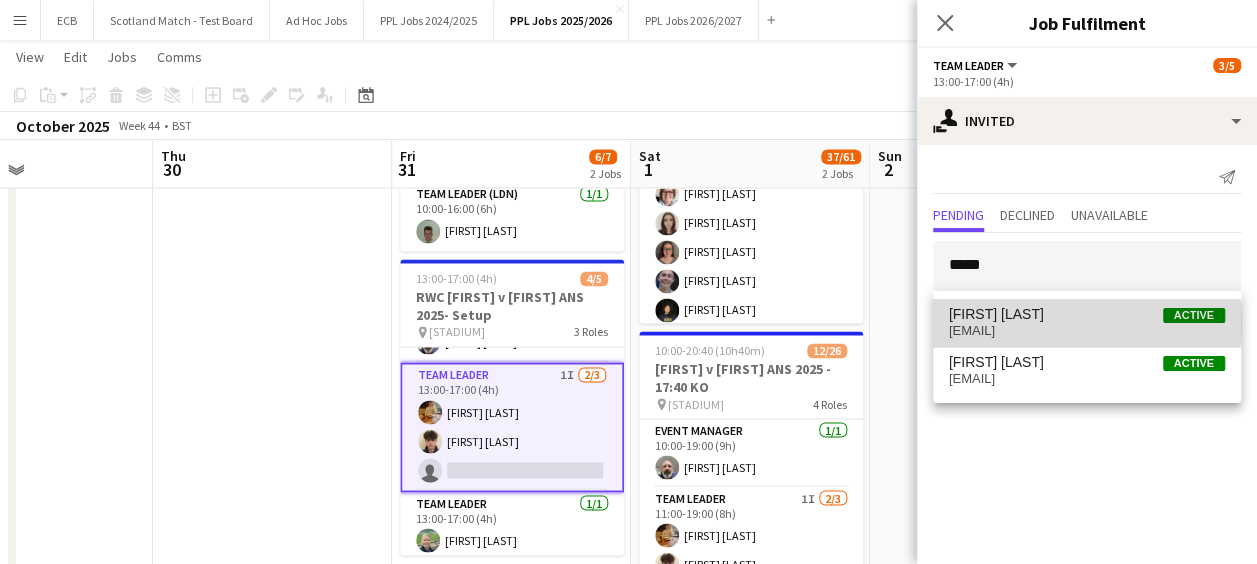click on "[EMAIL]" at bounding box center [1087, 331] 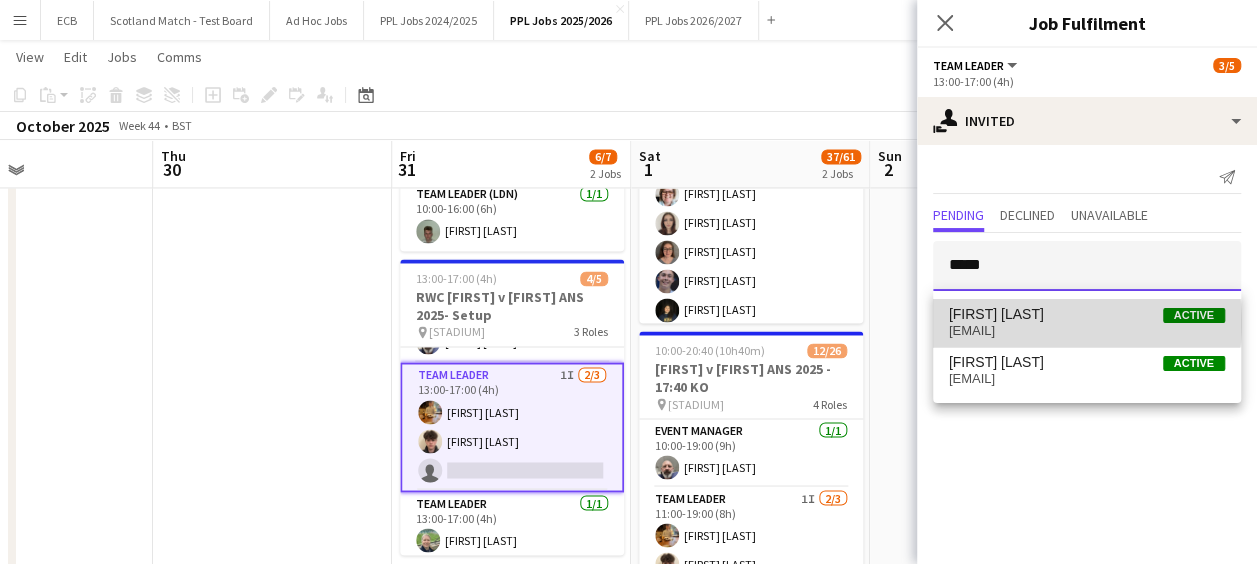 type 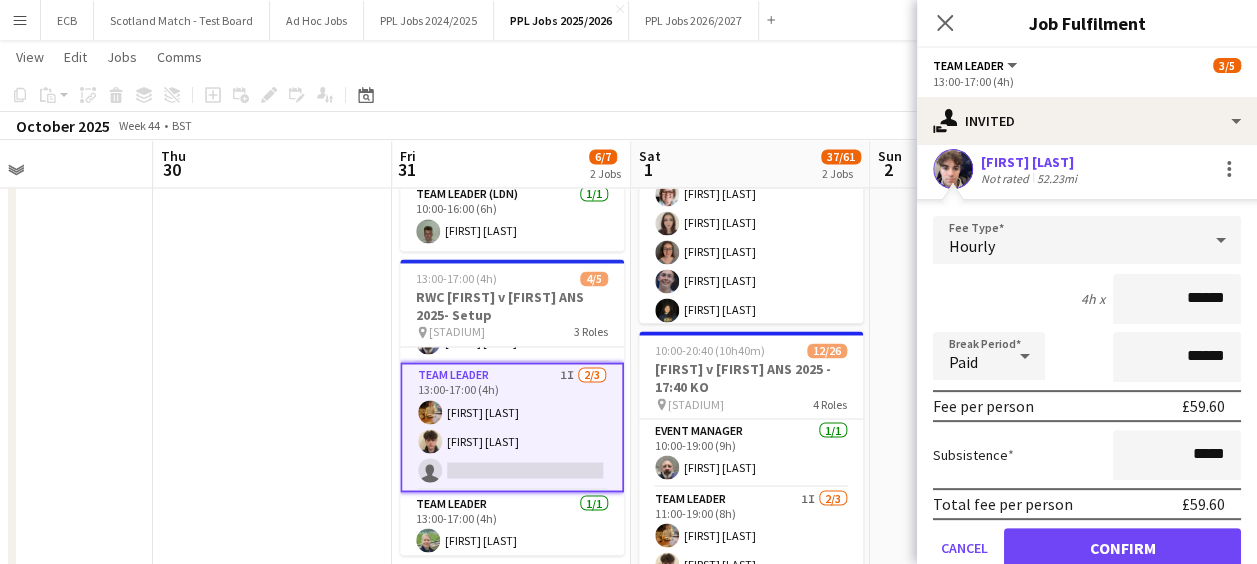 scroll, scrollTop: 206, scrollLeft: 0, axis: vertical 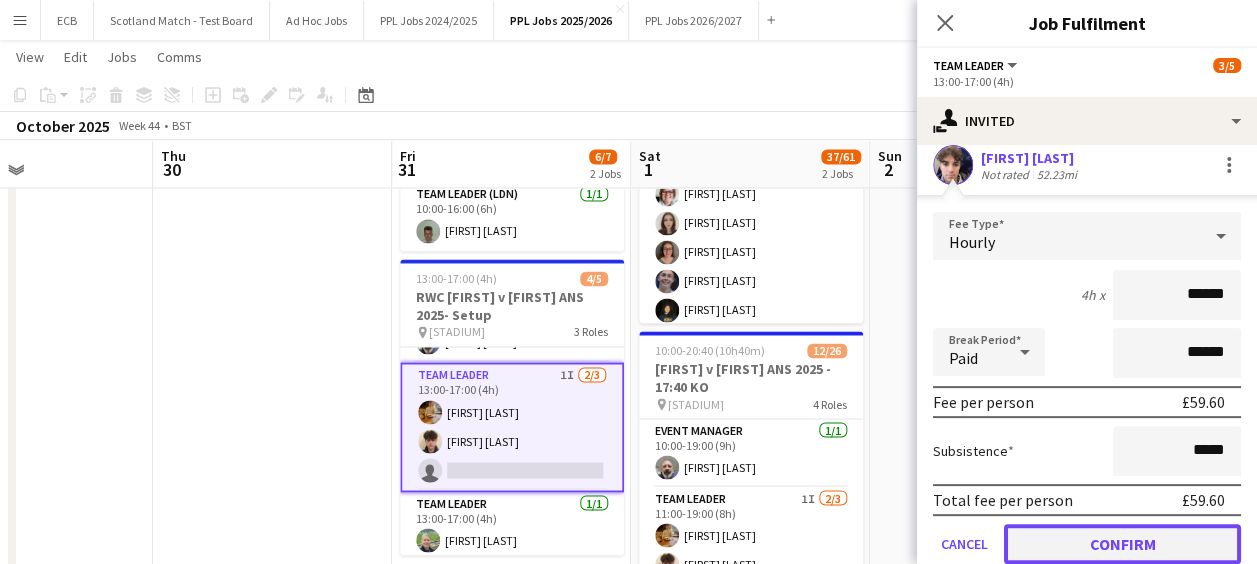 click on "Confirm" 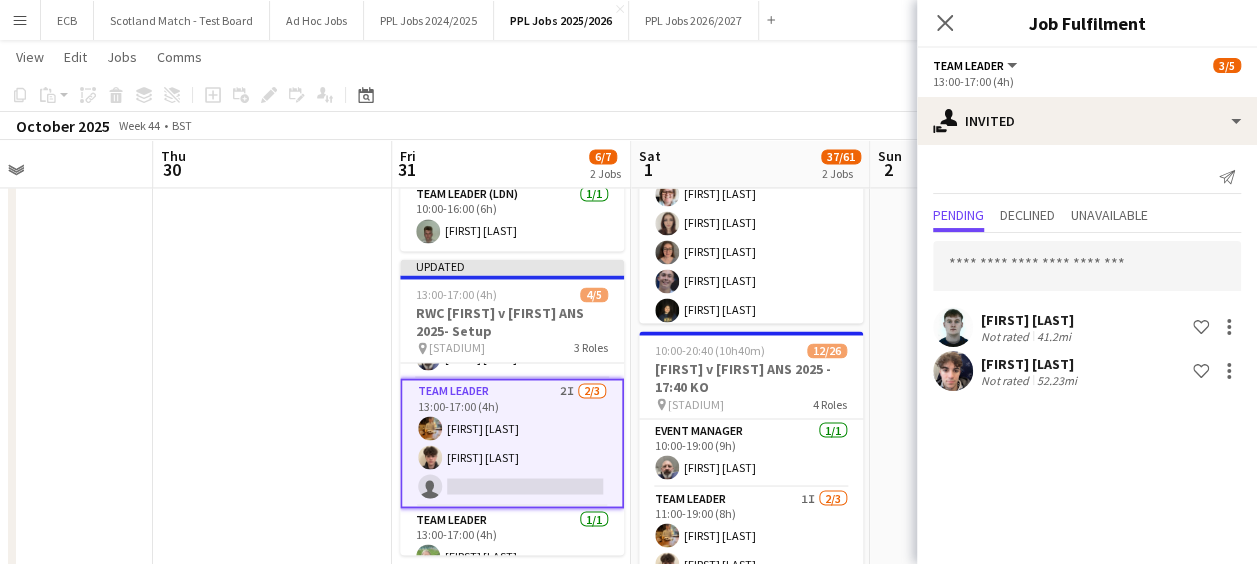 scroll, scrollTop: 0, scrollLeft: 0, axis: both 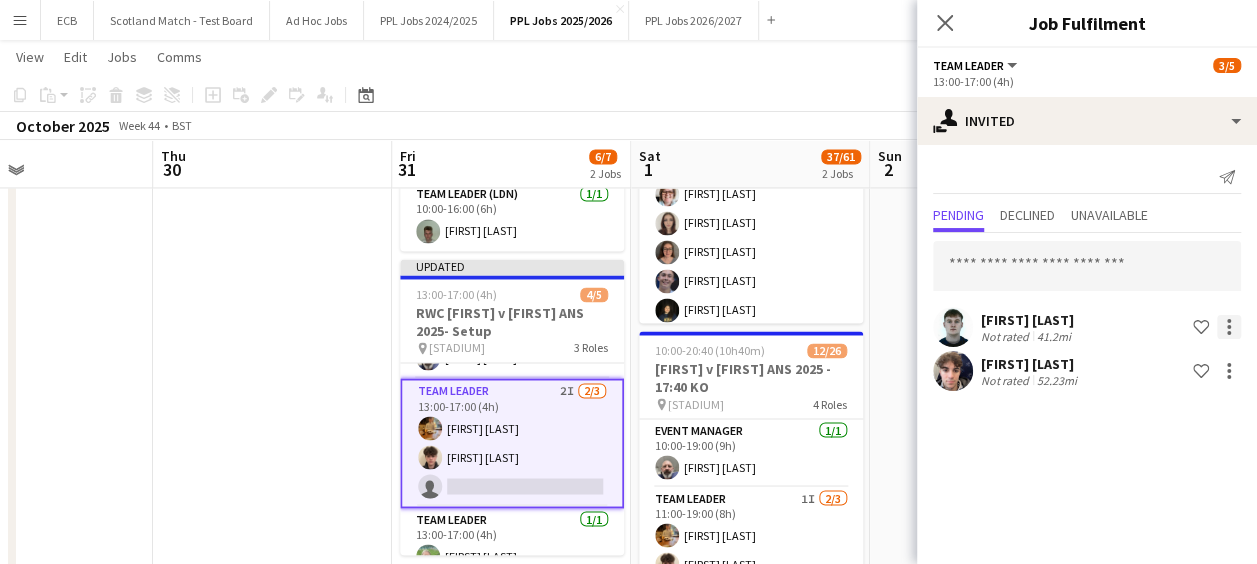 click 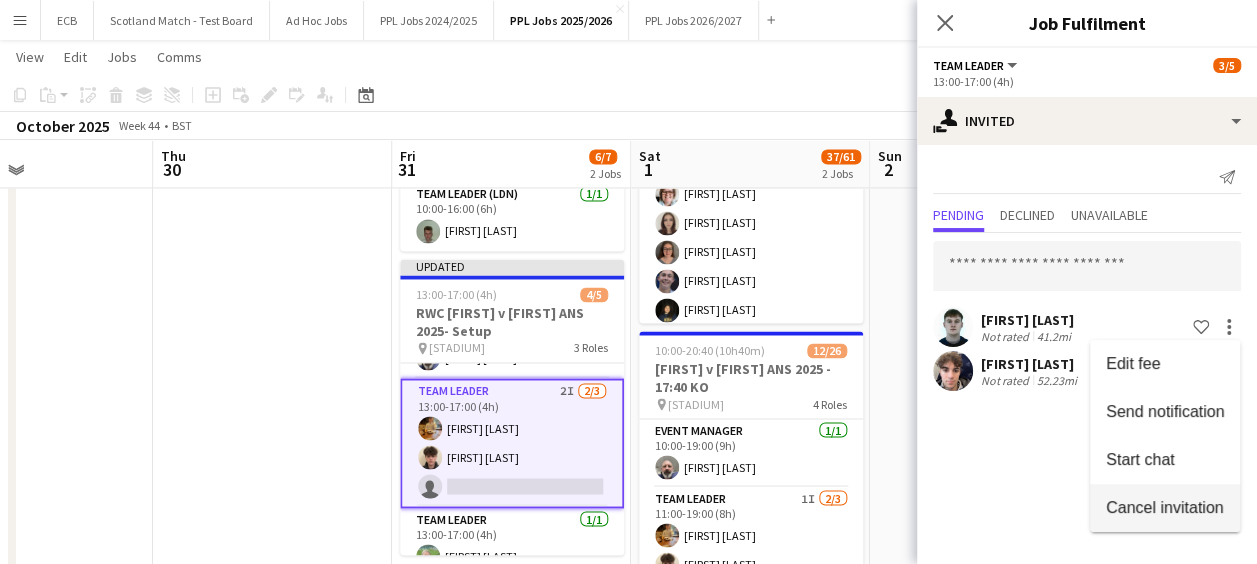 click on "Cancel invitation" at bounding box center (1164, 506) 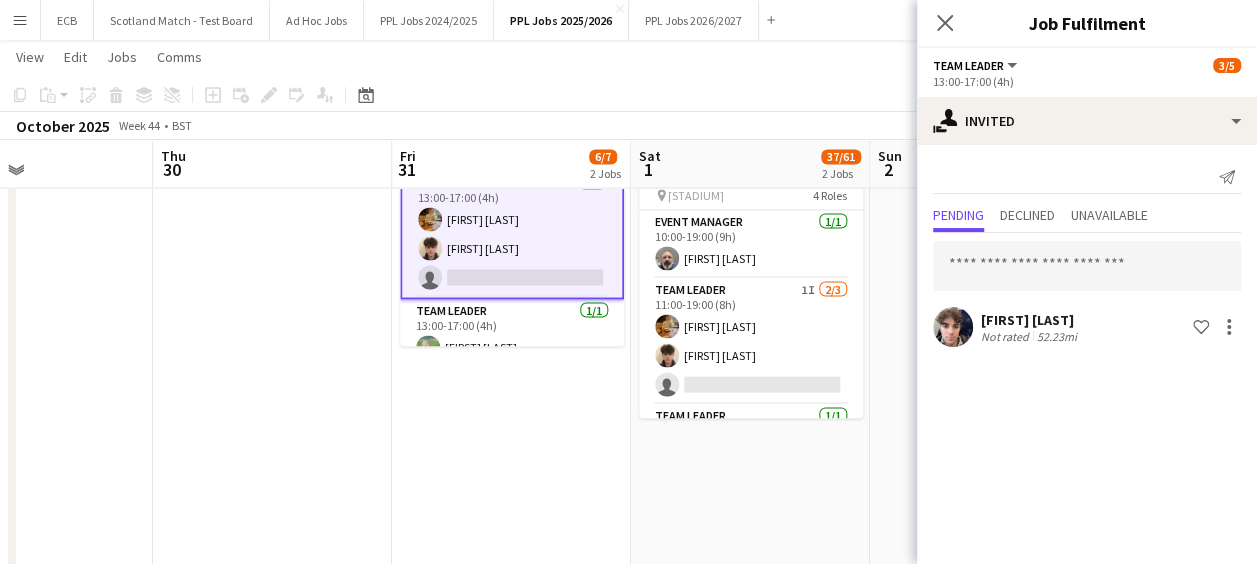 scroll, scrollTop: 1775, scrollLeft: 0, axis: vertical 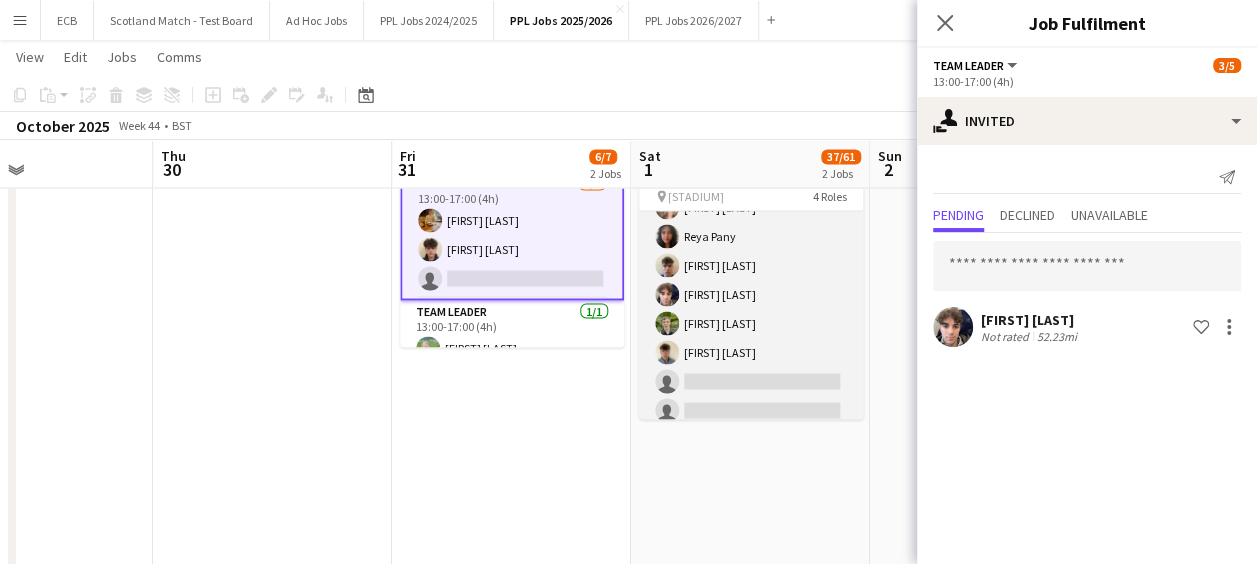 click on "Programme Seller   8/21   14:40-20:40 (6h)
[FIRST] [LAST] [FIRST] [LAST] [FIRST] [LAST] [FIRST] [LAST] [FIRST] [LAST] [FIRST] [LAST] [FIRST] [LAST] [FIRST] [LAST]
single-neutral-actions
single-neutral-actions
single-neutral-actions
single-neutral-actions
single-neutral-actions
single-neutral-actions
single-neutral-actions
single-neutral-actions
single-neutral-actions
single-neutral-actions
single-neutral-actions
single-neutral-actions
single-neutral-actions
single-neutral-actions" at bounding box center (751, 425) 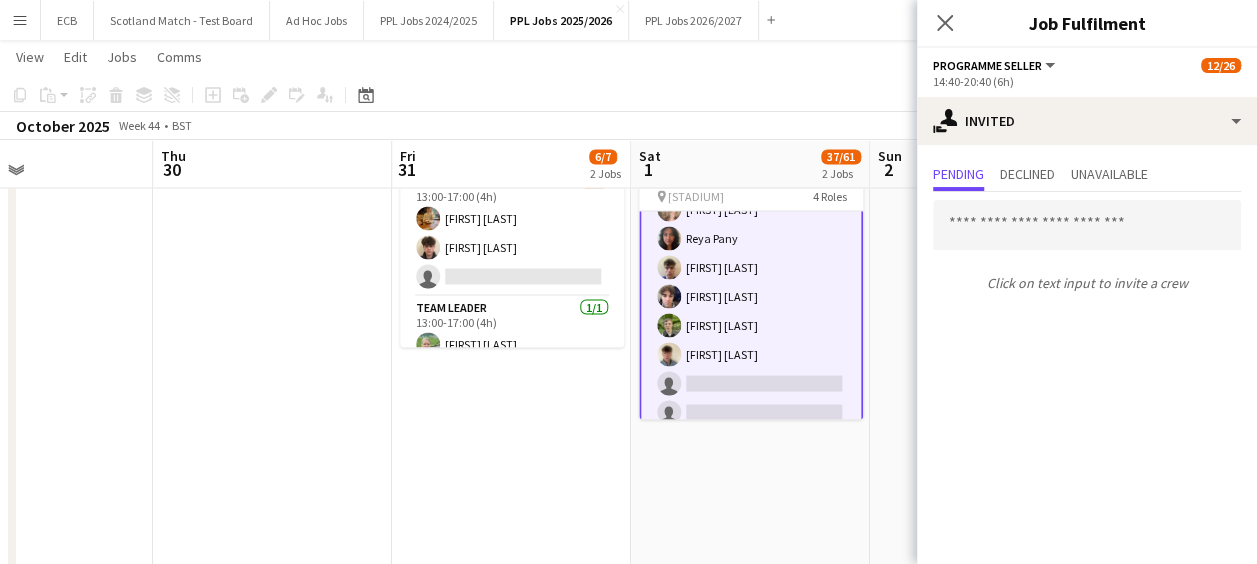 scroll, scrollTop: 374, scrollLeft: 0, axis: vertical 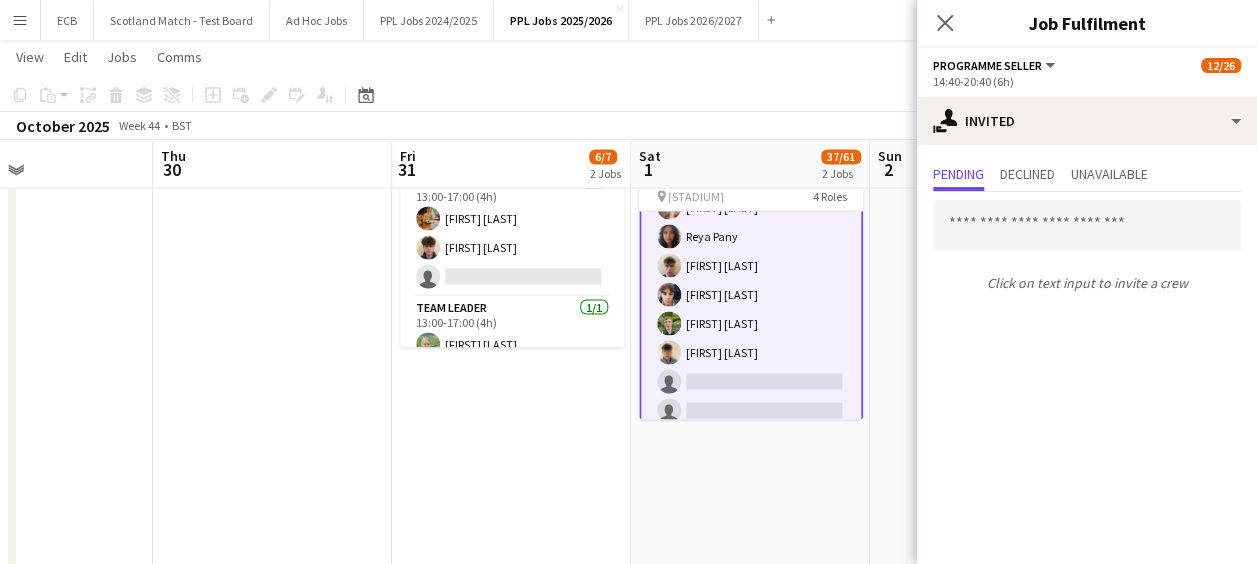 click on "Programme Seller   8/21   14:40-20:40 (6h)
[FIRST] [LAST] [FIRST] [LAST] [FIRST] [LAST] [FIRST] [LAST] [FIRST] [LAST] [FIRST] [LAST] [FIRST] [LAST] [FIRST] [LAST]
single-neutral-actions
single-neutral-actions
single-neutral-actions
single-neutral-actions
single-neutral-actions
single-neutral-actions
single-neutral-actions
single-neutral-actions
single-neutral-actions
single-neutral-actions
single-neutral-actions
single-neutral-actions
single-neutral-actions
single-neutral-actions" at bounding box center [751, 425] 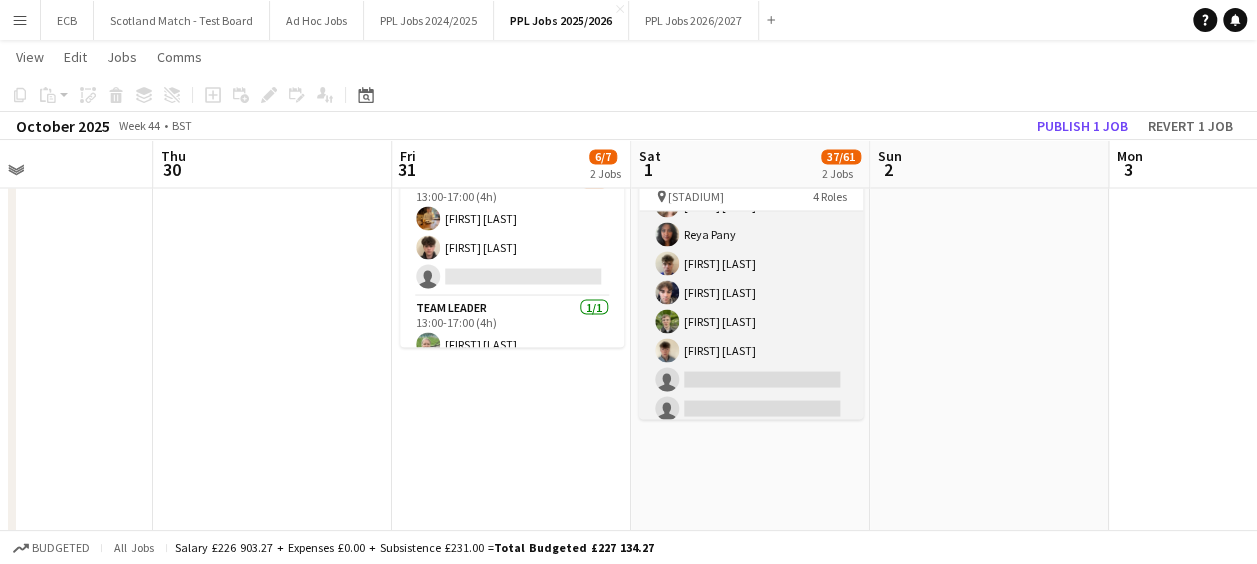 scroll, scrollTop: 372, scrollLeft: 0, axis: vertical 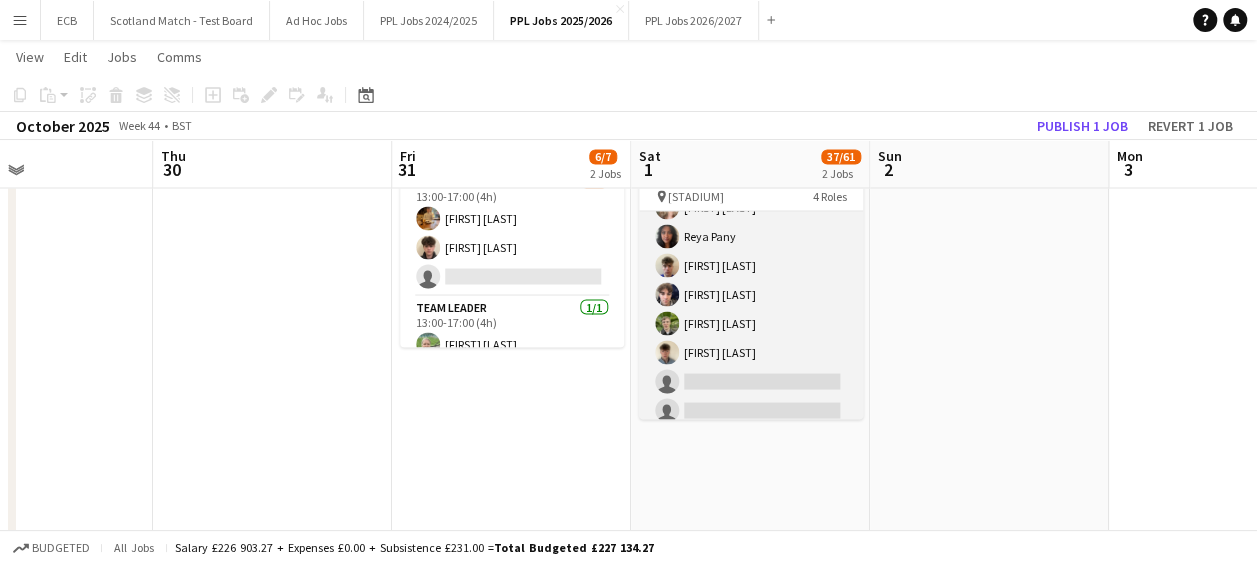 click on "Programme Seller   8/21   14:40-20:40 (6h)
[FIRST] [LAST] [FIRST] [LAST] [FIRST] [LAST] [FIRST] [LAST] [FIRST] [LAST] [FIRST] [LAST] [FIRST] [LAST] [FIRST] [LAST]
single-neutral-actions
single-neutral-actions
single-neutral-actions
single-neutral-actions
single-neutral-actions
single-neutral-actions
single-neutral-actions
single-neutral-actions
single-neutral-actions
single-neutral-actions
single-neutral-actions
single-neutral-actions
single-neutral-actions
single-neutral-actions" at bounding box center (751, 425) 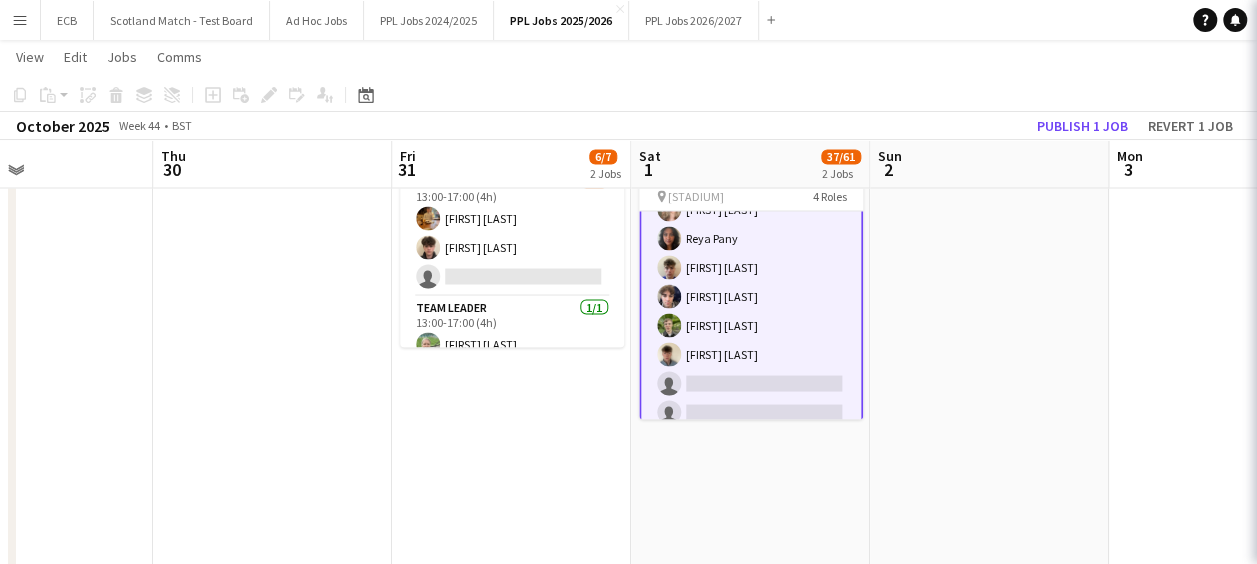 scroll, scrollTop: 374, scrollLeft: 0, axis: vertical 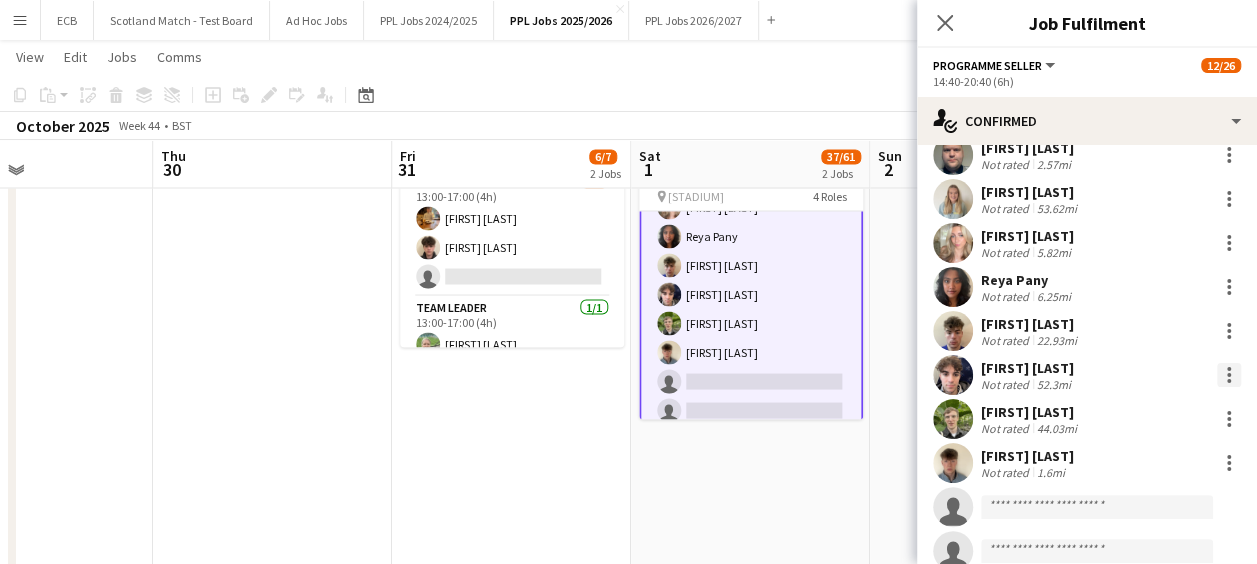 click at bounding box center (1229, 375) 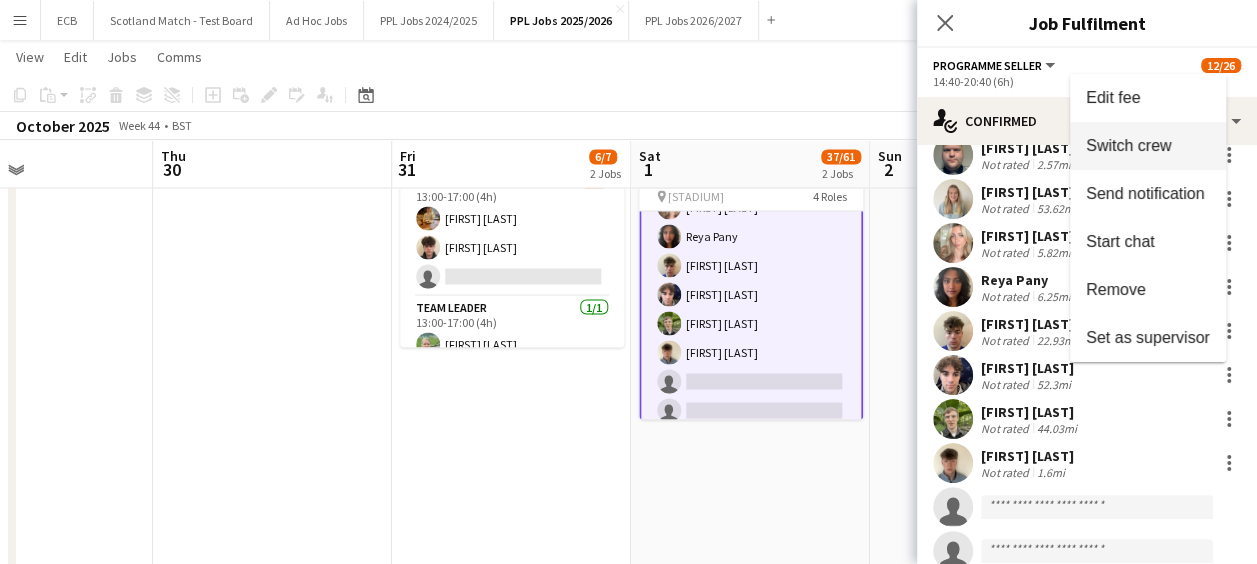 click on "Switch crew" at bounding box center [1128, 144] 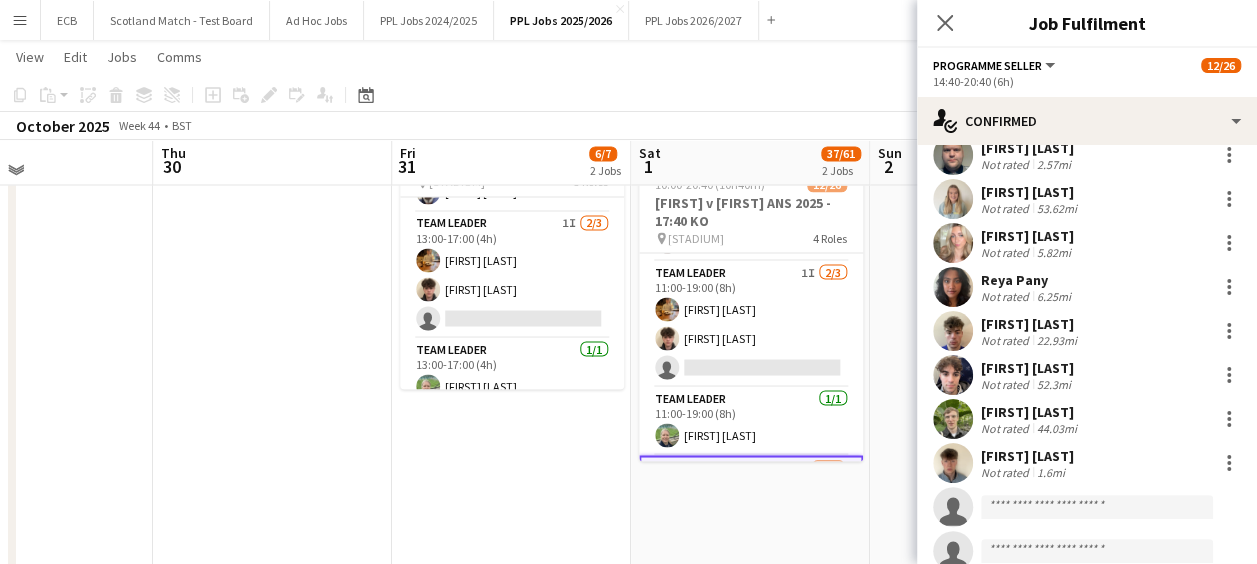scroll, scrollTop: 41, scrollLeft: 0, axis: vertical 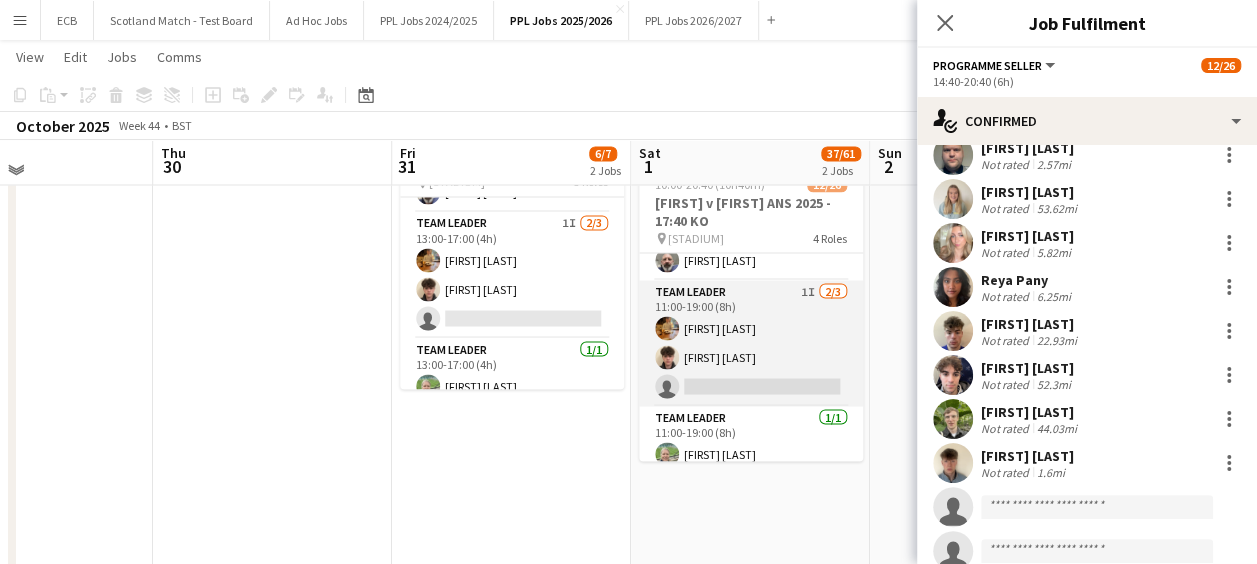 click on "Team Leader    1I   2/3   11:00-19:00 (8h)
[FIRST] [LAST] [FIRST] [LAST]
single-neutral-actions" at bounding box center (751, 343) 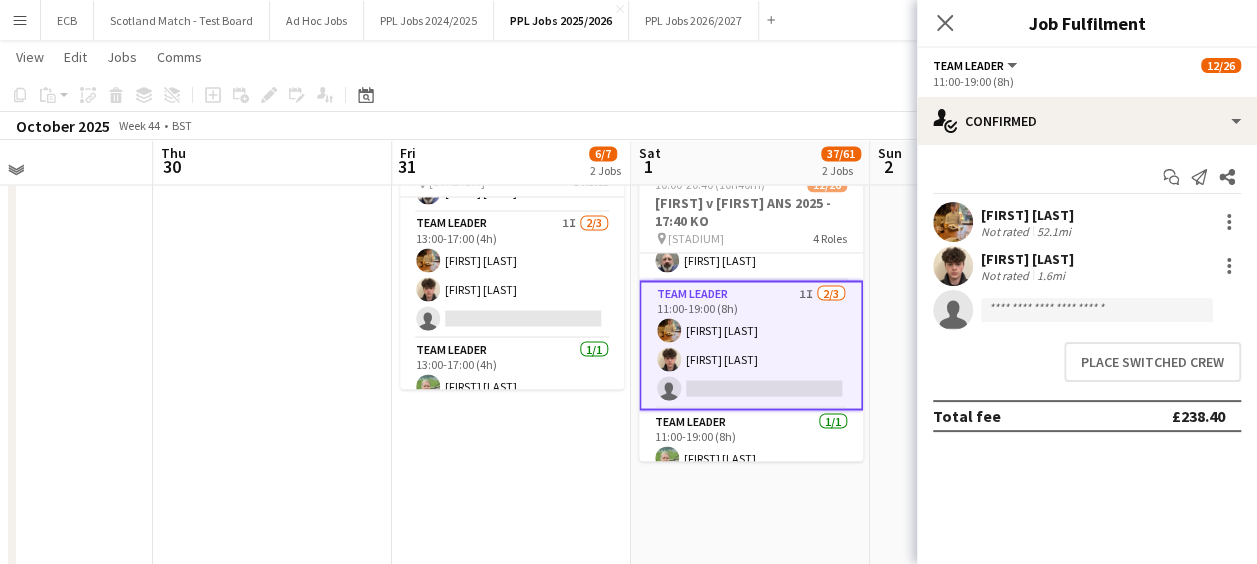 scroll, scrollTop: 0, scrollLeft: 0, axis: both 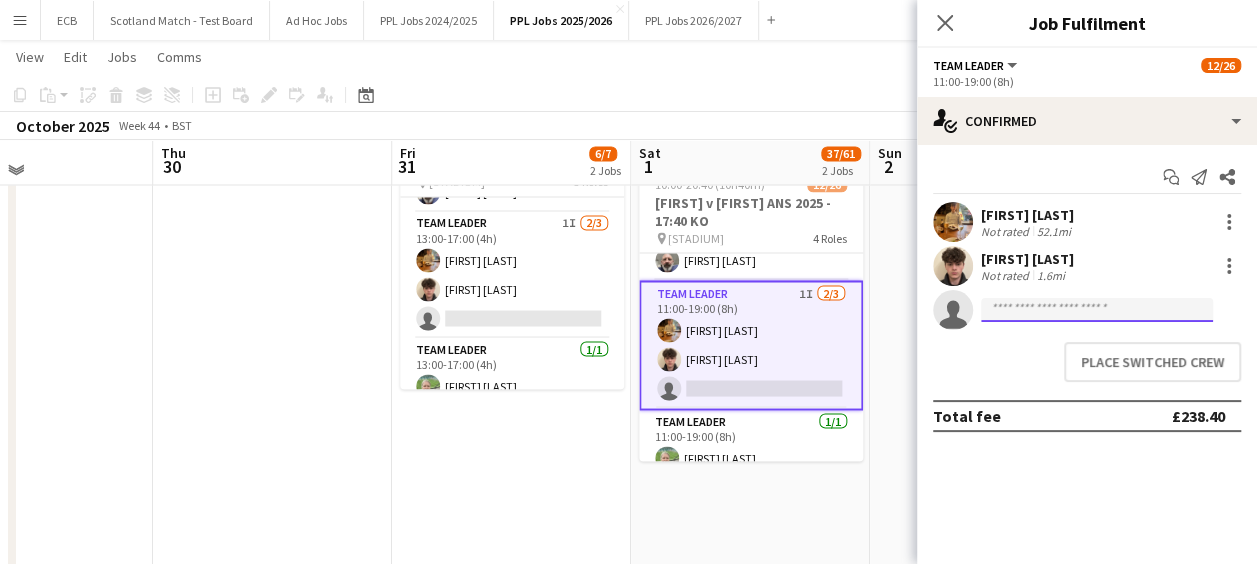 click 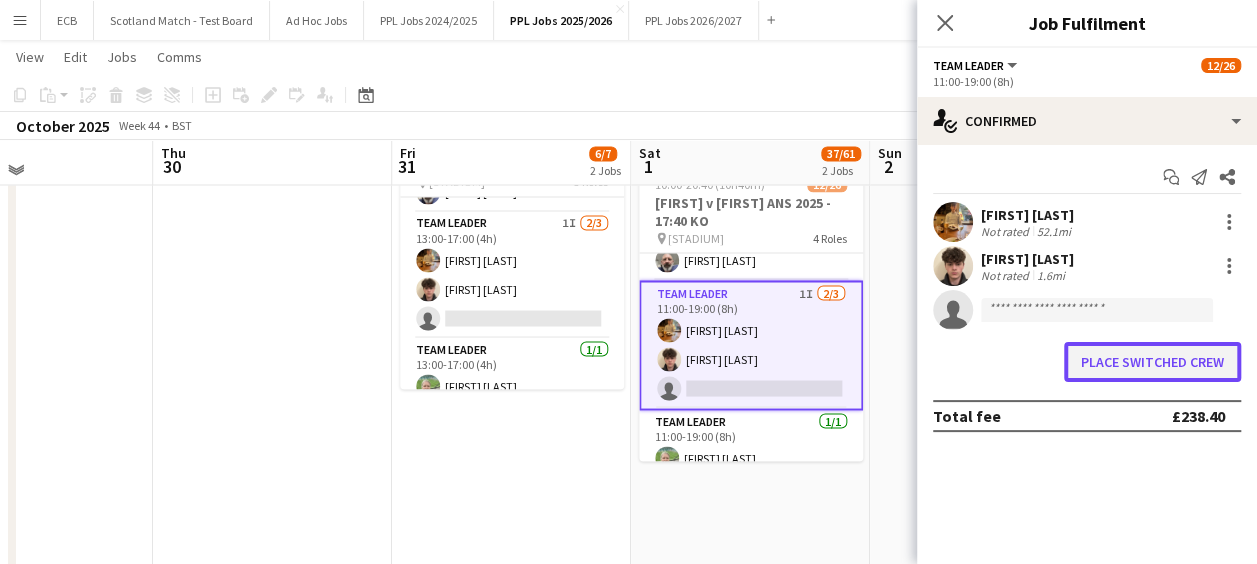 click on "Place switched crew" at bounding box center [1152, 362] 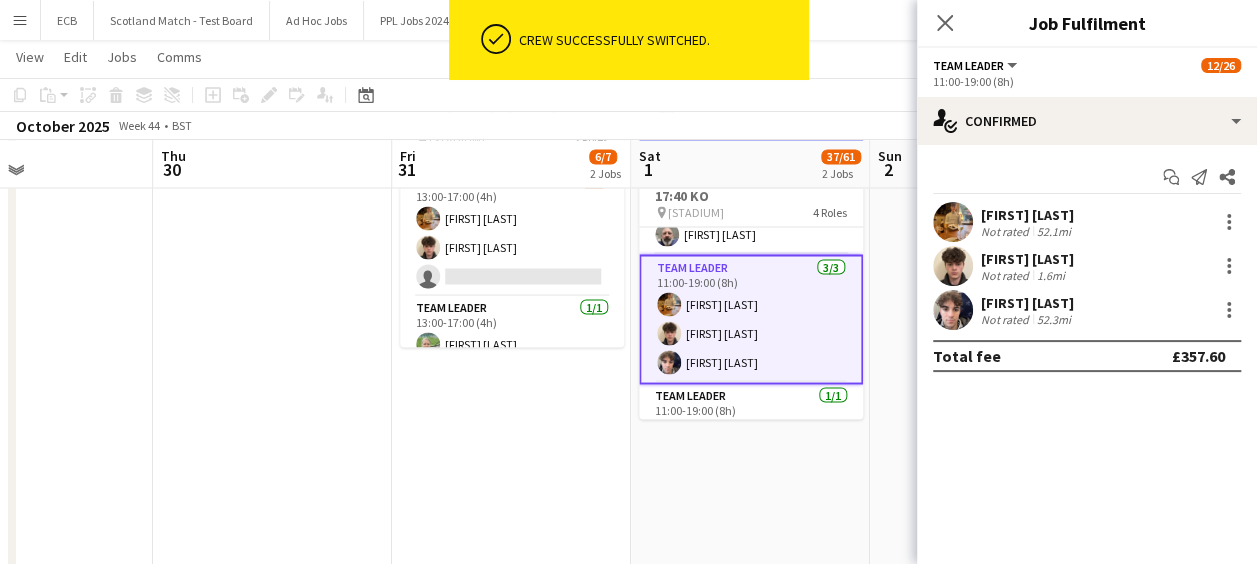 scroll, scrollTop: 1775, scrollLeft: 0, axis: vertical 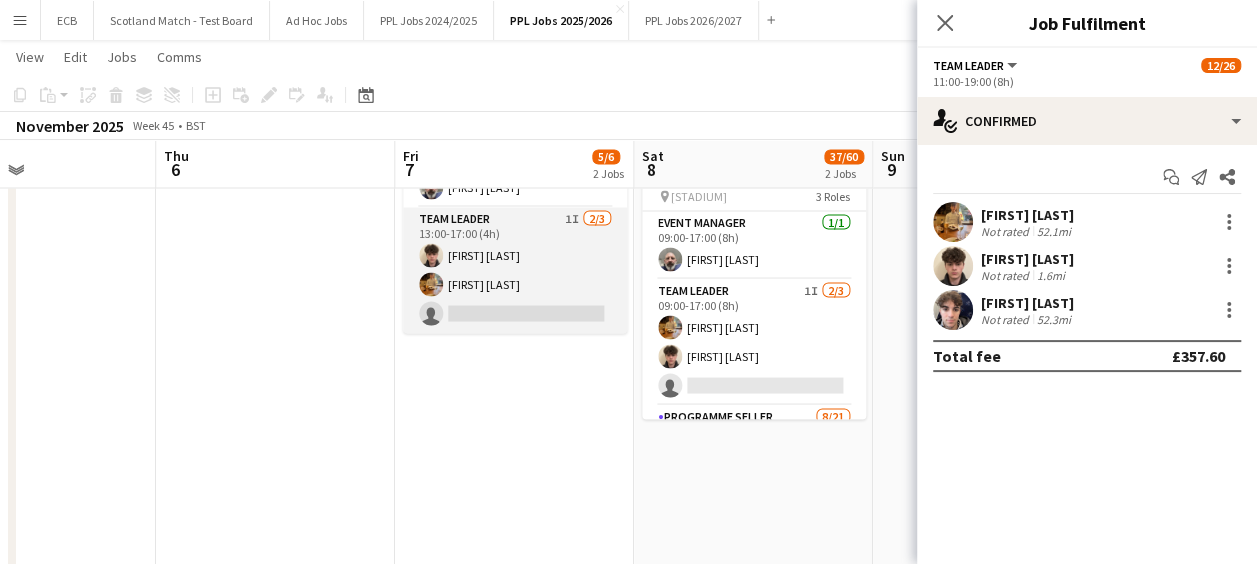 click on "Team Leader    1I   2/3   13:00-17:00 (4h)
[FIRST] [LAST] [FIRST] [LAST]
single-neutral-actions" at bounding box center (515, 270) 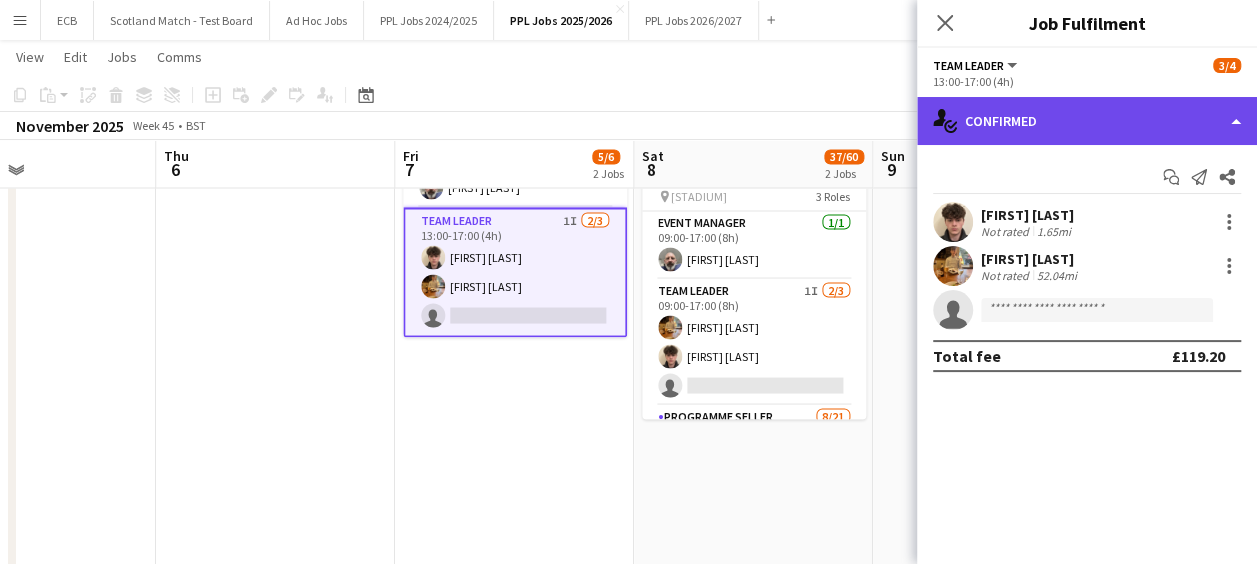 click on "single-neutral-actions-check-2
Confirmed" 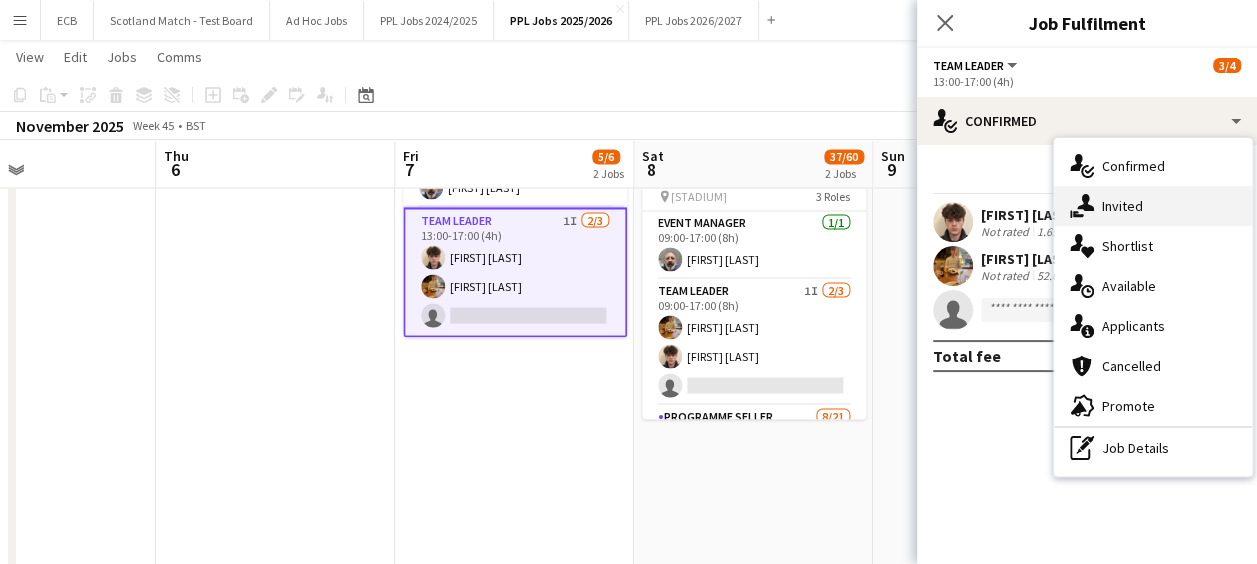click on "single-neutral-actions-share-1
Invited" at bounding box center [1153, 206] 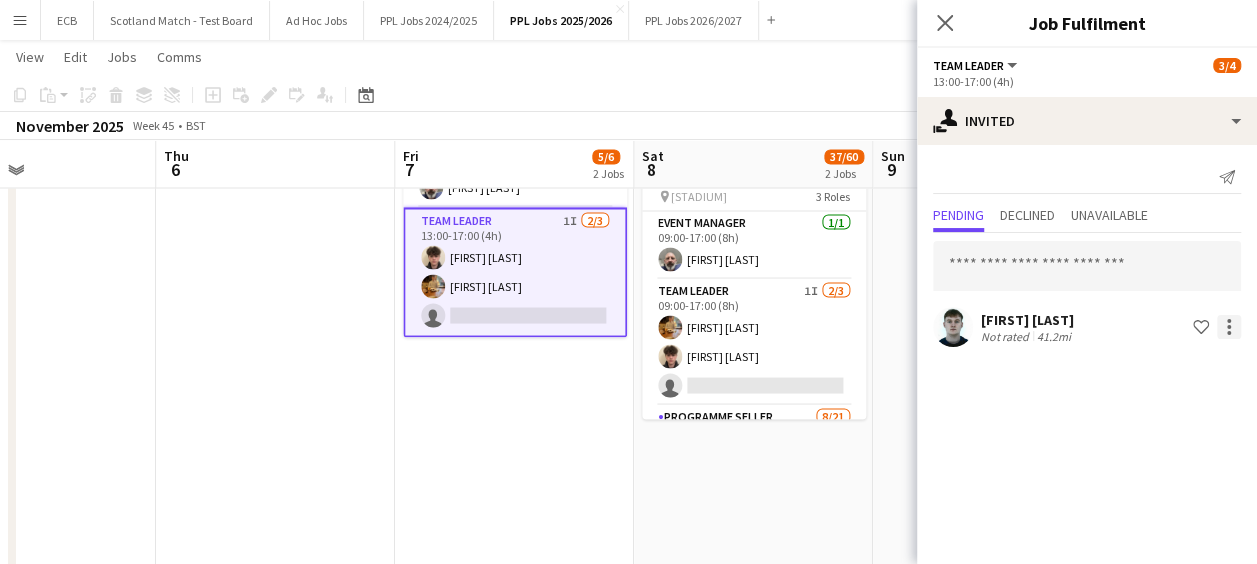 click 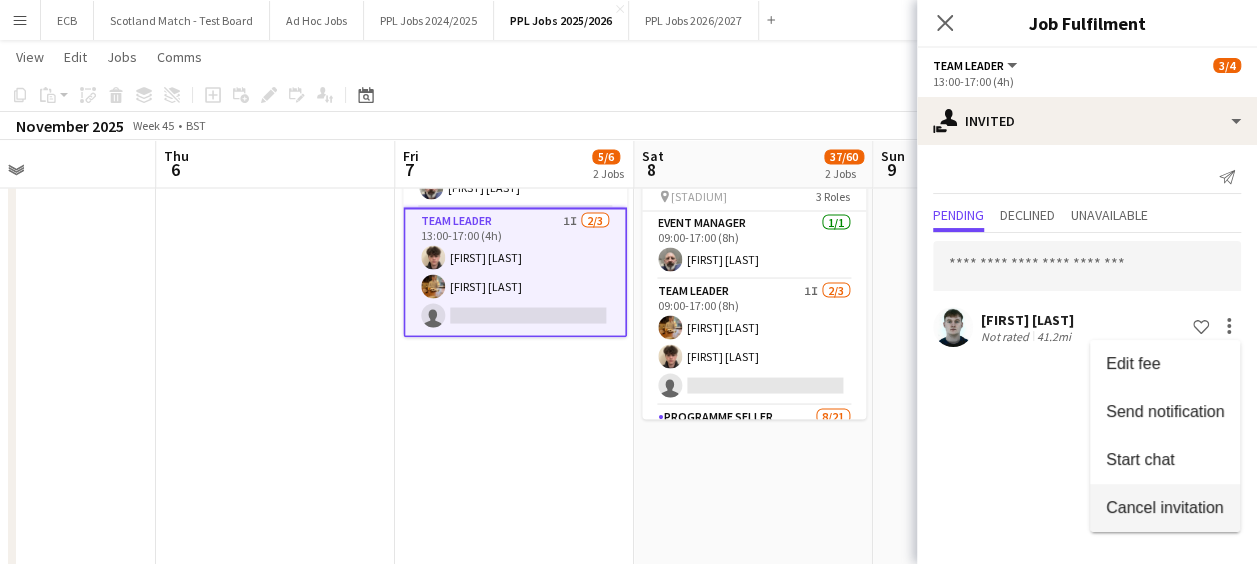 click on "Cancel invitation" at bounding box center [1164, 506] 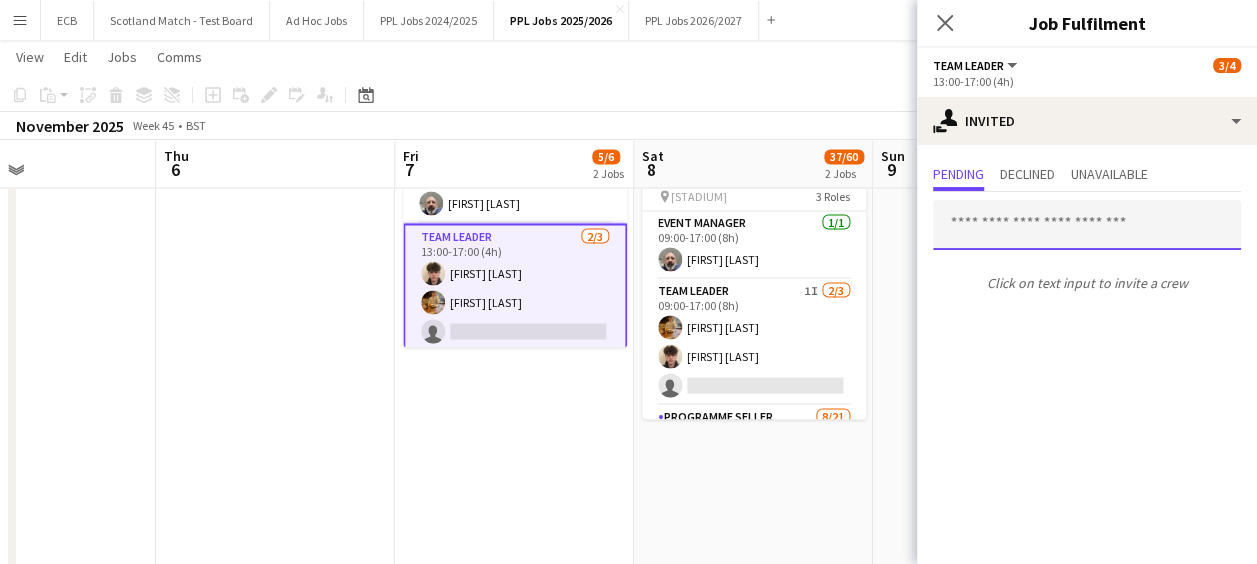 click at bounding box center [1087, 225] 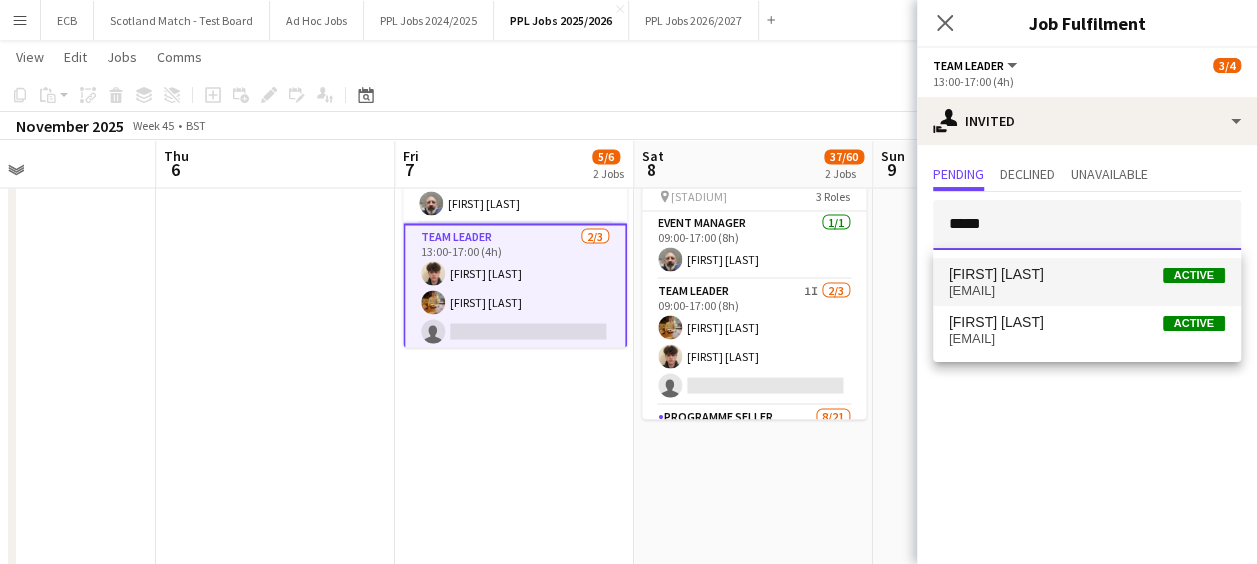 type on "*****" 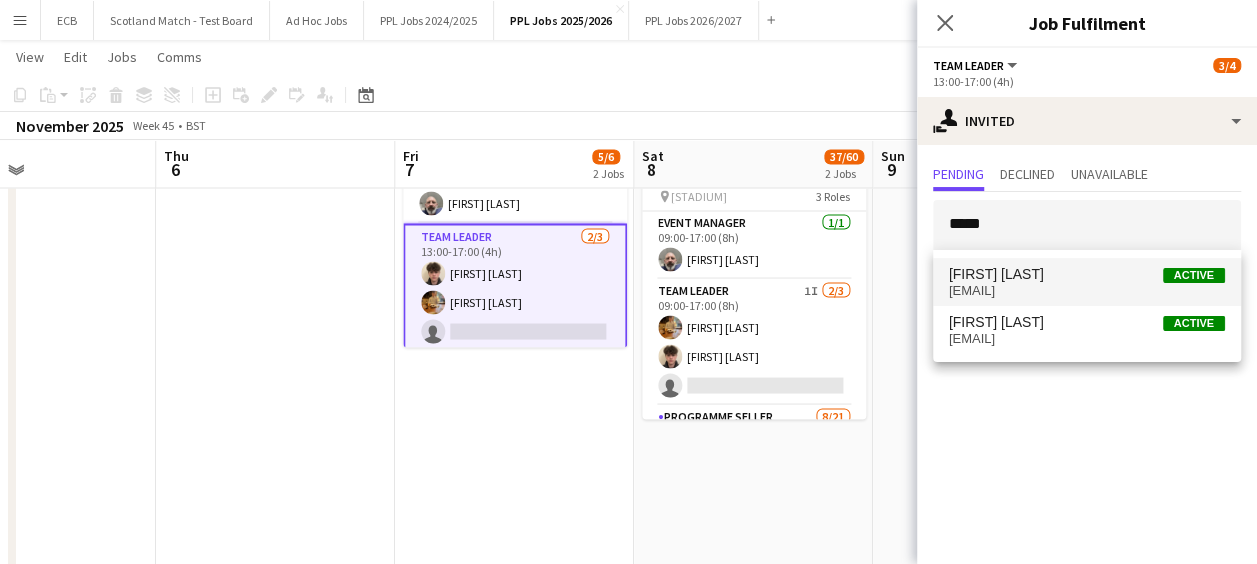 click on "[FIRST] [LAST]" at bounding box center (996, 274) 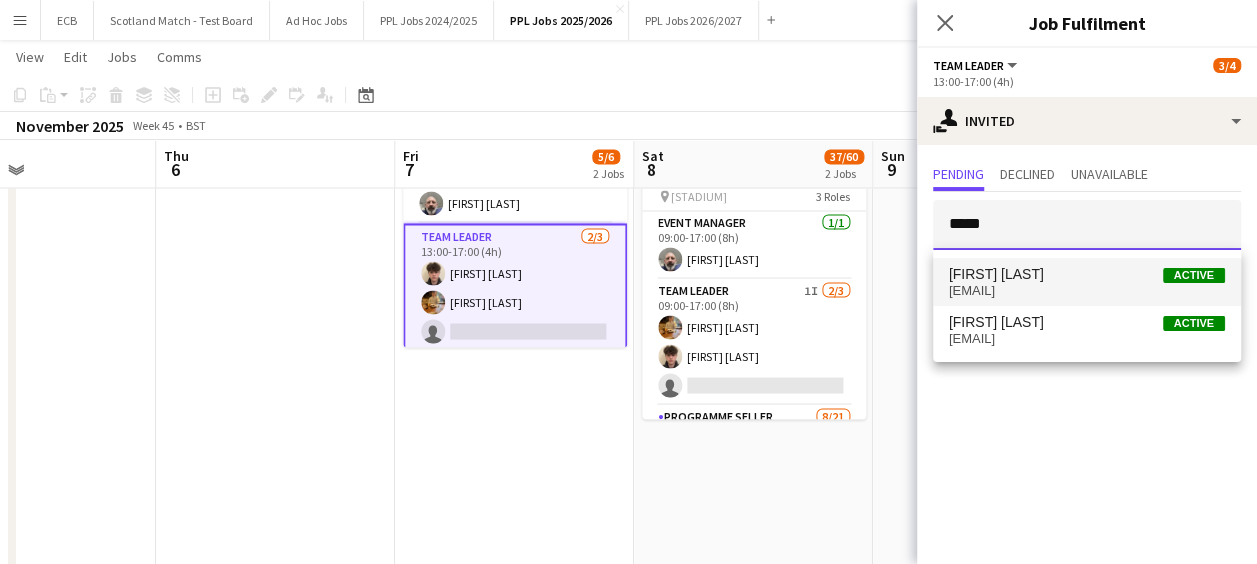 type 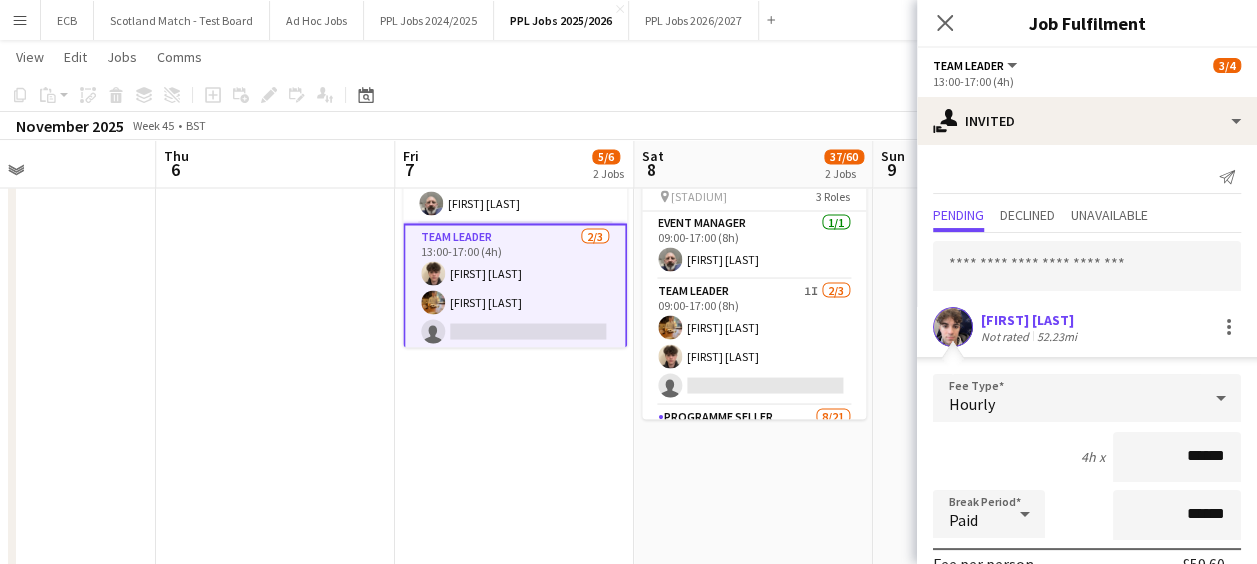 scroll, scrollTop: 198, scrollLeft: 0, axis: vertical 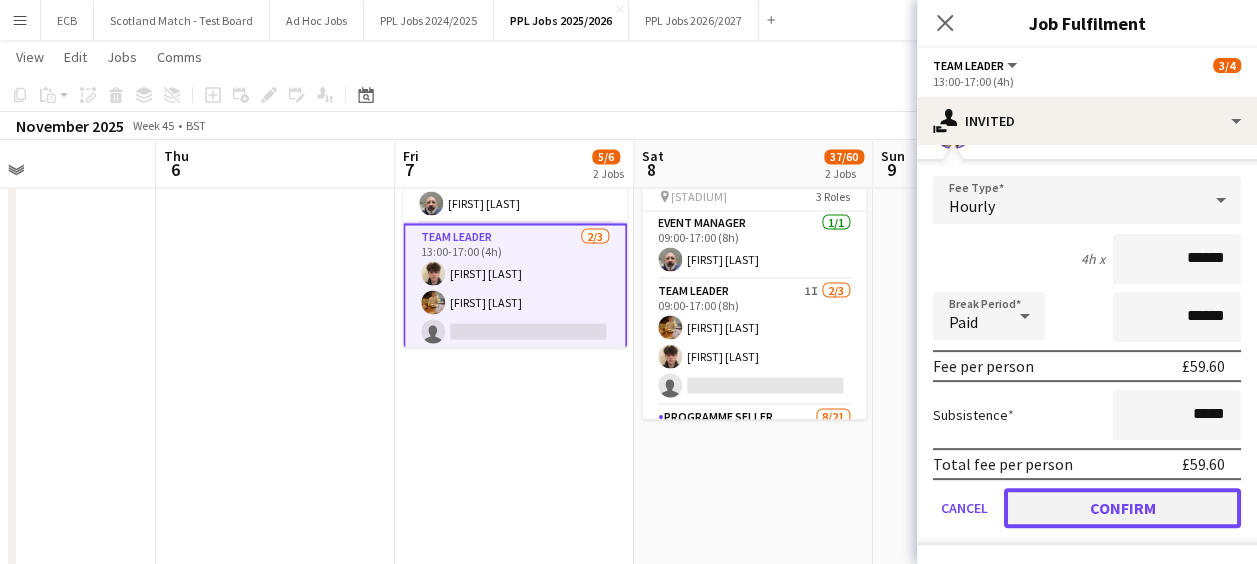 click on "Confirm" 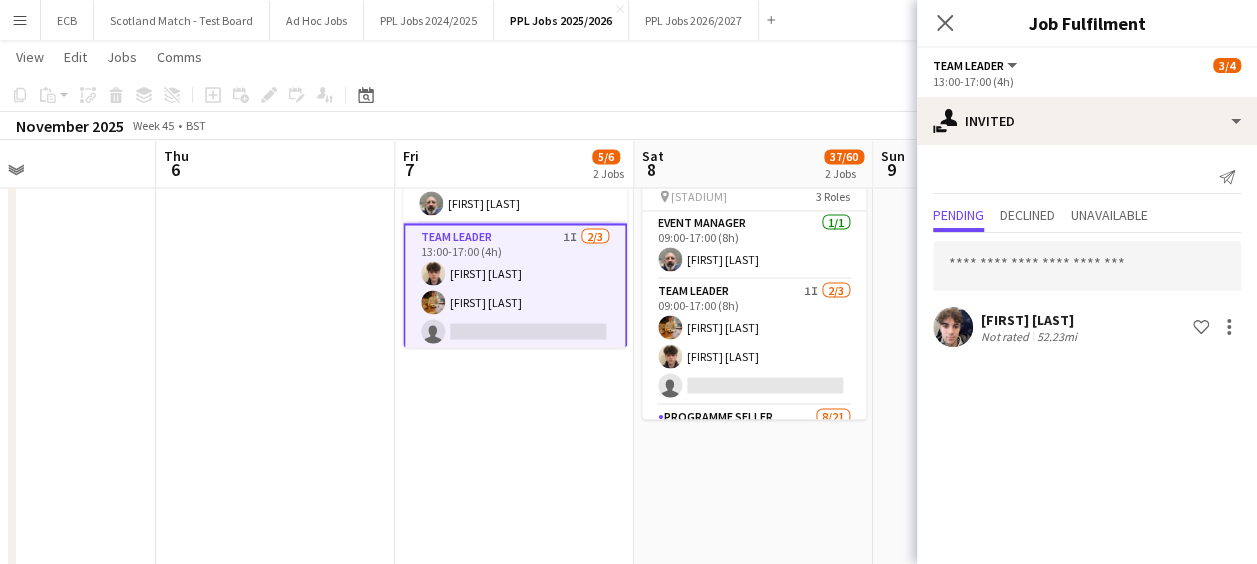 scroll, scrollTop: 0, scrollLeft: 0, axis: both 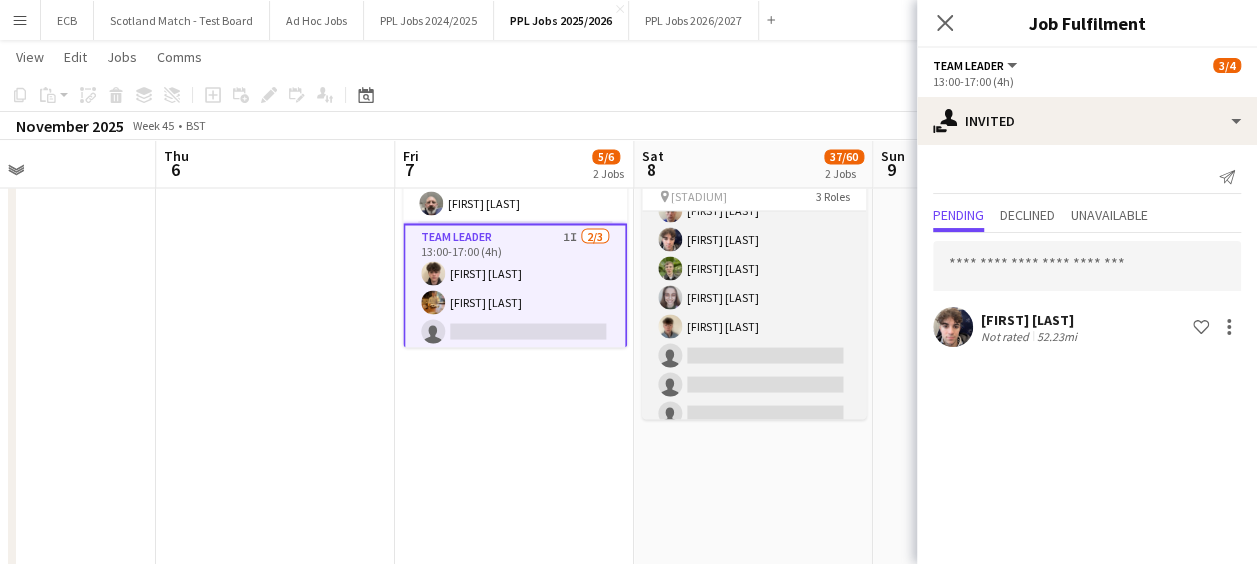 click on "Programme Seller   8/21   13:40-19:40 (6h)
[FIRST] [LAST] [FIRST] [LAST] [FIRST] [LAST] [FIRST] [LAST] [FIRST] [LAST] [FIRST] [LAST] [FIRST] [LAST] [FIRST] [LAST]
single-neutral-actions
single-neutral-actions
single-neutral-actions
single-neutral-actions
single-neutral-actions
single-neutral-actions
single-neutral-actions
single-neutral-actions
single-neutral-actions
single-neutral-actions
single-neutral-actions
single-neutral-actions
single-neutral-actions
single-neutral-actions
single-neutral-actions" at bounding box center (754, 399) 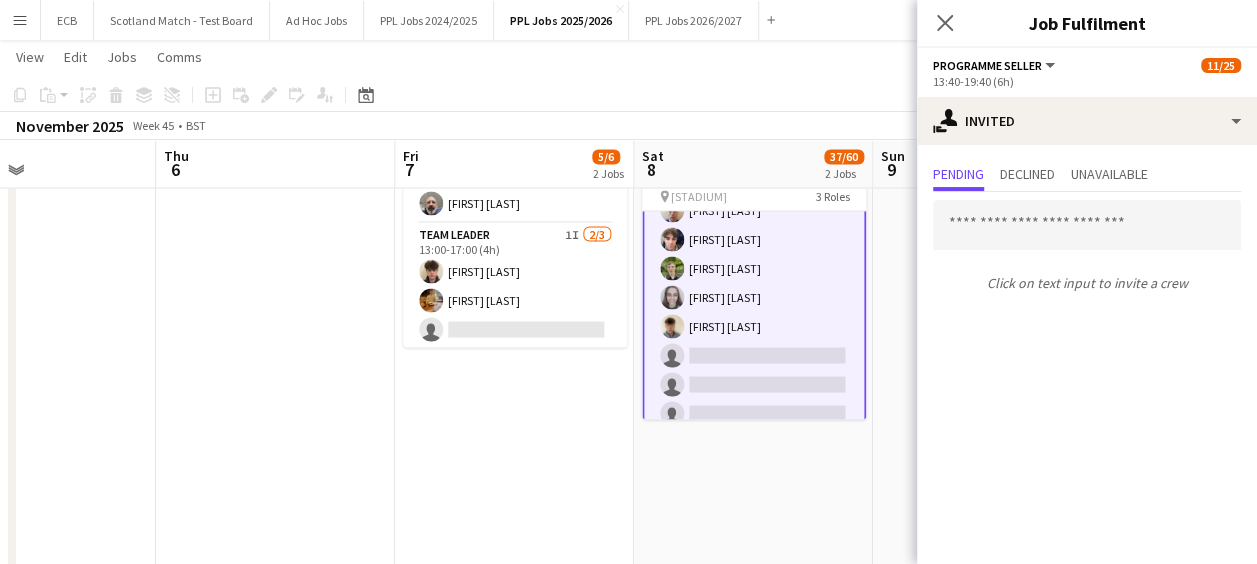 click on "Programme Seller   8/21   13:40-19:40 (6h)
[FIRST] [LAST] [FIRST] [LAST] [FIRST] [LAST] [FIRST] [LAST] [FIRST] [LAST] [FIRST] [LAST] [FIRST] [LAST] [FIRST] [LAST]
single-neutral-actions
single-neutral-actions
single-neutral-actions
single-neutral-actions
single-neutral-actions
single-neutral-actions
single-neutral-actions
single-neutral-actions
single-neutral-actions
single-neutral-actions
single-neutral-actions
single-neutral-actions
single-neutral-actions
single-neutral-actions
single-neutral-actions" at bounding box center [754, 399] 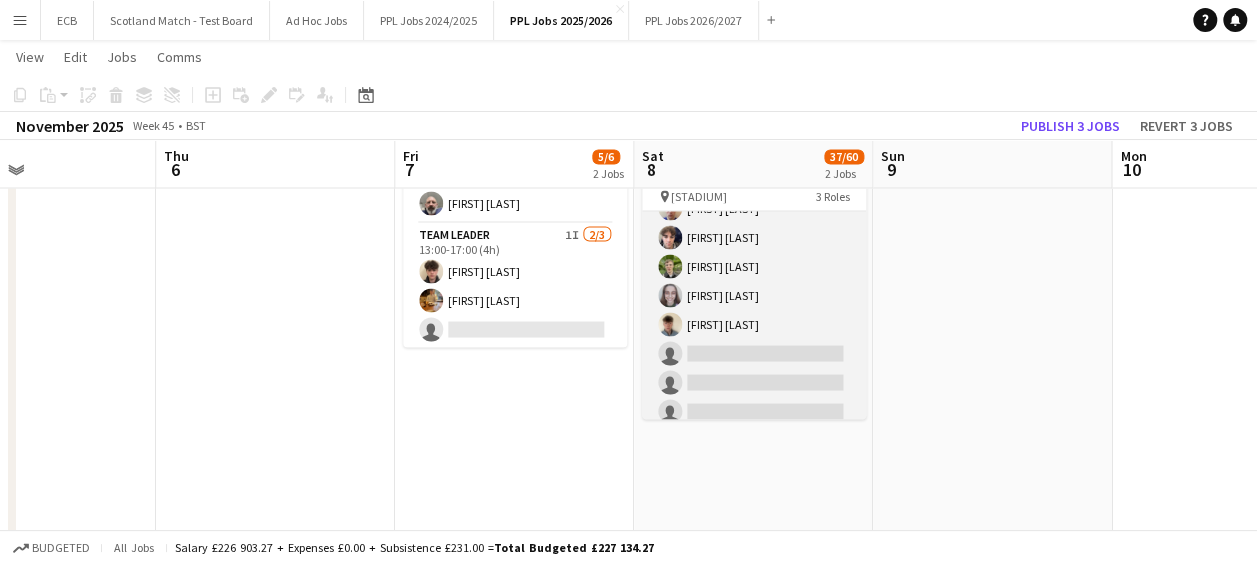 scroll, scrollTop: 330, scrollLeft: 0, axis: vertical 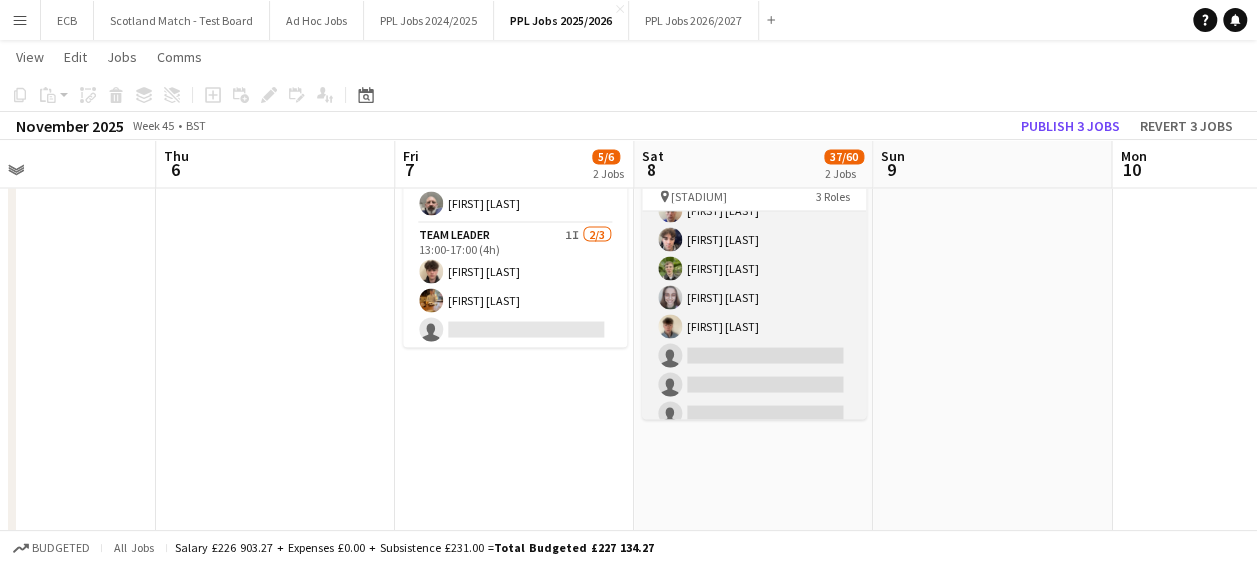 click on "Programme Seller   8/21   13:40-19:40 (6h)
[FIRST] [LAST] [FIRST] [LAST] [FIRST] [LAST] [FIRST] [LAST] [FIRST] [LAST] [FIRST] [LAST] [FIRST] [LAST] [FIRST] [LAST]
single-neutral-actions
single-neutral-actions
single-neutral-actions
single-neutral-actions
single-neutral-actions
single-neutral-actions
single-neutral-actions
single-neutral-actions
single-neutral-actions
single-neutral-actions
single-neutral-actions
single-neutral-actions
single-neutral-actions
single-neutral-actions
single-neutral-actions" at bounding box center (754, 399) 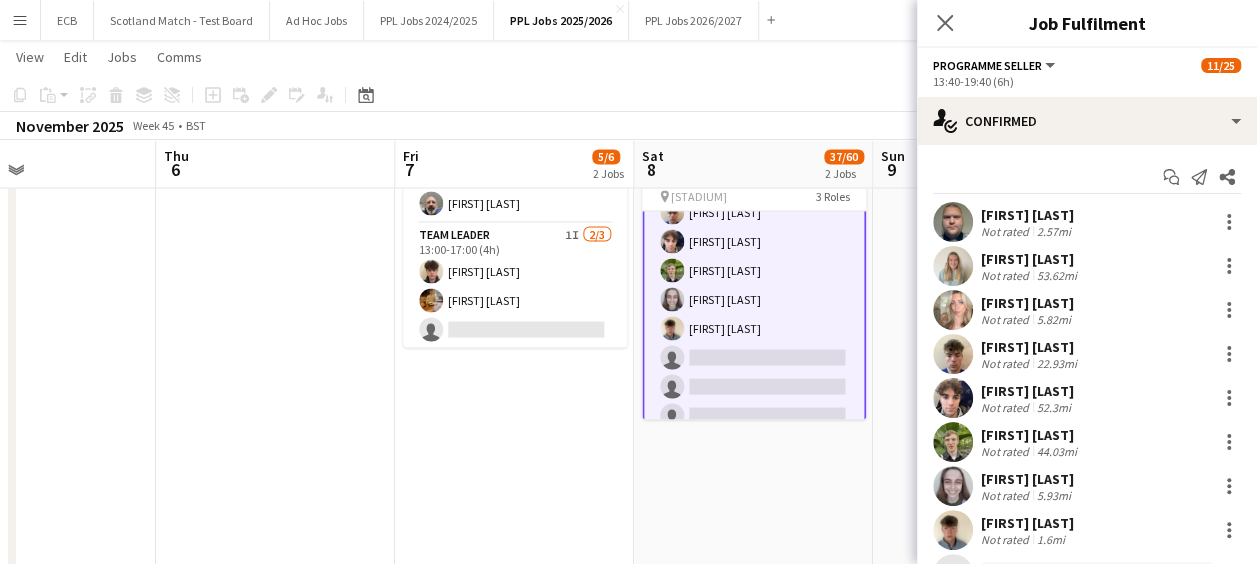 scroll, scrollTop: 332, scrollLeft: 0, axis: vertical 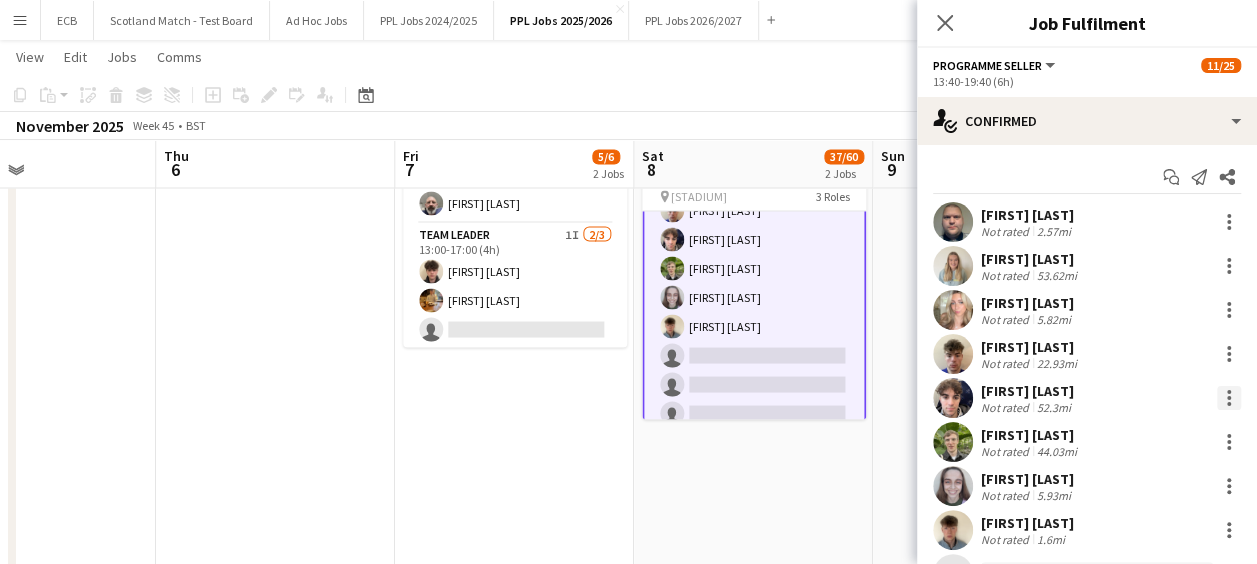 click at bounding box center [1229, 398] 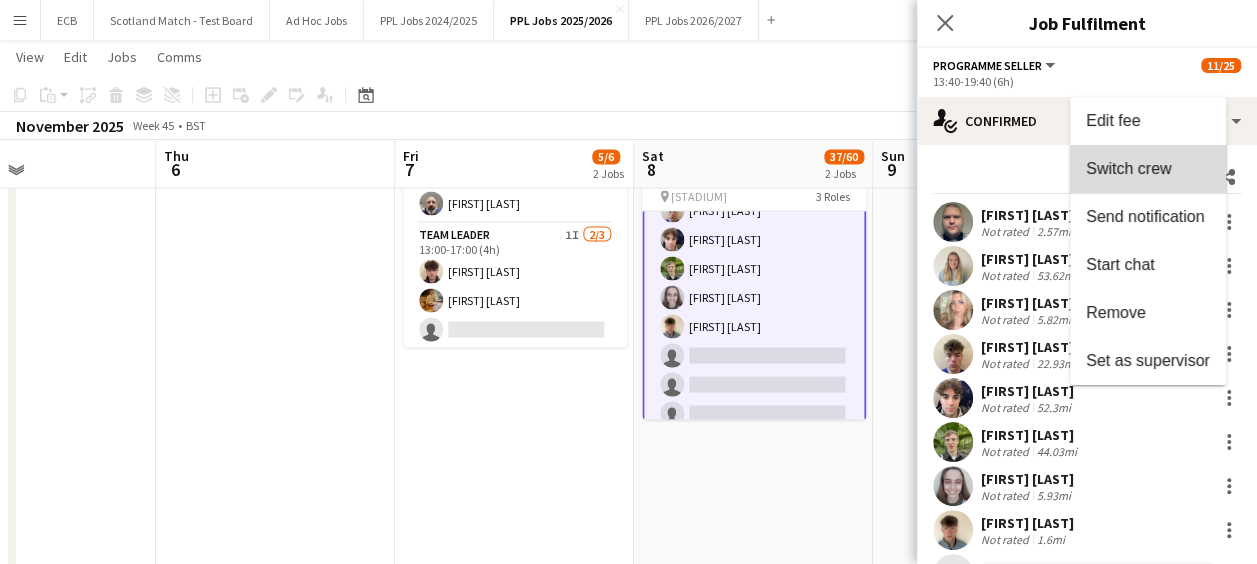 click on "Switch crew" at bounding box center (1128, 168) 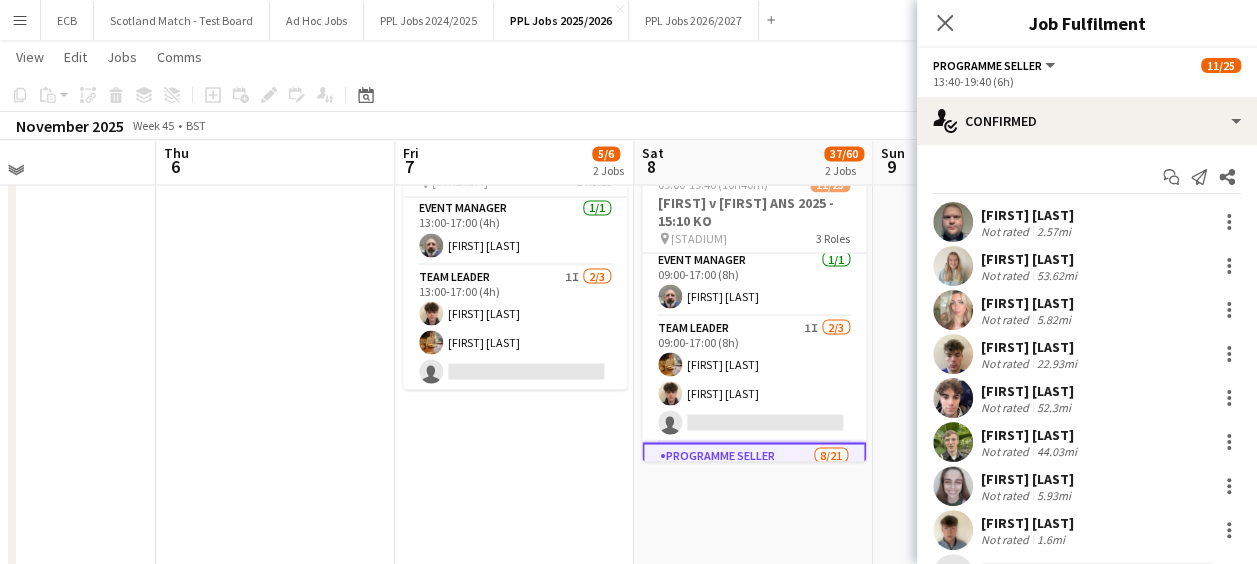 scroll, scrollTop: 6, scrollLeft: 0, axis: vertical 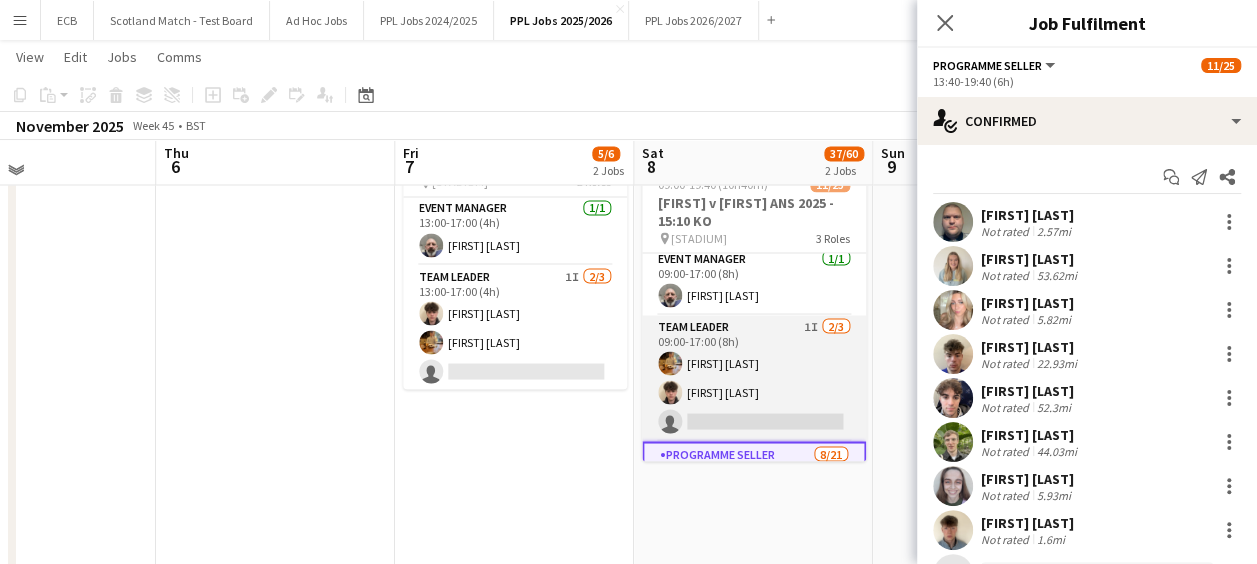 click on "Team Leader    1I   2/3   09:00-17:00 (8h)
[FIRST] [LAST] [FIRST] [LAST]
single-neutral-actions" at bounding box center [754, 378] 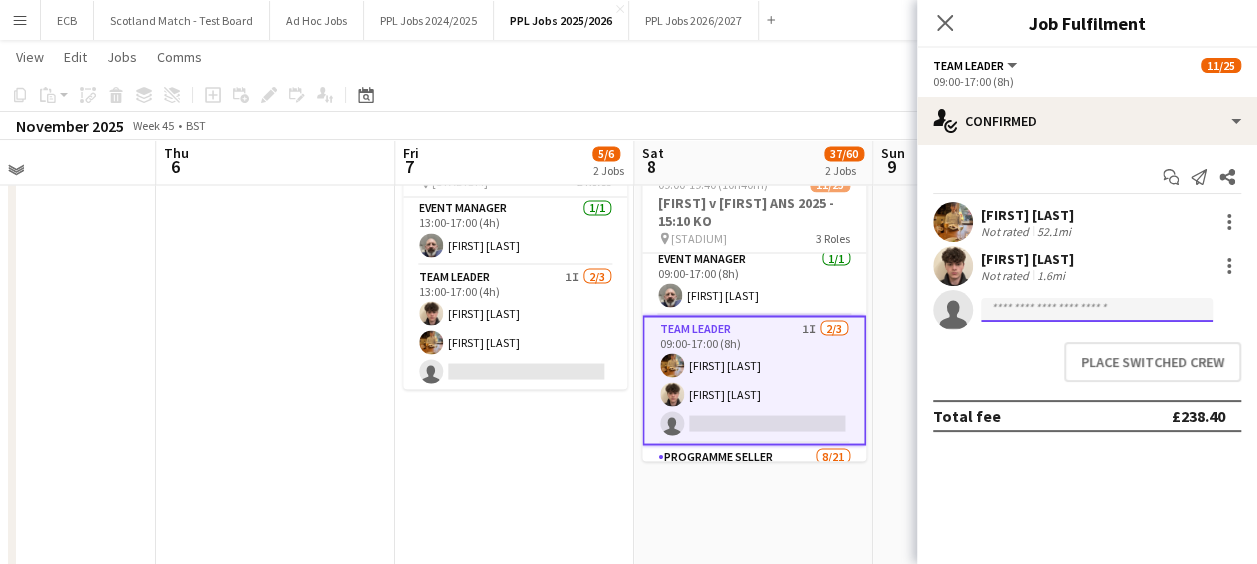 click 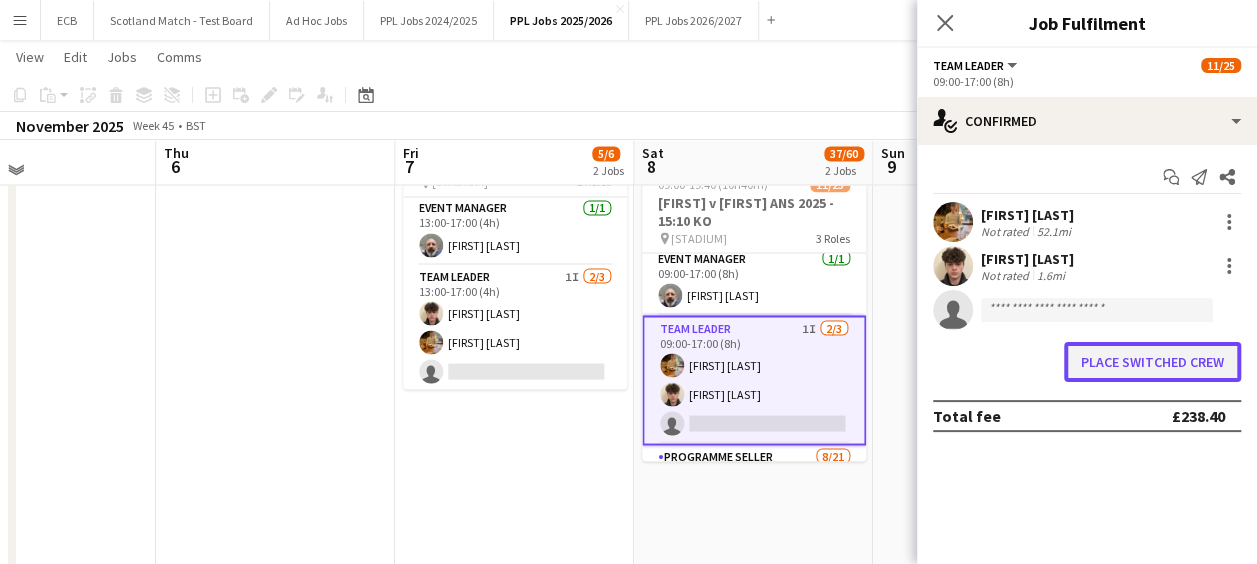 click on "Place switched crew" at bounding box center [1152, 362] 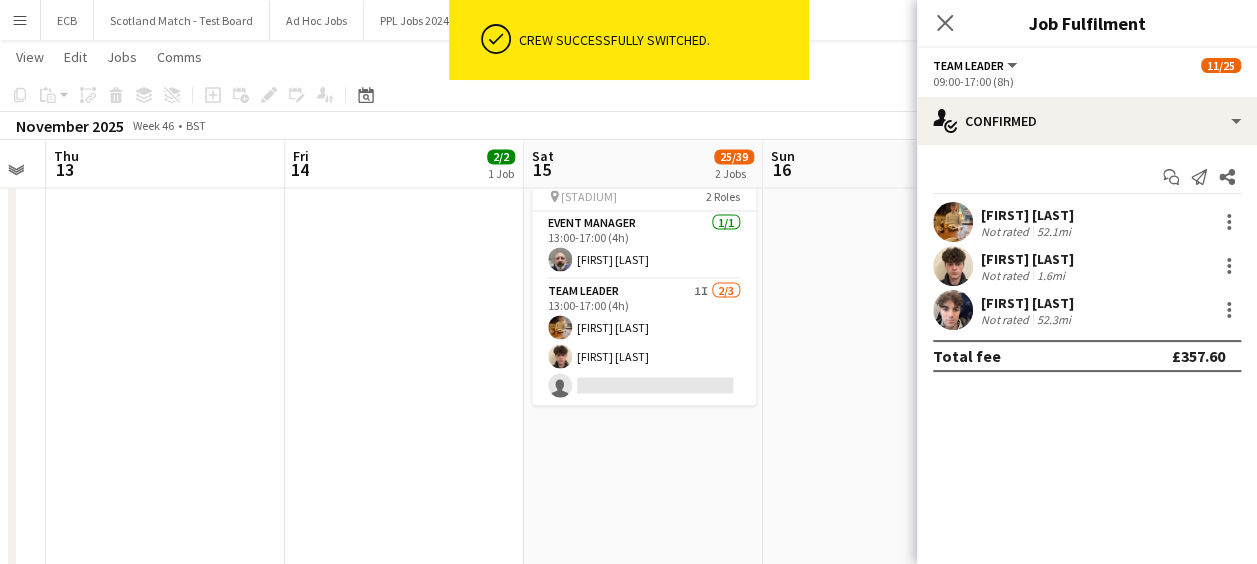 scroll, scrollTop: 0, scrollLeft: 670, axis: horizontal 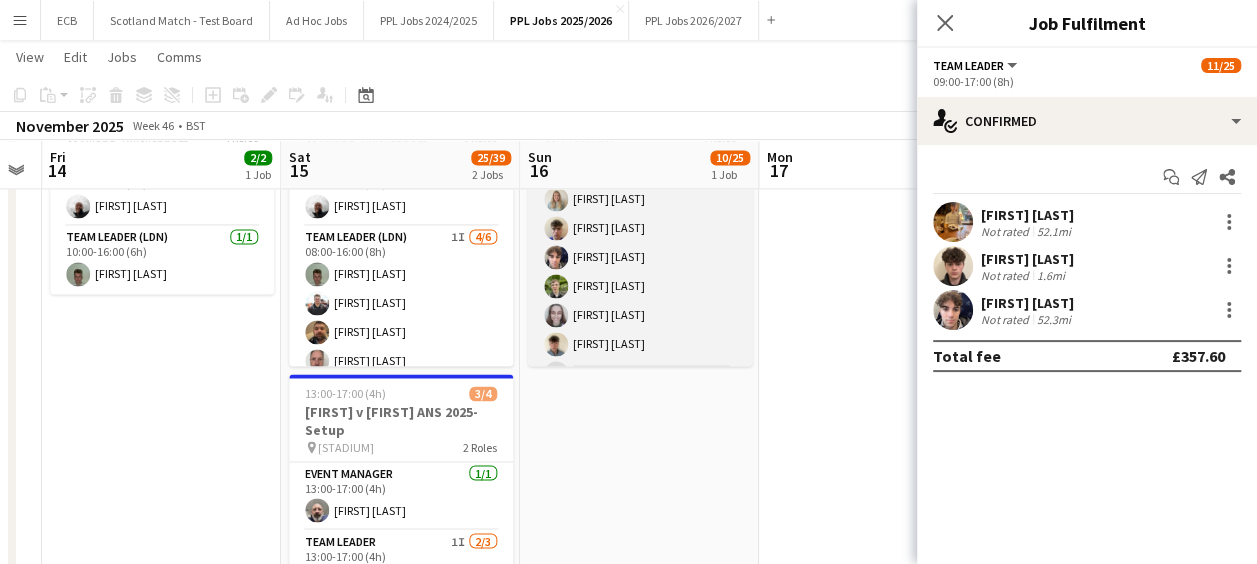 click on "Programme Seller   7/21   12:00-18:00 (6h)
[FIRST] [LAST] [FIRST] [LAST] [FIRST] [LAST] [FIRST] [LAST] [FIRST] [LAST] [FIRST] [LAST] [FIRST] [LAST] [FIRST] [LAST]
single-neutral-actions
single-neutral-actions
single-neutral-actions
single-neutral-actions
single-neutral-actions
single-neutral-actions
single-neutral-actions
single-neutral-actions
single-neutral-actions
single-neutral-actions
single-neutral-actions
single-neutral-actions
single-neutral-actions
single-neutral-actions" at bounding box center (640, 446) 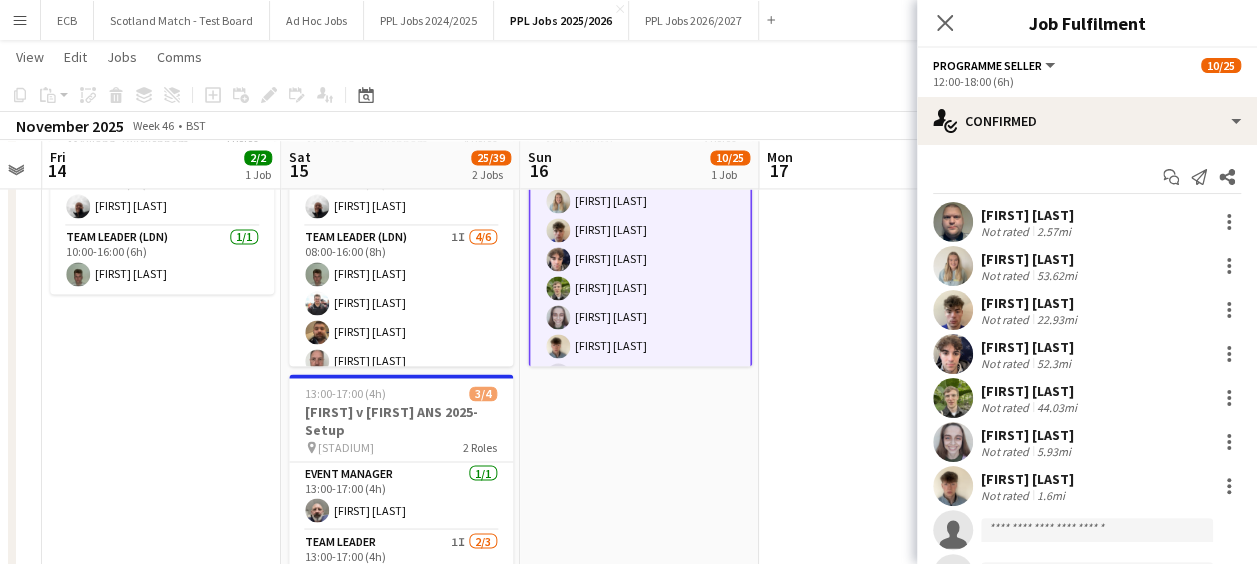 scroll, scrollTop: 232, scrollLeft: 0, axis: vertical 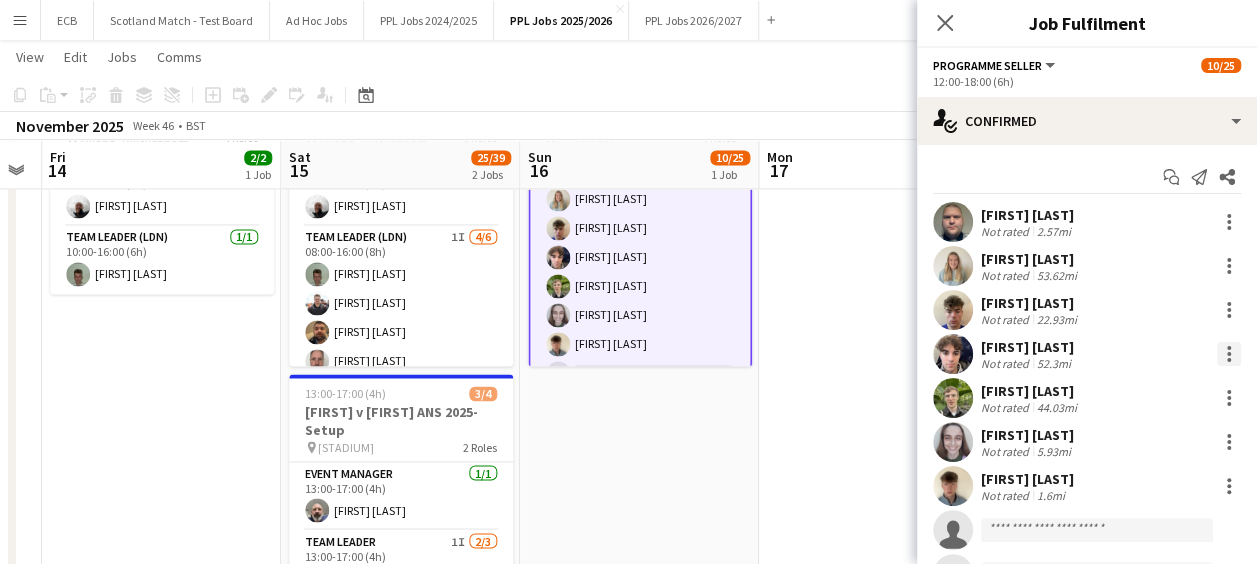 click at bounding box center (1229, 354) 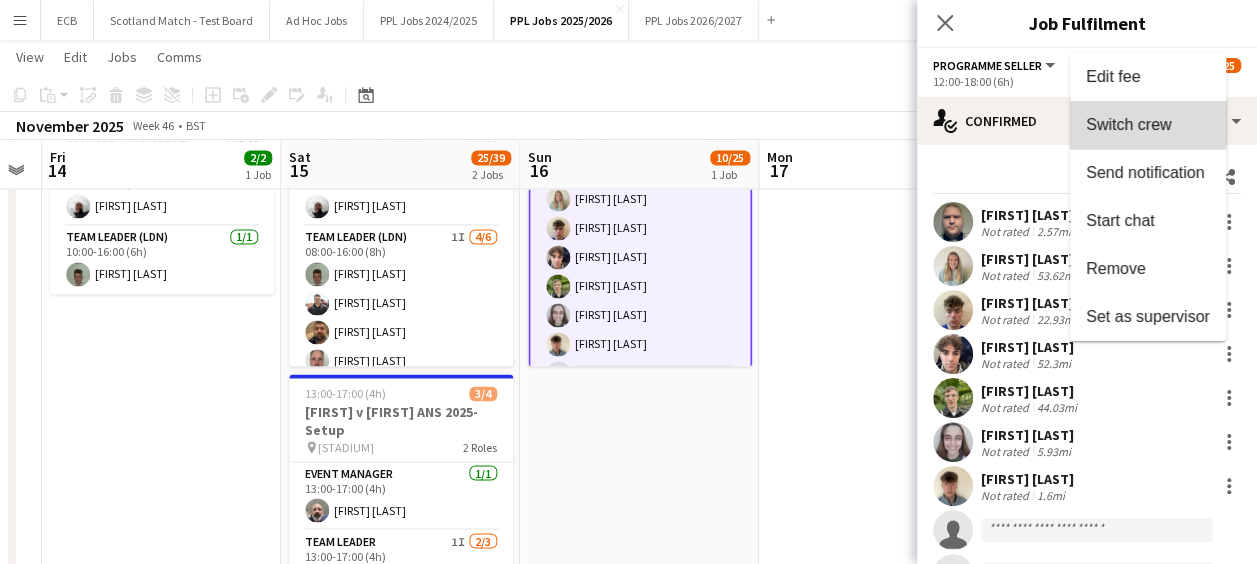 click on "Switch crew" at bounding box center (1128, 124) 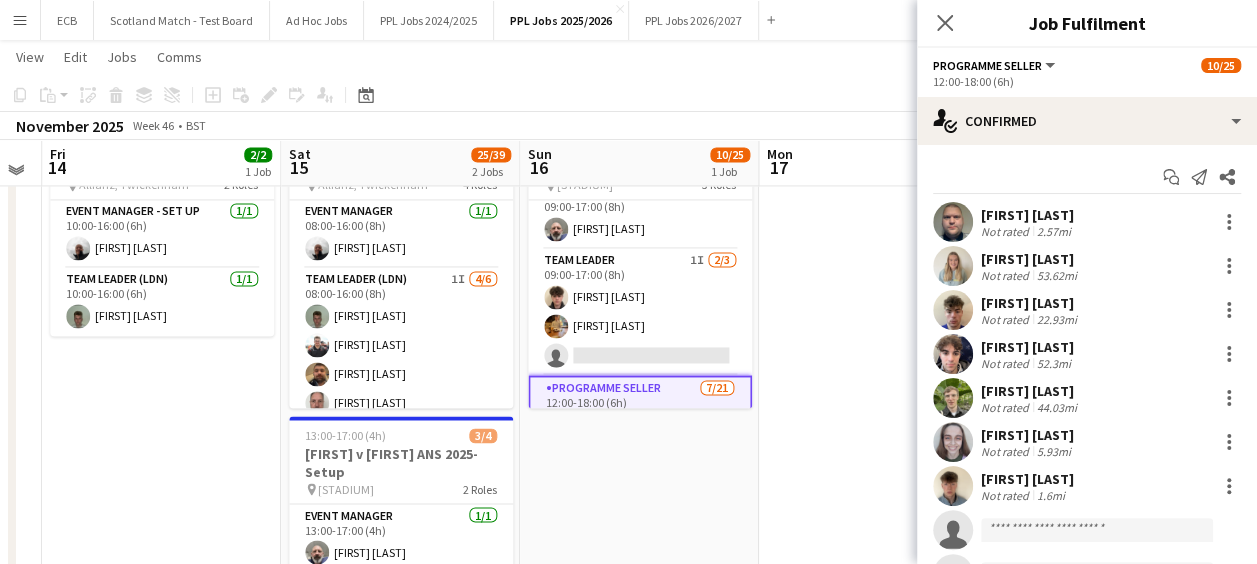 scroll, scrollTop: 18, scrollLeft: 0, axis: vertical 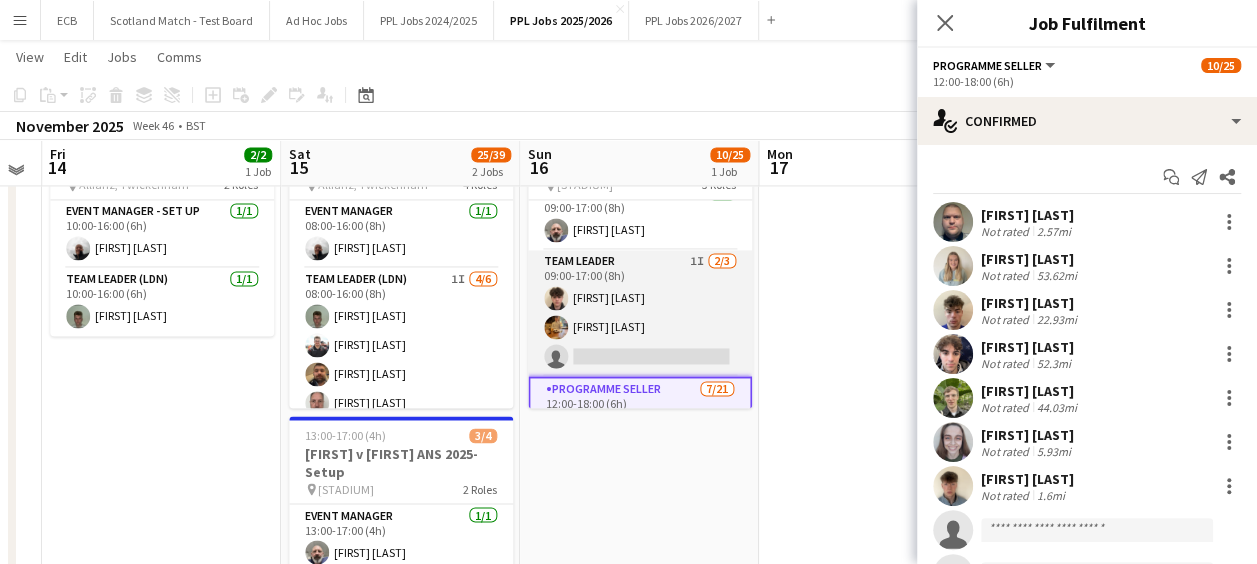 click on "Team Leader    1I   2/3   09:00-17:00 (8h)
[FIRST] [LAST]
single-neutral-actions" at bounding box center (640, 313) 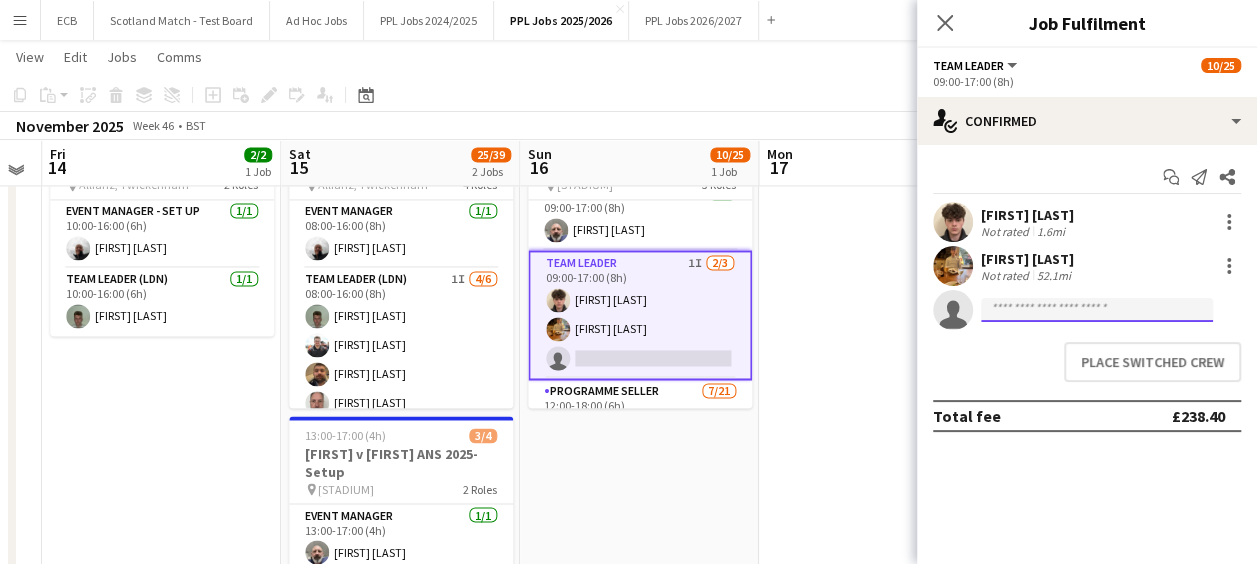 click 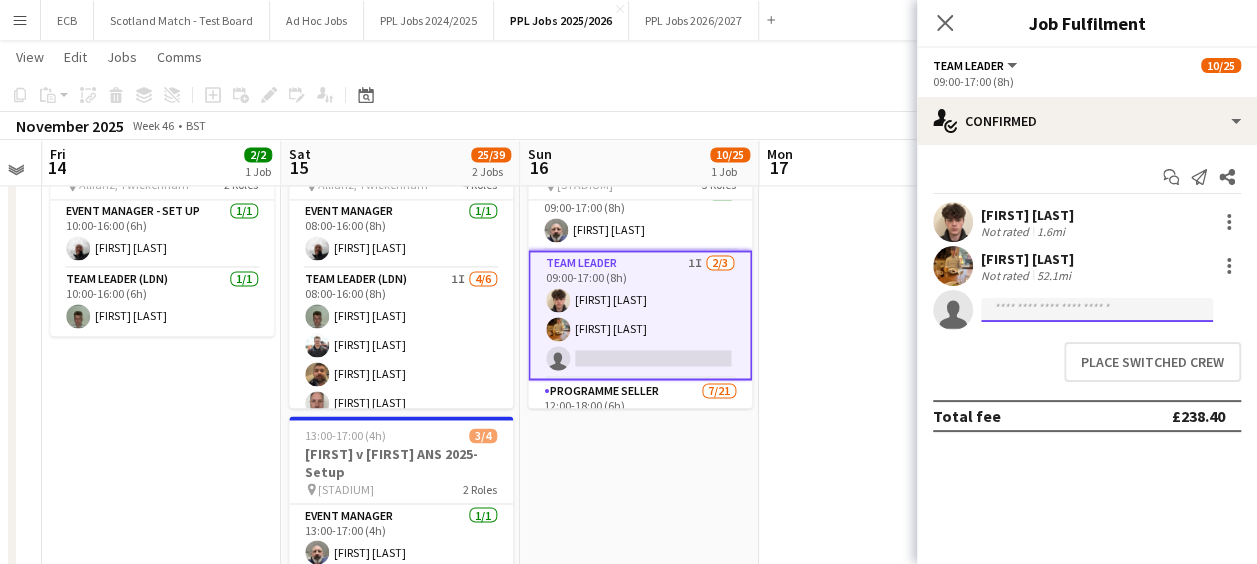 click 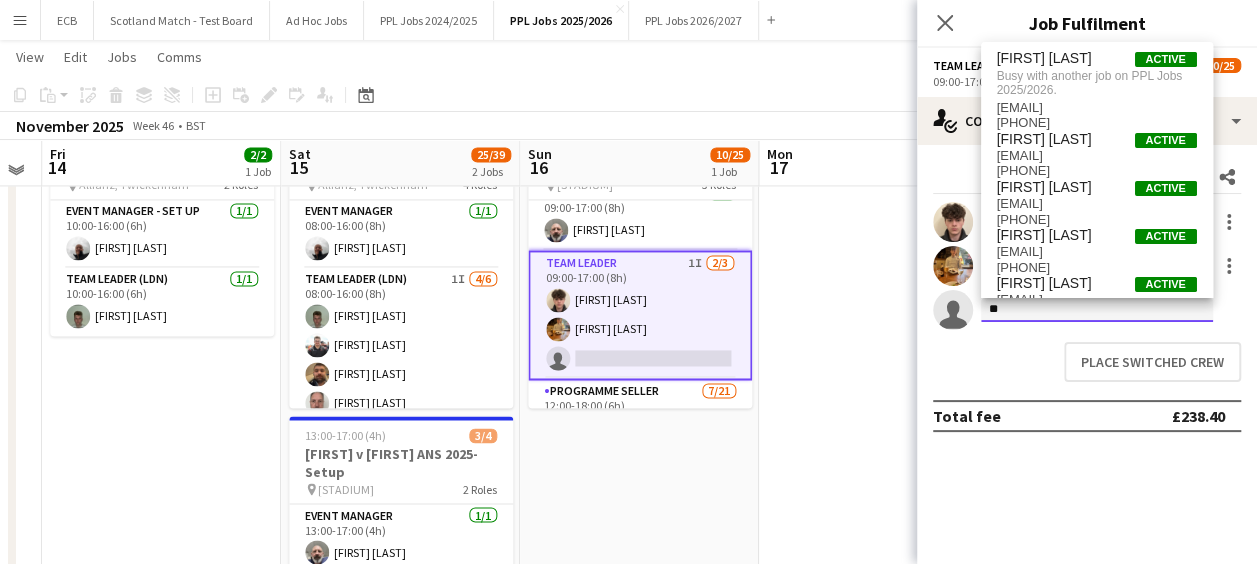 type on "*" 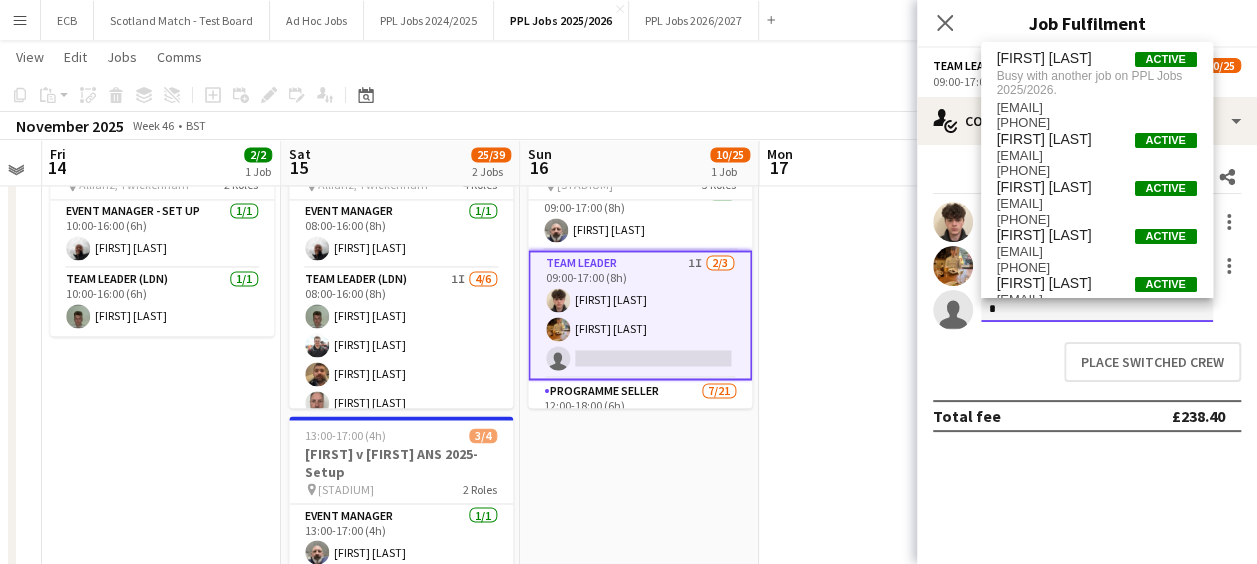 type 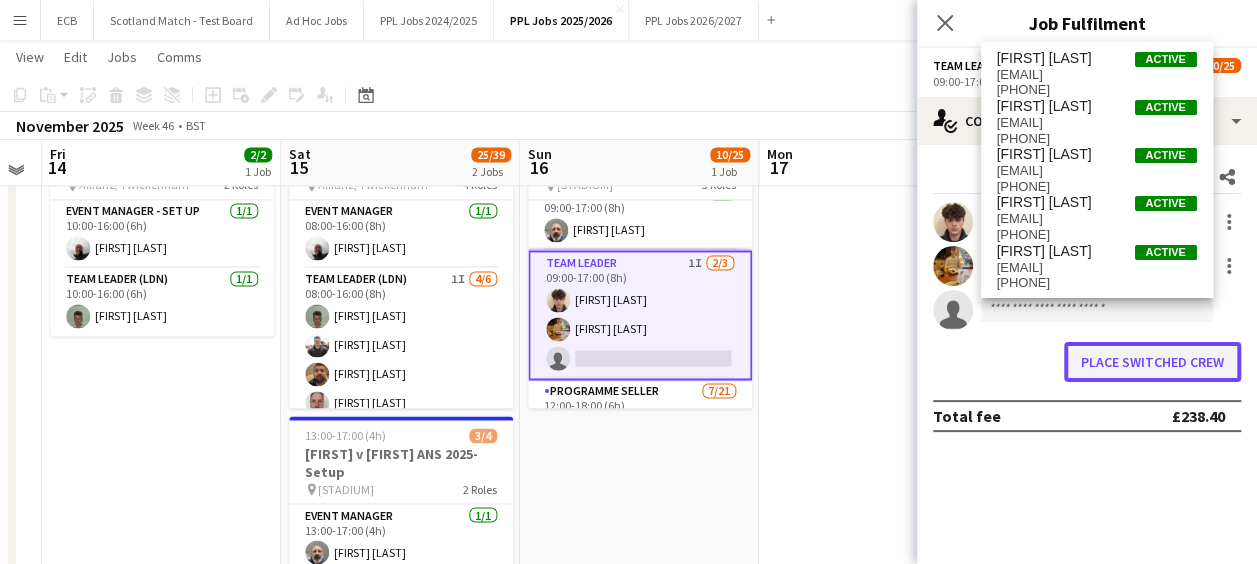 click on "Place switched crew" at bounding box center (1152, 362) 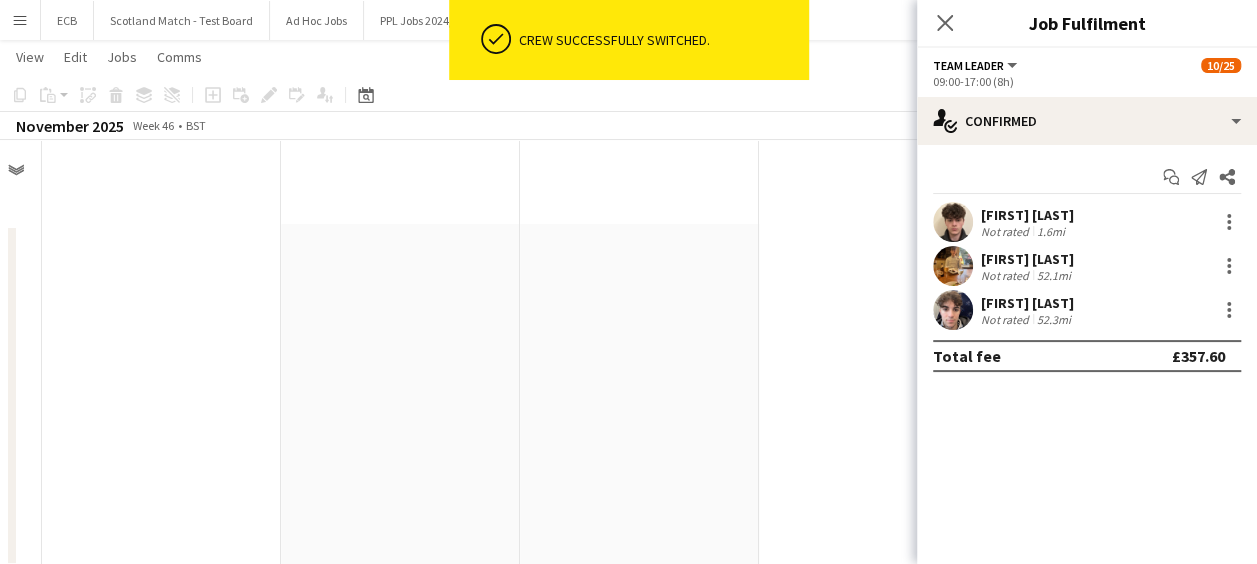 scroll, scrollTop: 1524, scrollLeft: 0, axis: vertical 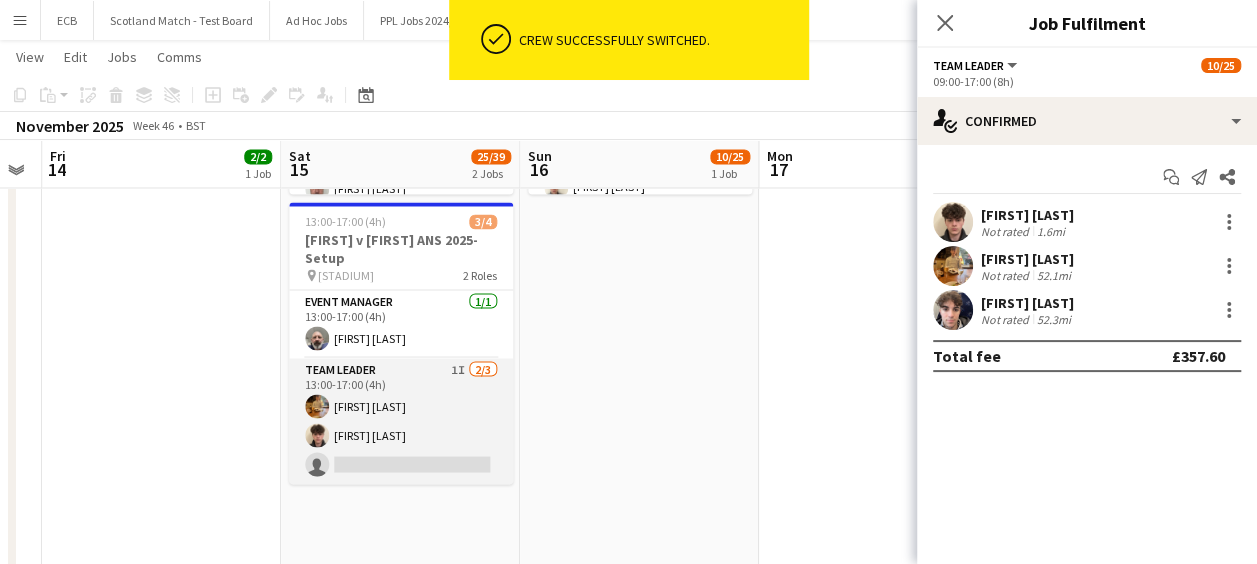 click on "Team Leader    1I   2/3   13:00-17:00 (4h)
[FIRST] [LAST] [FIRST] [LAST]
single-neutral-actions" at bounding box center (401, 421) 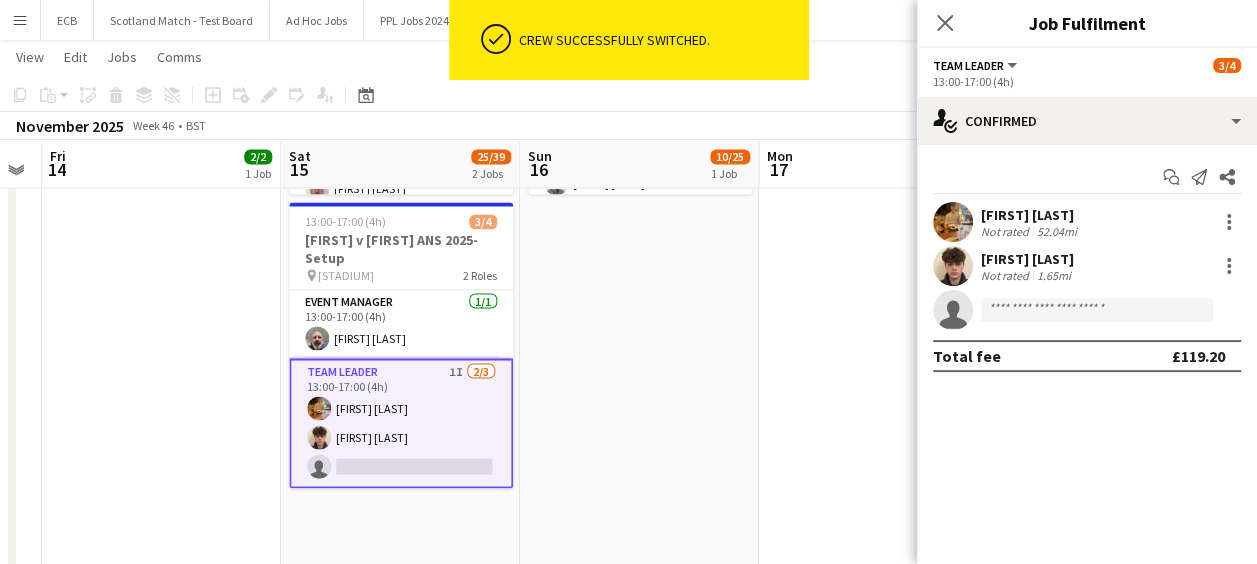 scroll, scrollTop: 202, scrollLeft: 0, axis: vertical 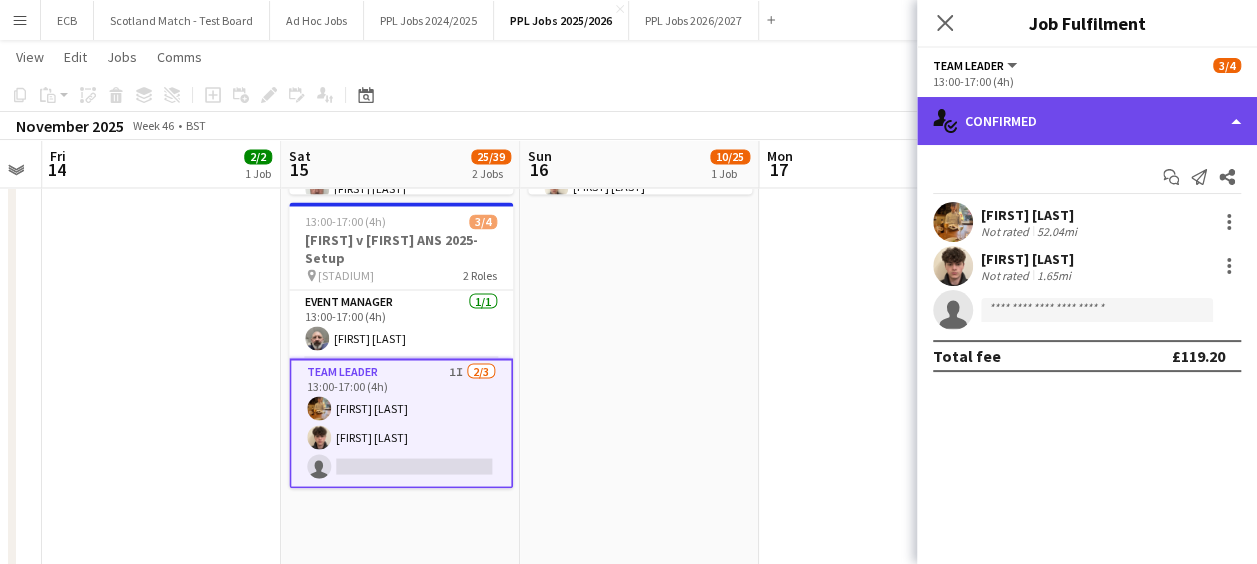 click on "single-neutral-actions-check-2
Confirmed" 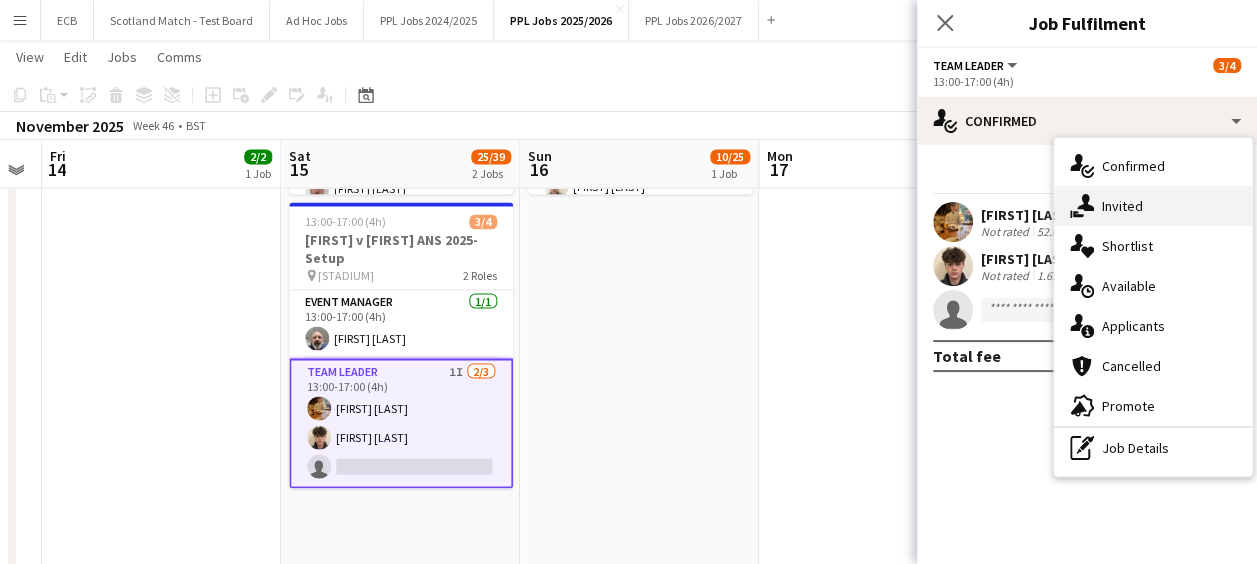 click on "single-neutral-actions-share-1
Invited" at bounding box center (1153, 206) 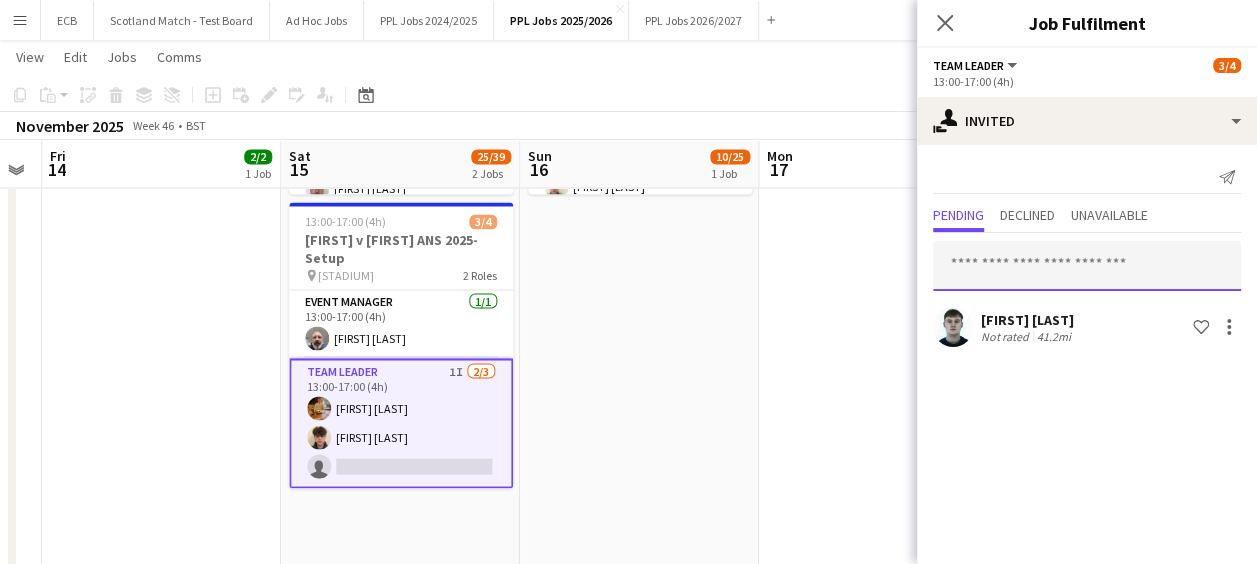click at bounding box center [1087, 266] 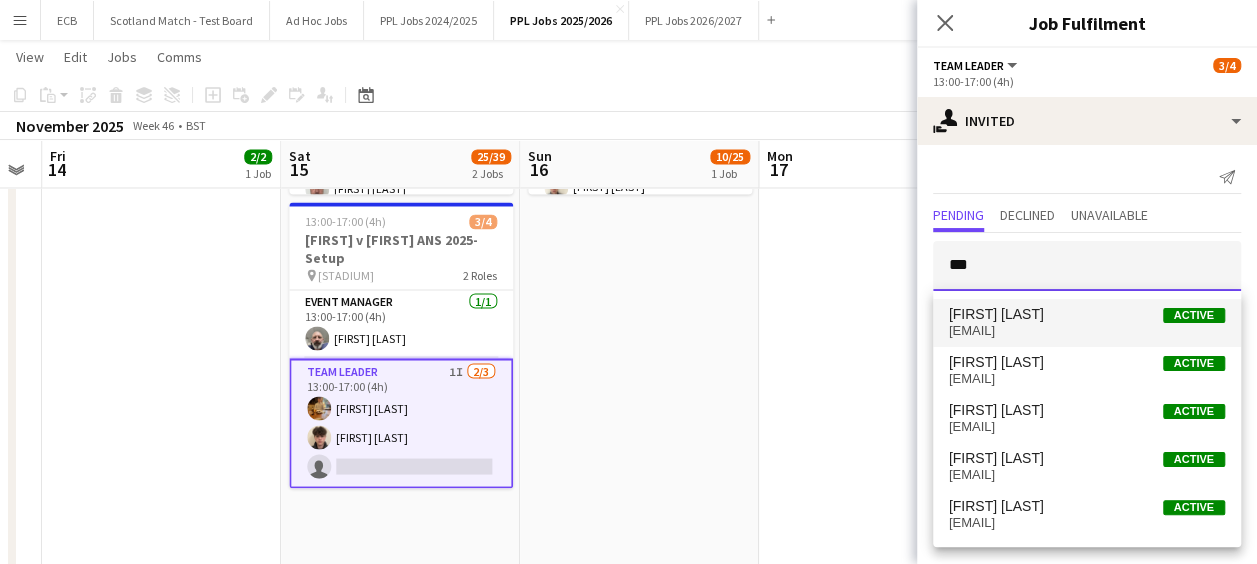 type on "***" 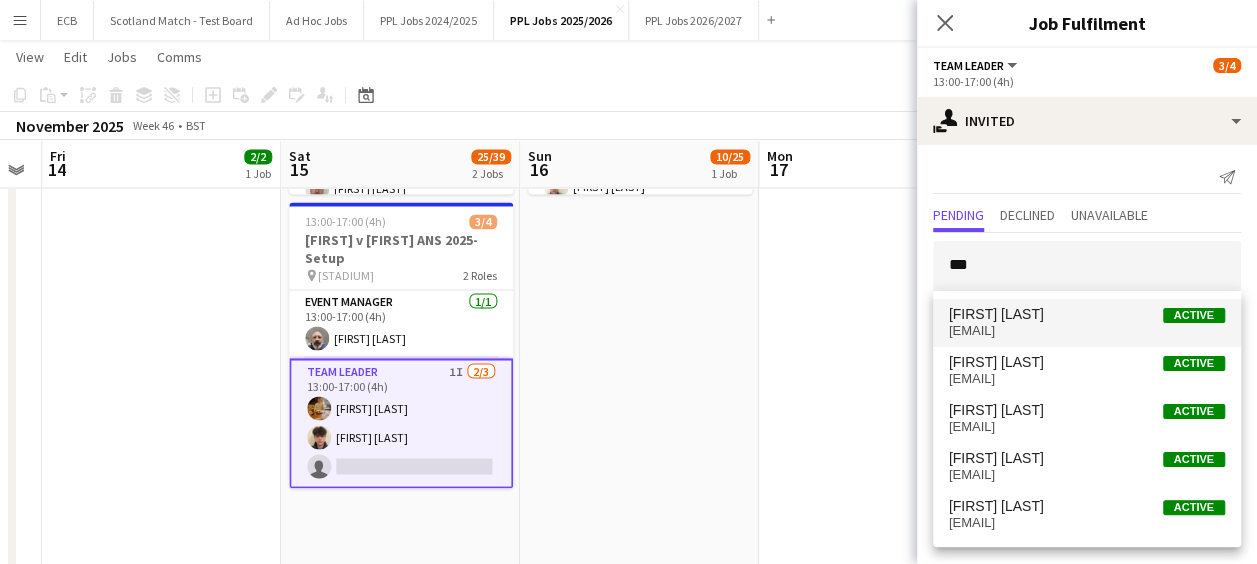 click on "Active" at bounding box center [1194, 315] 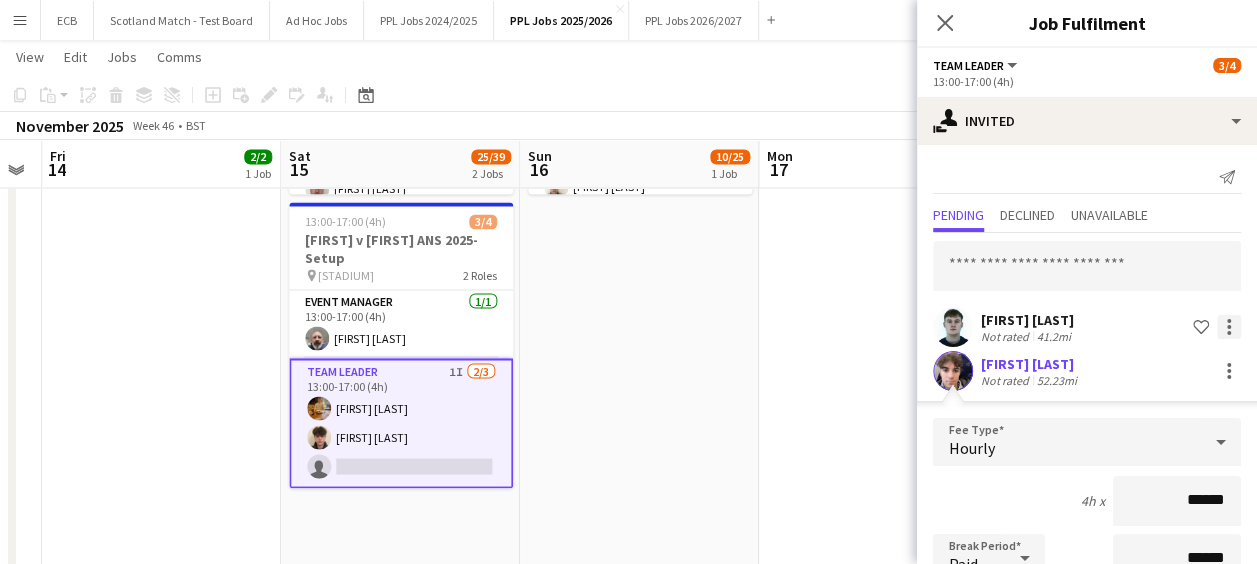 click 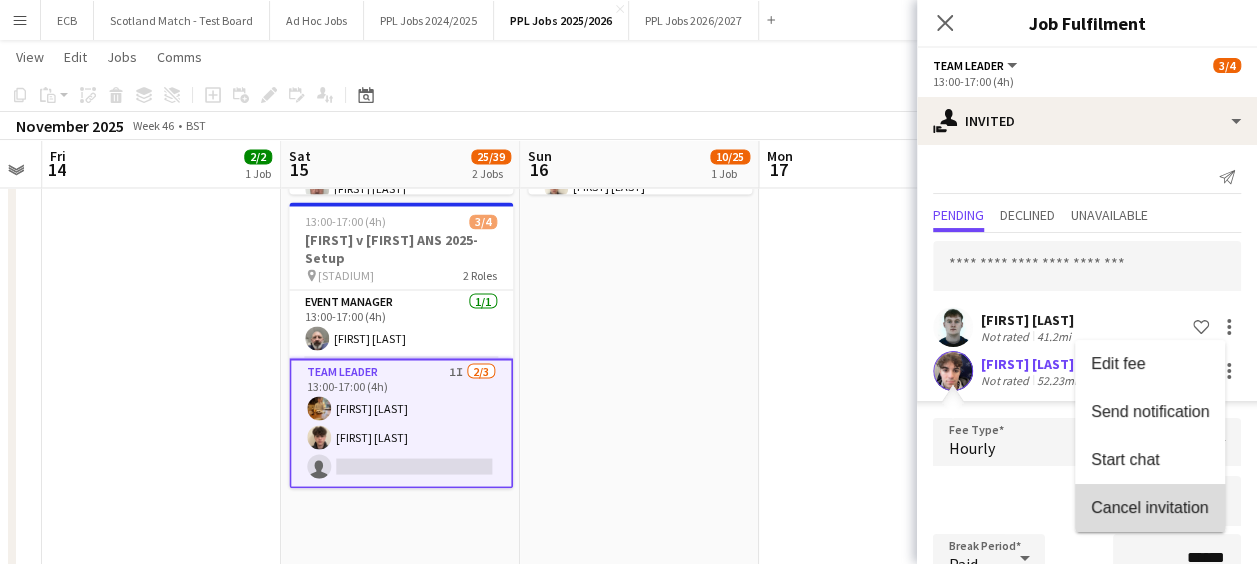 click on "Cancel invitation" at bounding box center (1149, 506) 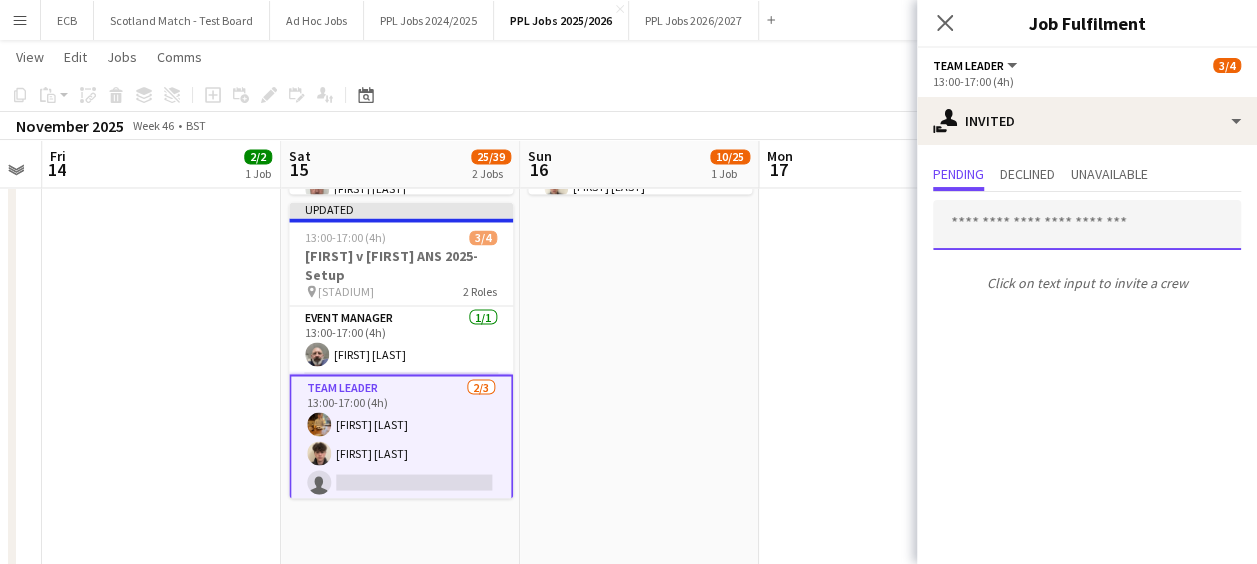 click at bounding box center (1087, 225) 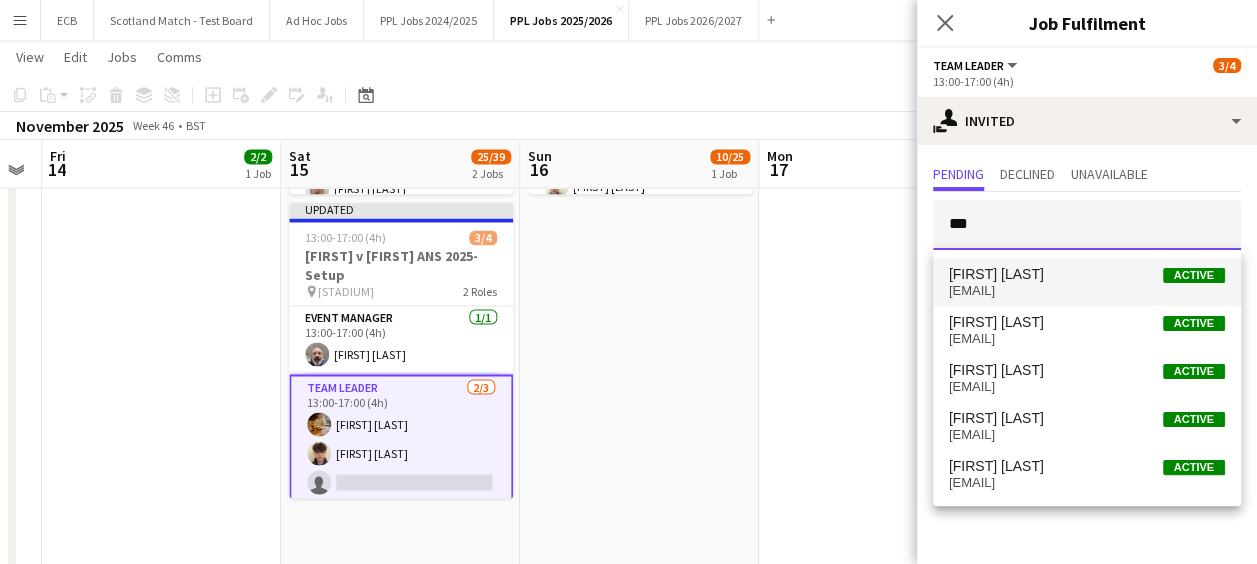 type on "***" 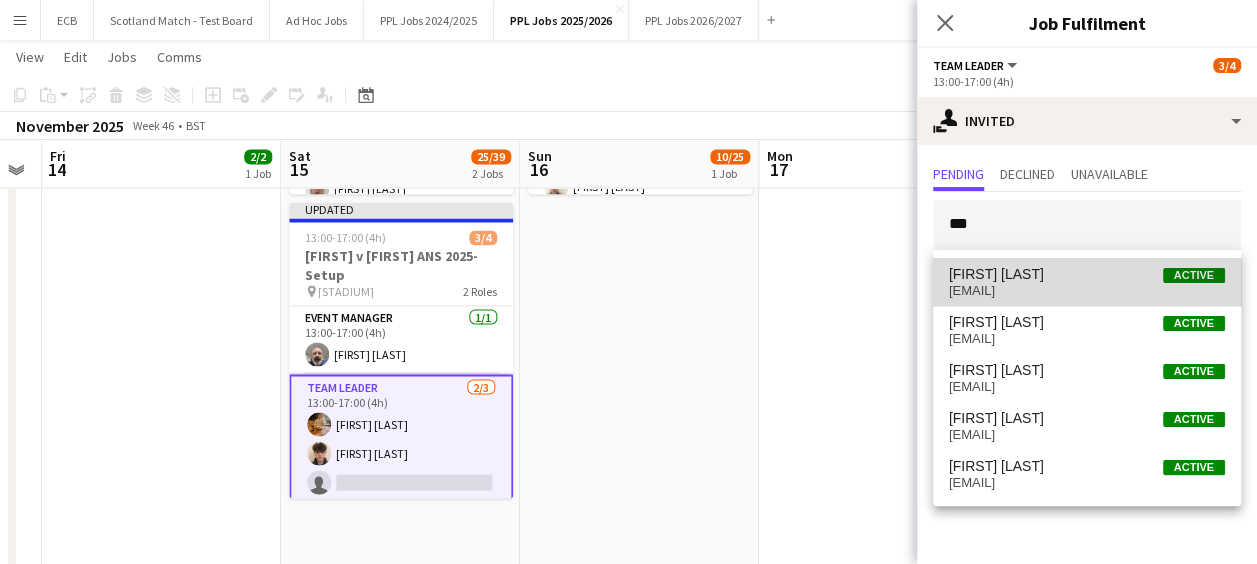 click on "Active" at bounding box center [1194, 275] 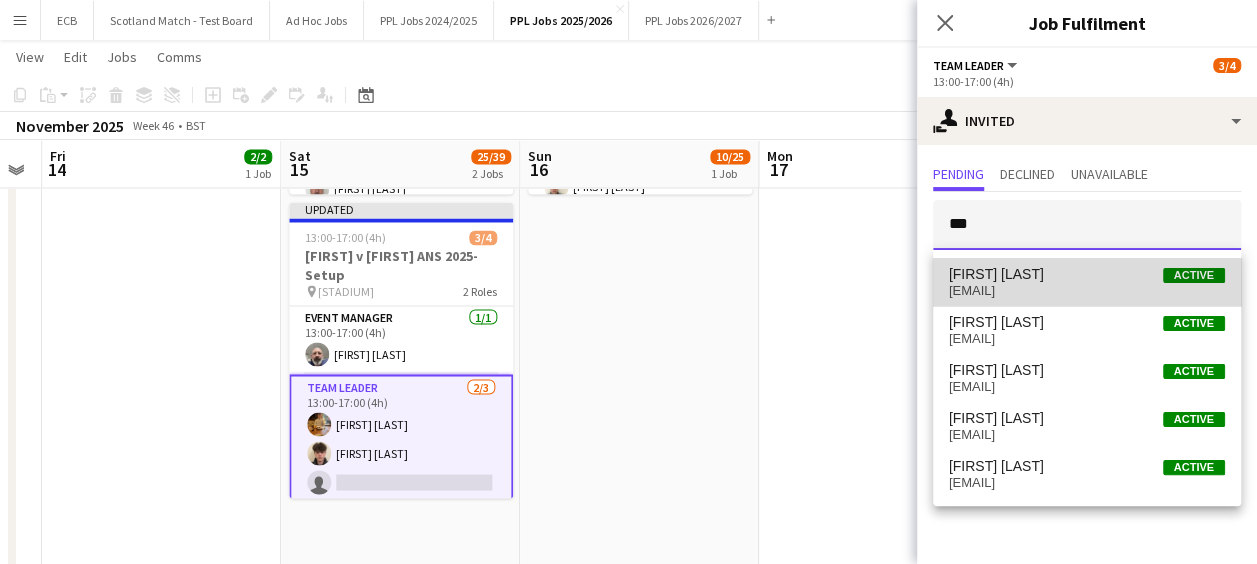 type 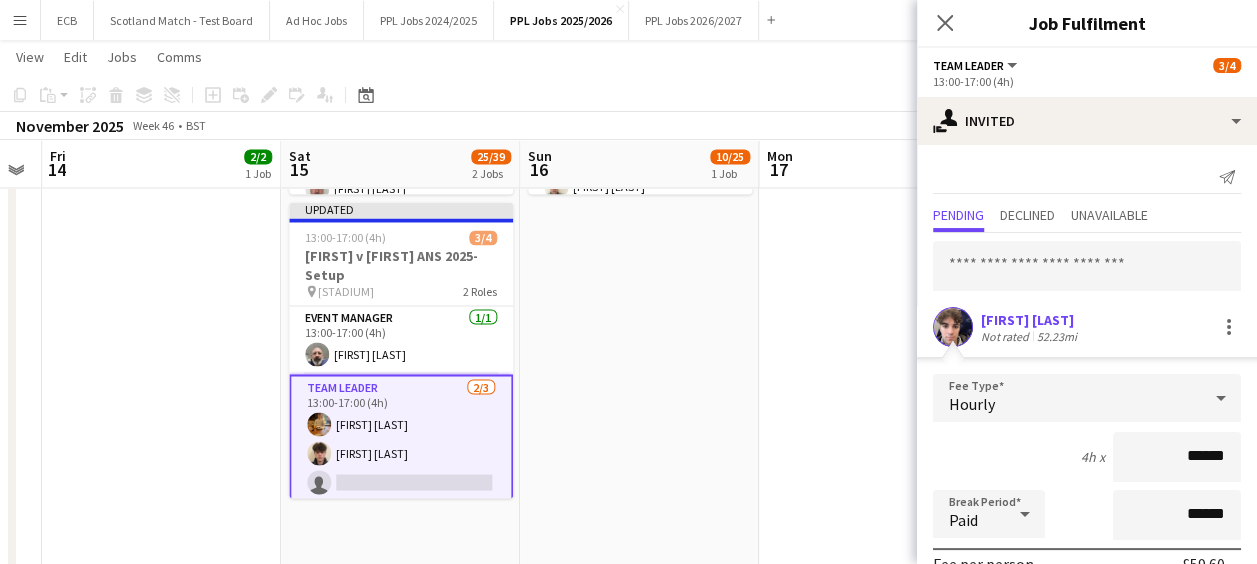 scroll, scrollTop: 198, scrollLeft: 0, axis: vertical 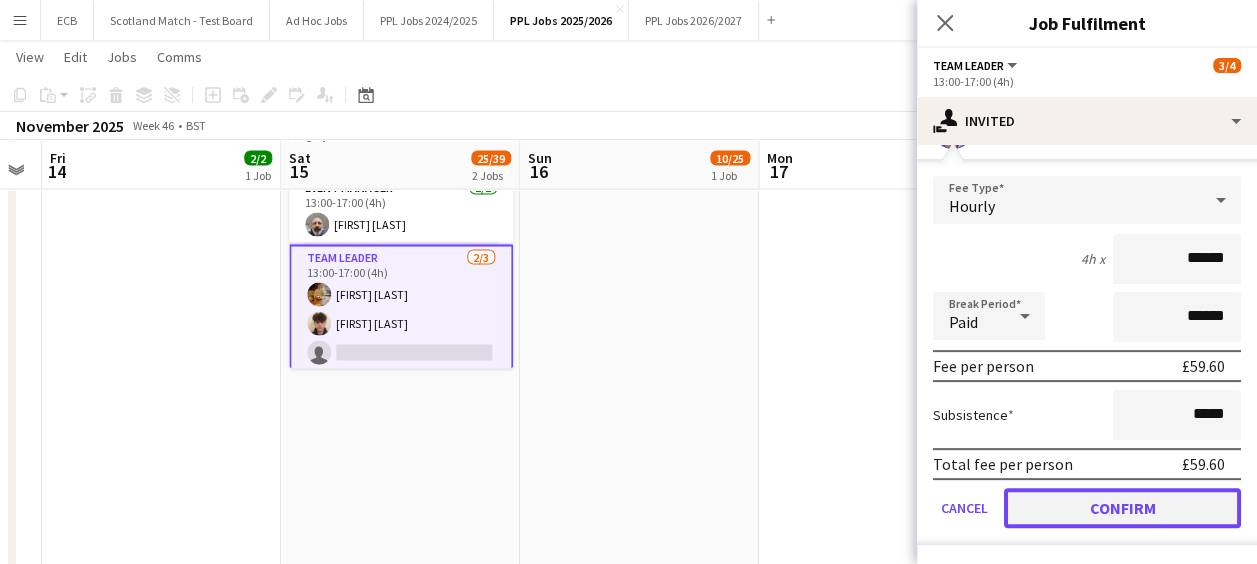 click on "Confirm" 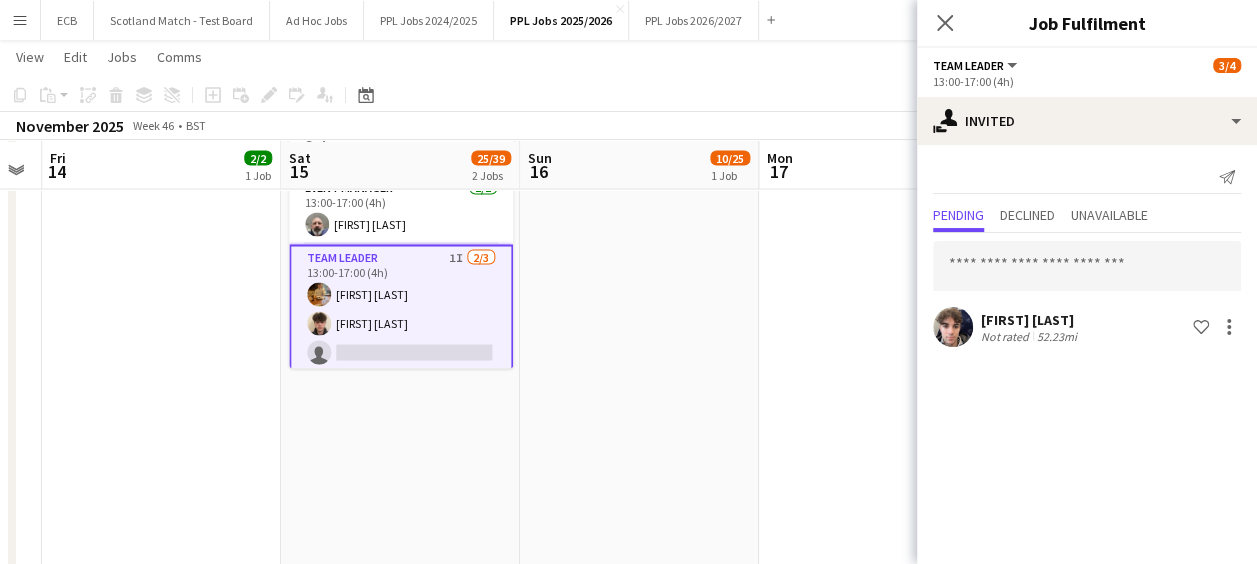 scroll, scrollTop: 0, scrollLeft: 0, axis: both 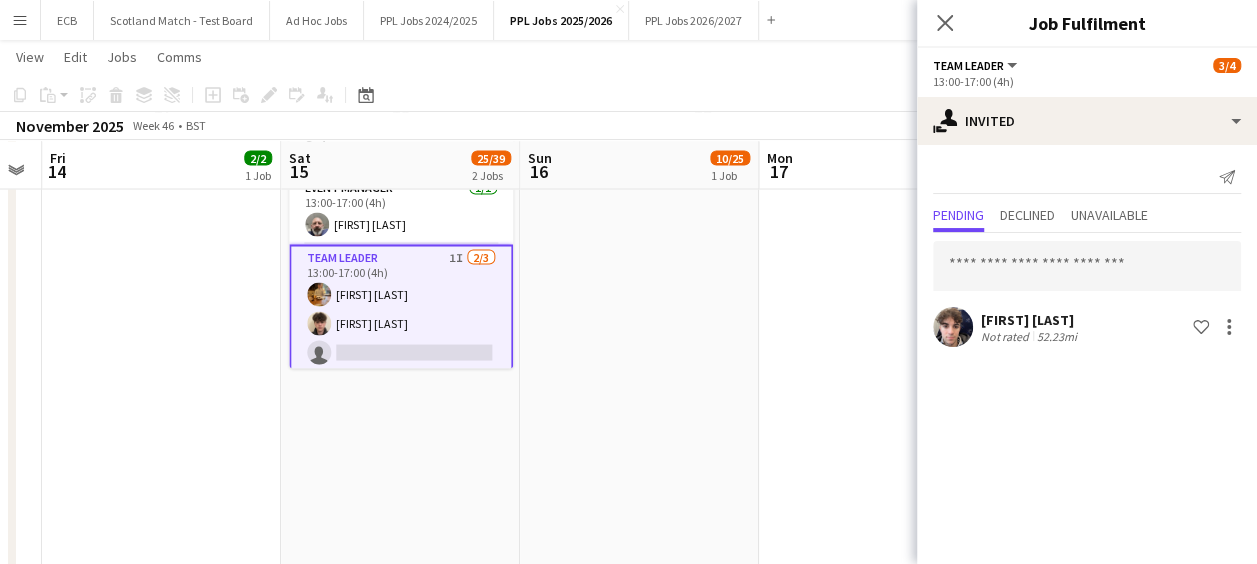 click on "Updated   09:00-18:00 (9h)    10/25   [FIRST] v [FIRST] ANS 2025 - 15:10 KO
pin
[STADIUM]   3 Roles   Event Manager   1/1   09:00-17:00 (8h)
[FIRST] [LAST]  Team Leader    3/3   09:00-17:00 (8h)
[FIRST] [LAST] [FIRST] [LAST]  Programme Seller   6/21   12:00-18:00 (6h)
[FIRST] [LAST] [FIRST] [LAST] [FIRST] [LAST] [FIRST] [LAST] [FIRST] [LAST] [FIRST] [LAST] [FIRST] [LAST]
single-neutral-actions
single-neutral-actions
single-neutral-actions
single-neutral-actions
single-neutral-actions
single-neutral-actions
single-neutral-actions
single-neutral-actions
single-neutral-actions
single-neutral-actions
single-neutral-actions
single-neutral-actions" at bounding box center (639, 236) 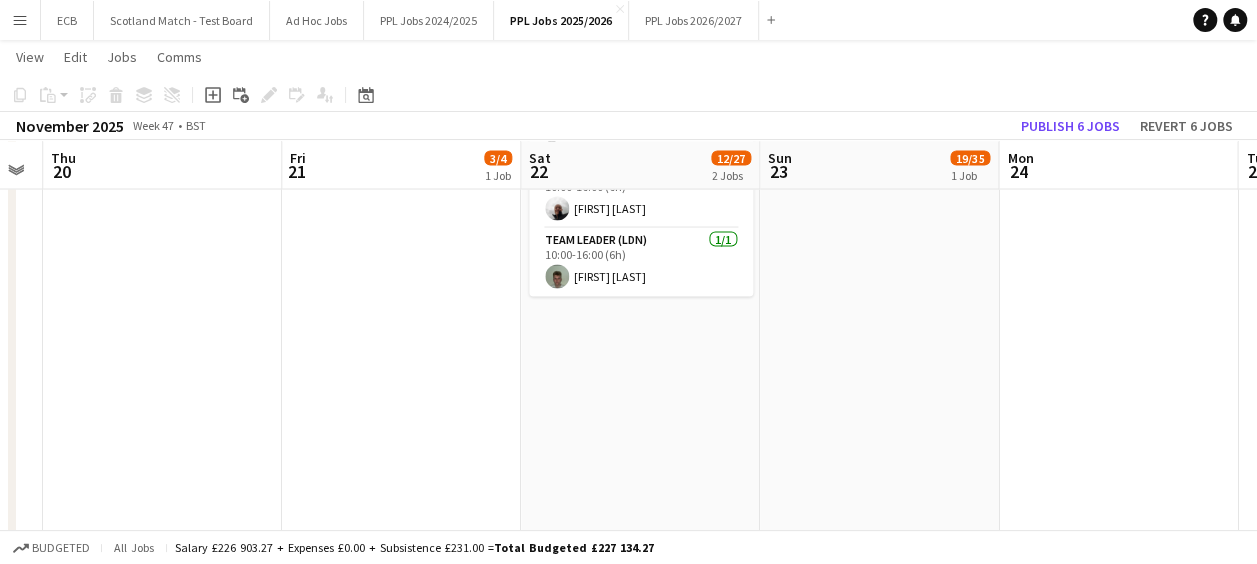 scroll, scrollTop: 0, scrollLeft: 919, axis: horizontal 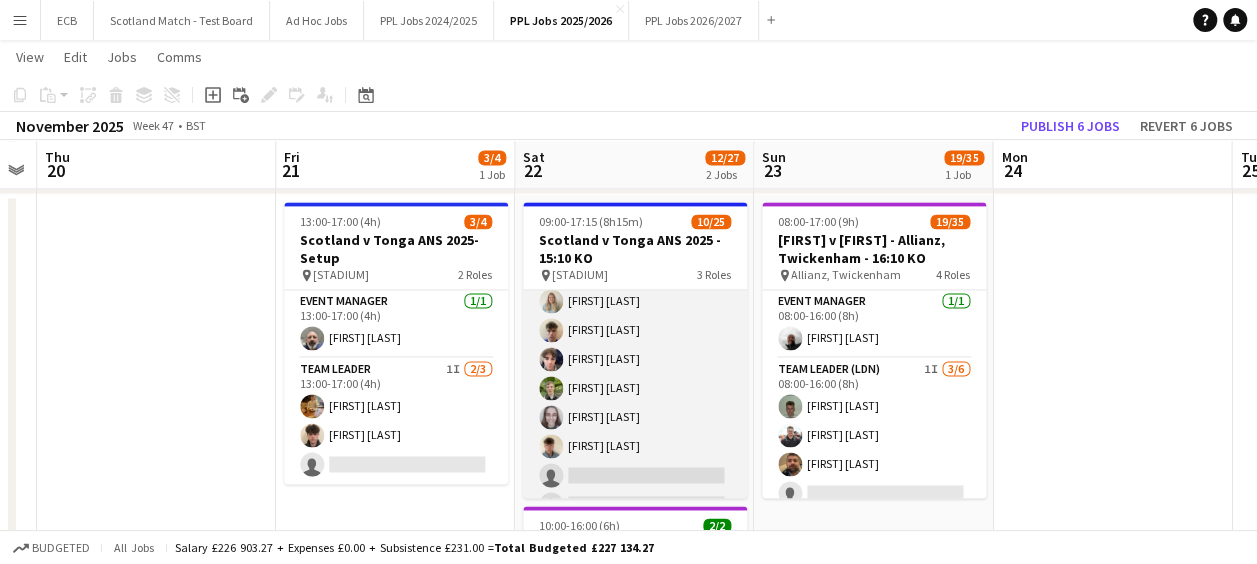 click on "Programme Seller   7/21   11:15-17:15 (6h)
[FIRST] [LAST] [FIRST] [LAST] [FIRST] [LAST] [FIRST] [LAST] [FIRST] [LAST] [FIRST] [LAST] [FIRST] [LAST] [FIRST] [LAST]
single-neutral-actions
single-neutral-actions
single-neutral-actions
single-neutral-actions
single-neutral-actions
single-neutral-actions
single-neutral-actions
single-neutral-actions
single-neutral-actions
single-neutral-actions
single-neutral-actions
single-neutral-actions
single-neutral-actions" at bounding box center [635, 548] 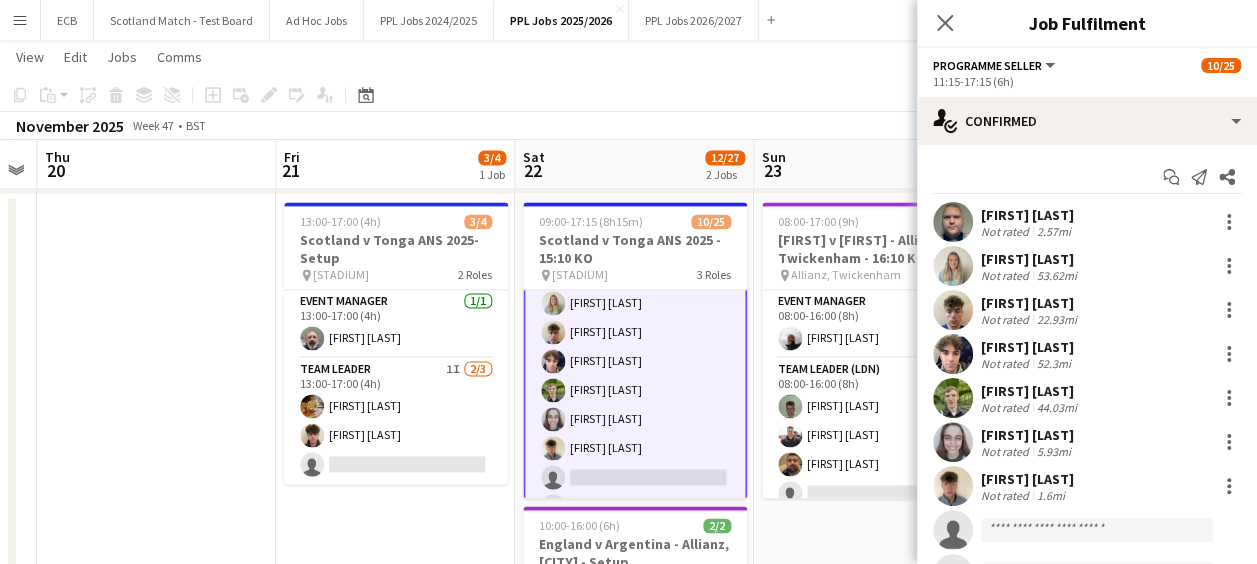 scroll, scrollTop: 262, scrollLeft: 0, axis: vertical 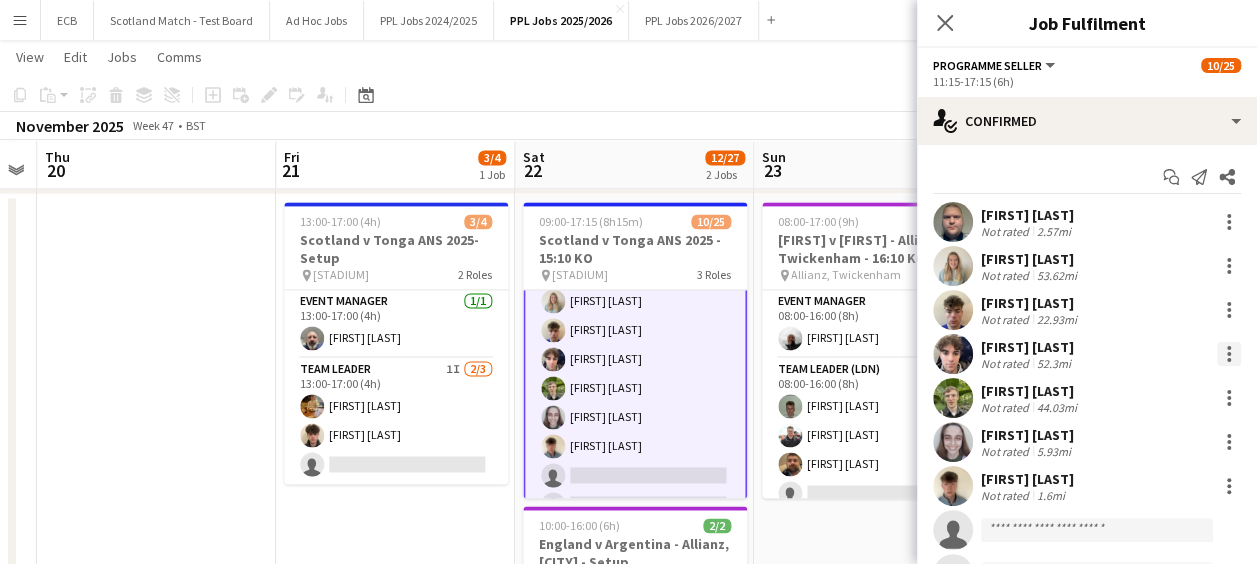 click at bounding box center (1229, 354) 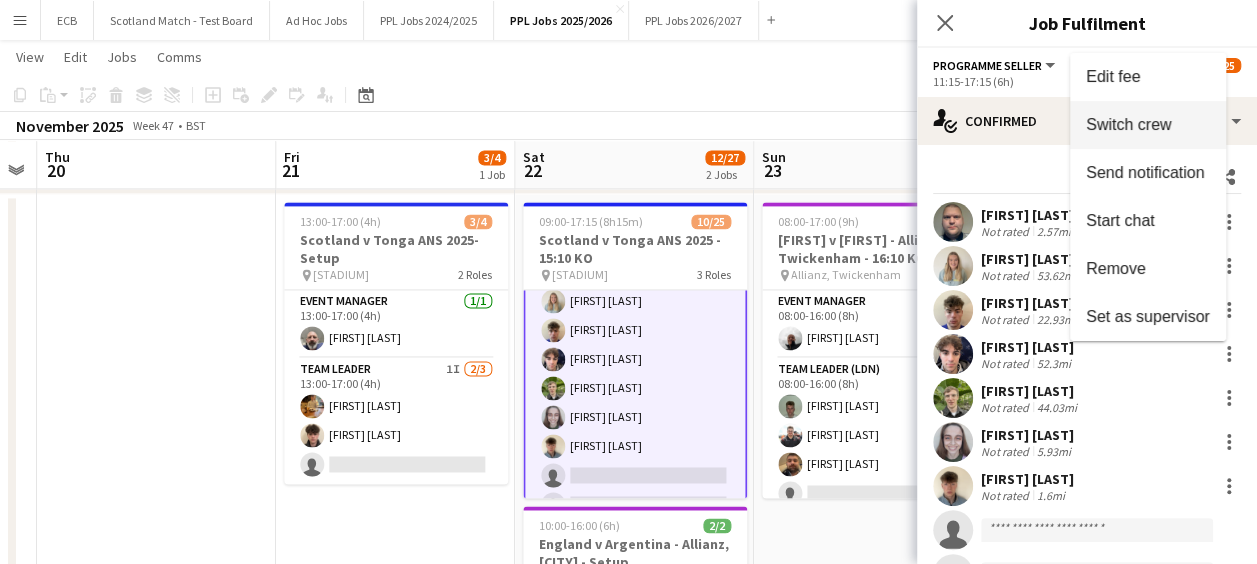 click on "Switch crew" at bounding box center [1148, 125] 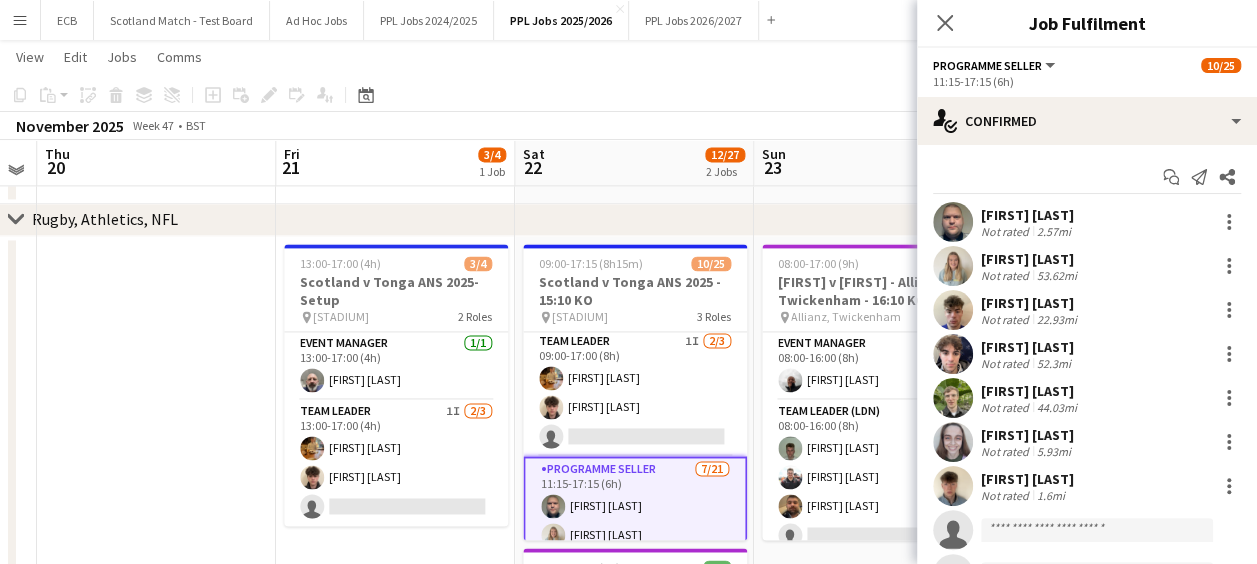 scroll, scrollTop: 0, scrollLeft: 0, axis: both 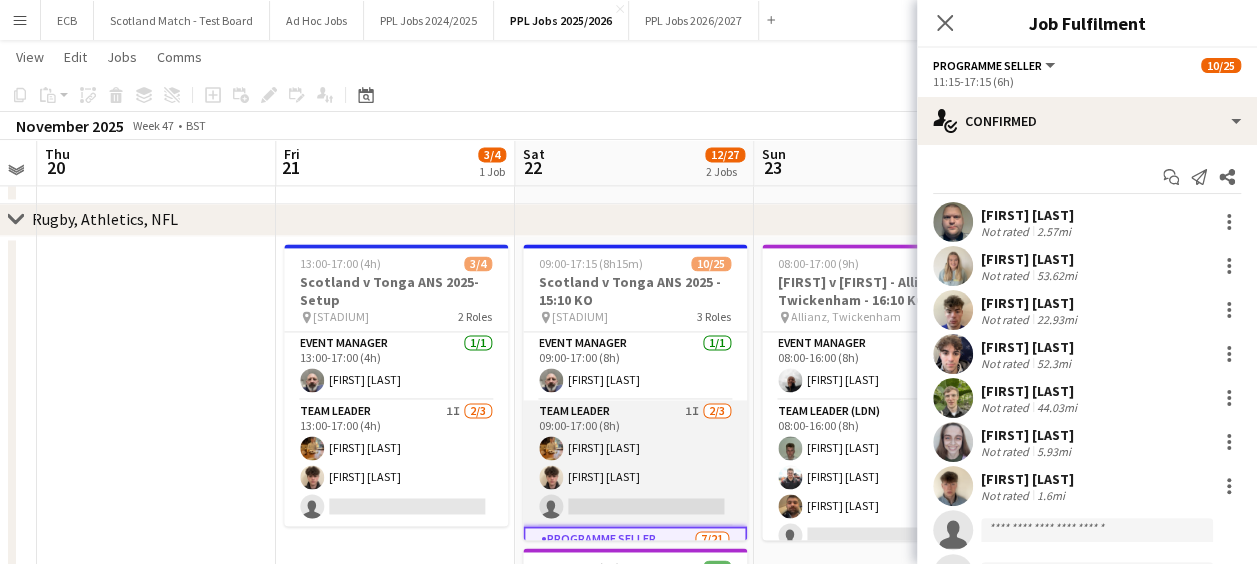 click on "Team Leader    1I   2/3   09:00-17:00 (8h)
[FIRST] [LAST] [FIRST] [LAST]
single-neutral-actions" at bounding box center [635, 463] 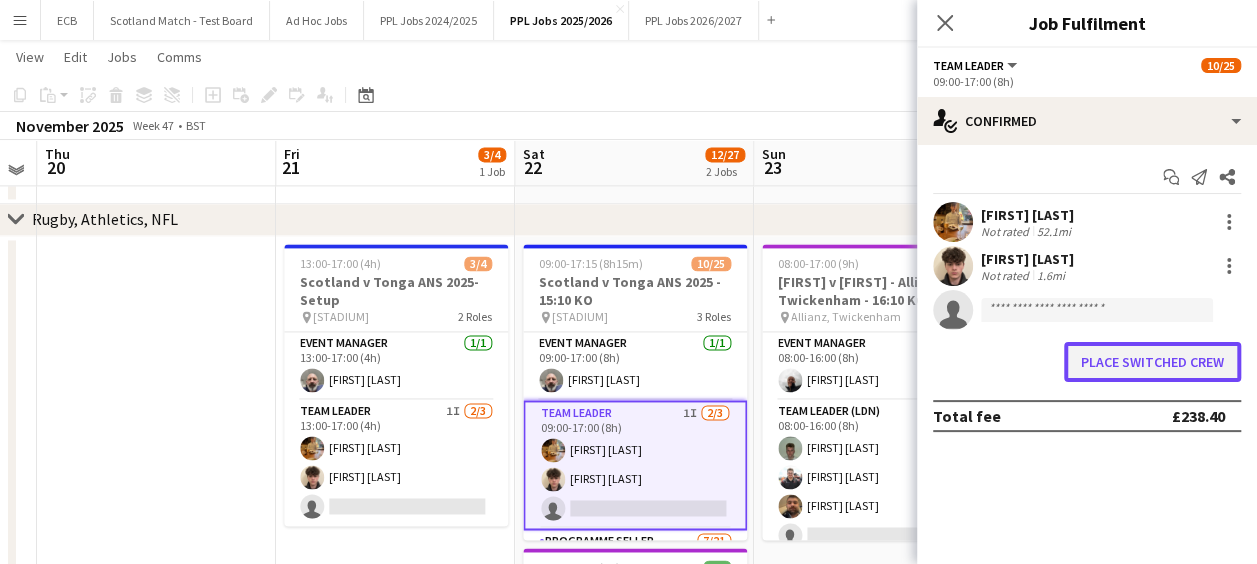click on "Place switched crew" at bounding box center [1152, 362] 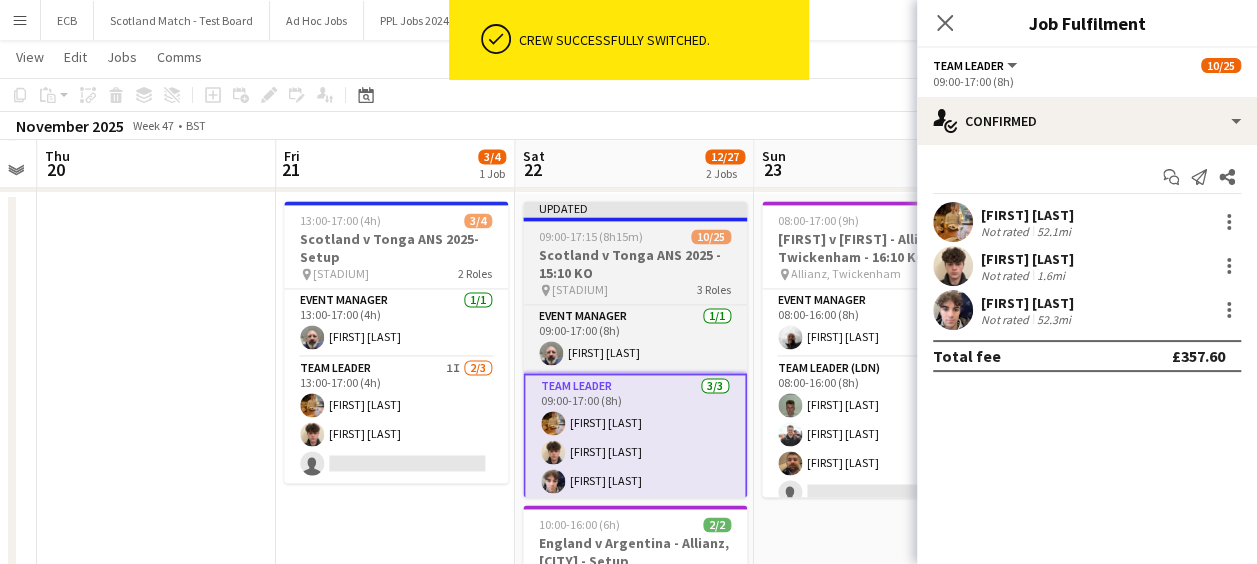 scroll, scrollTop: 1392, scrollLeft: 0, axis: vertical 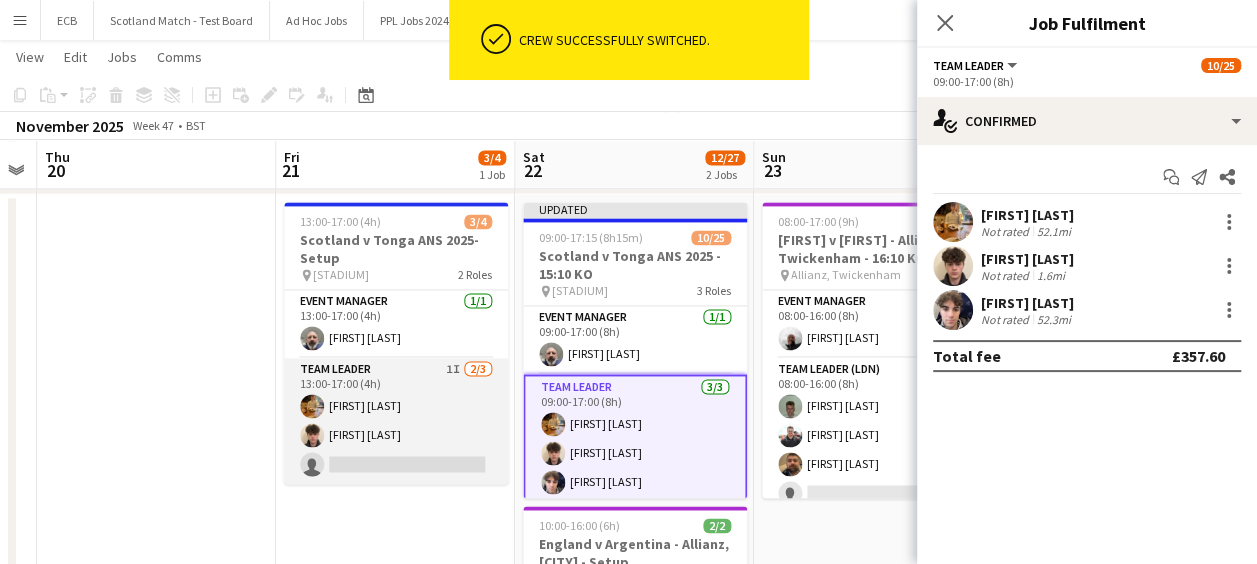 click on "Team Leader    1I   2/3   13:00-17:00 (4h)
[FIRST] [LAST] [FIRST] [LAST]
single-neutral-actions" at bounding box center [396, 421] 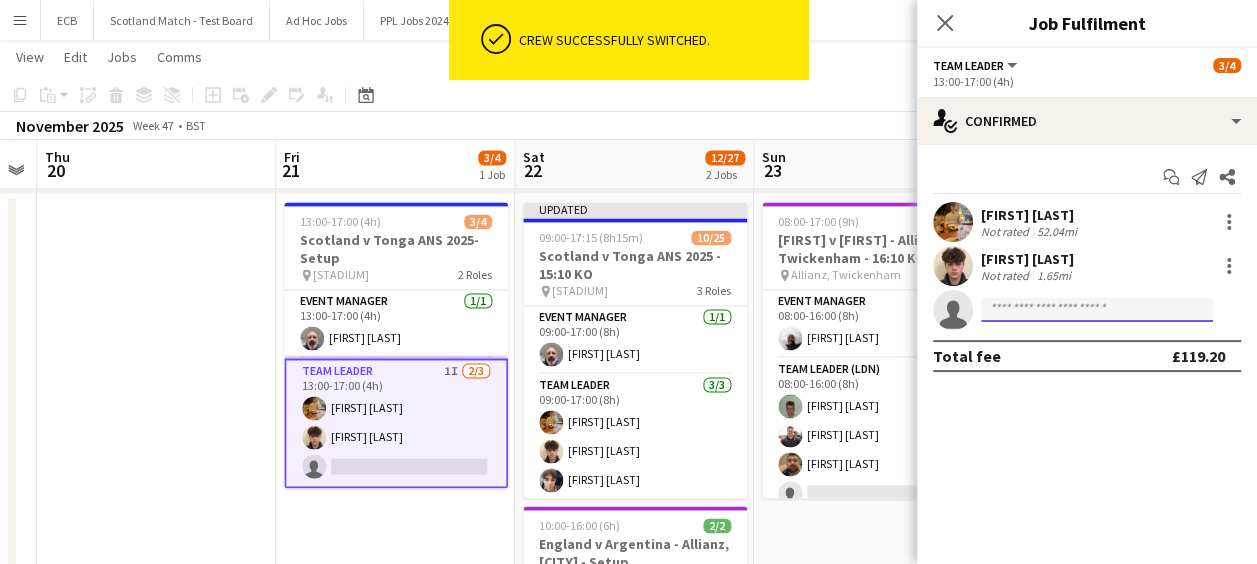 click 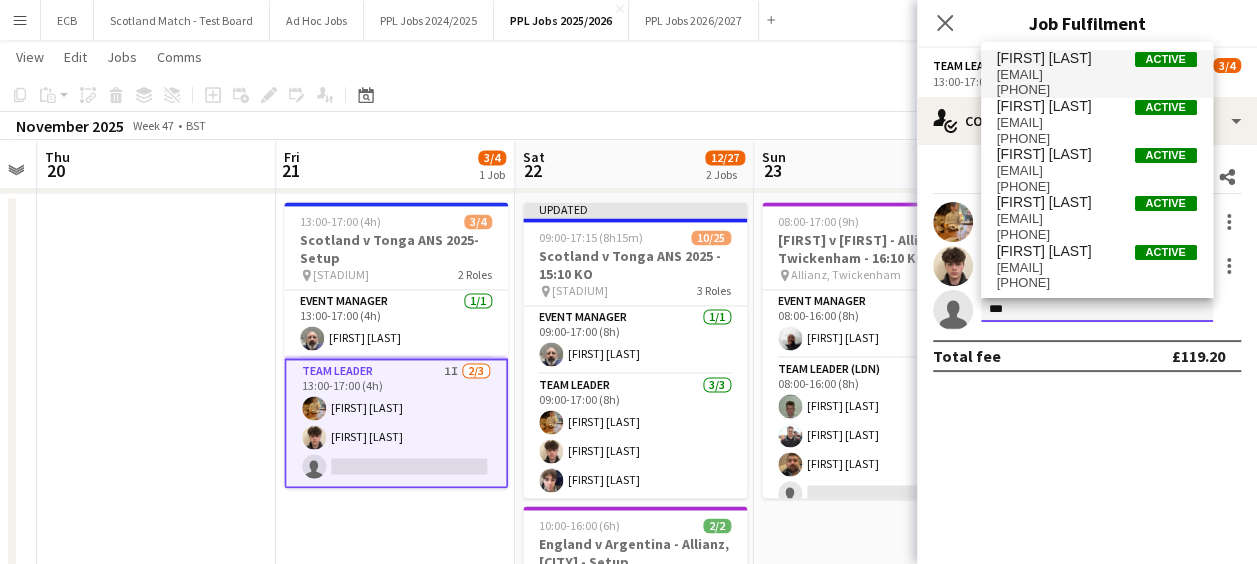 type on "***" 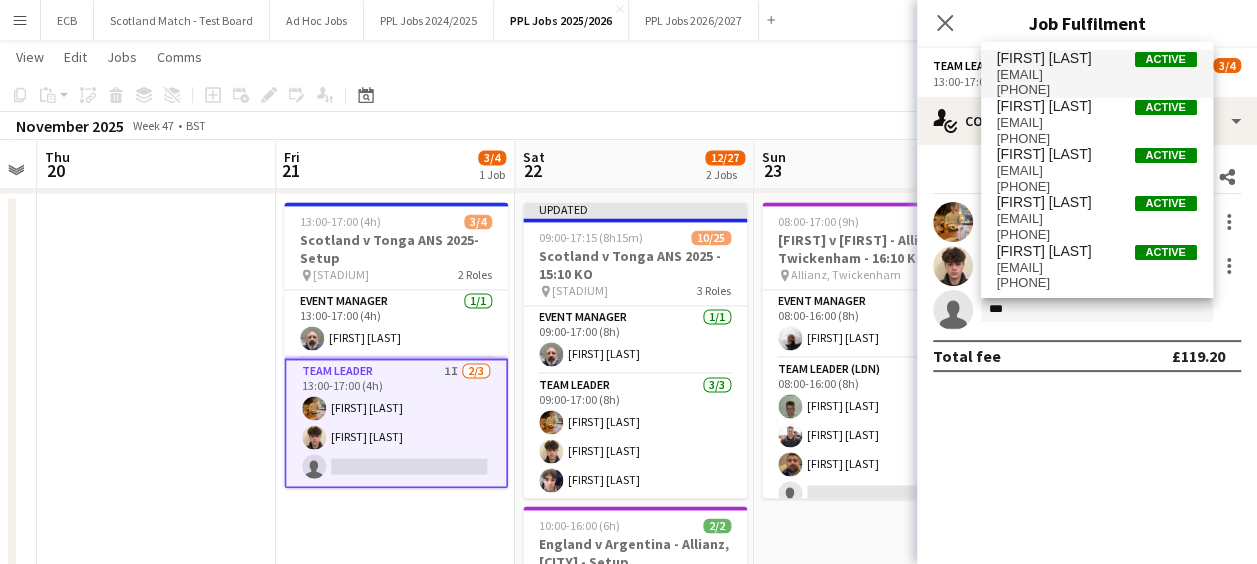 click on "[FIRST] [LAST]  Active" at bounding box center [1097, 58] 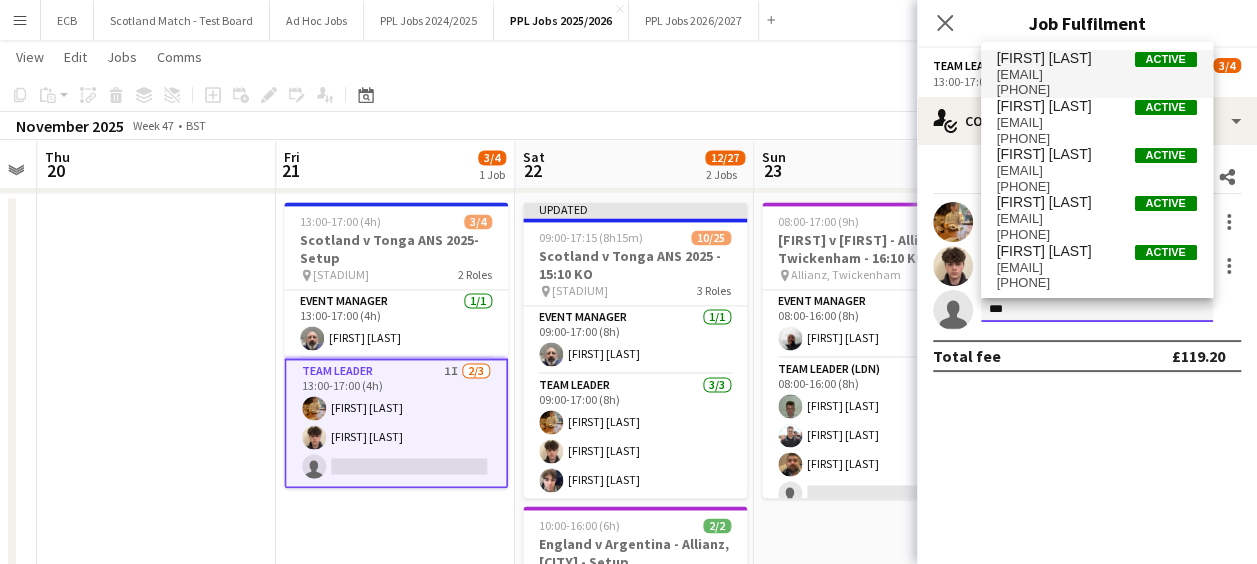 type 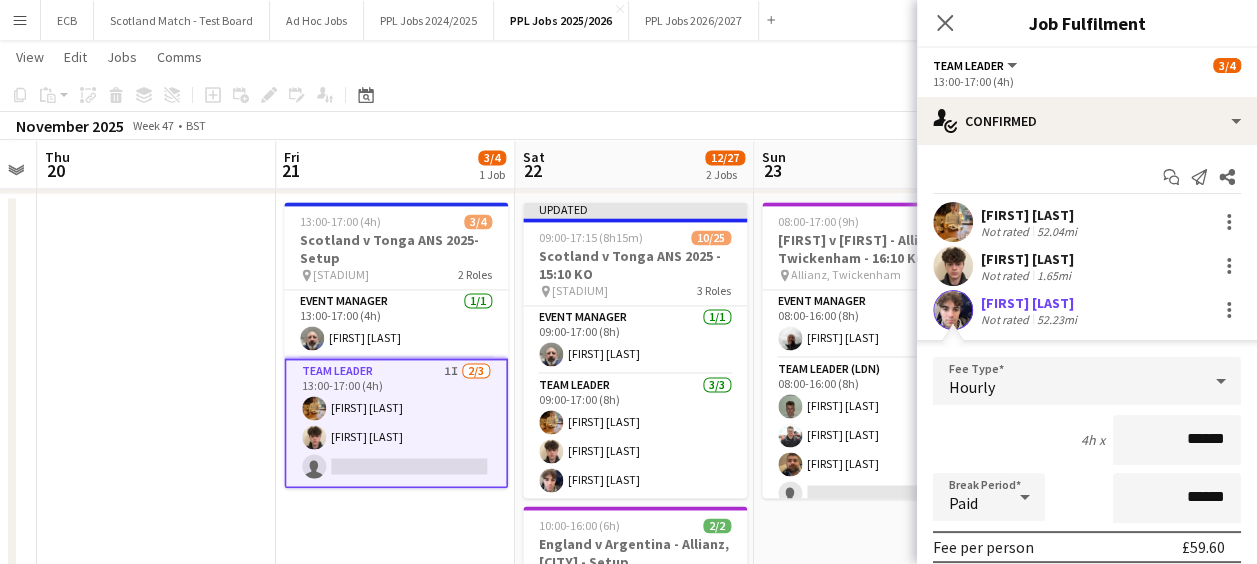 scroll, scrollTop: 219, scrollLeft: 0, axis: vertical 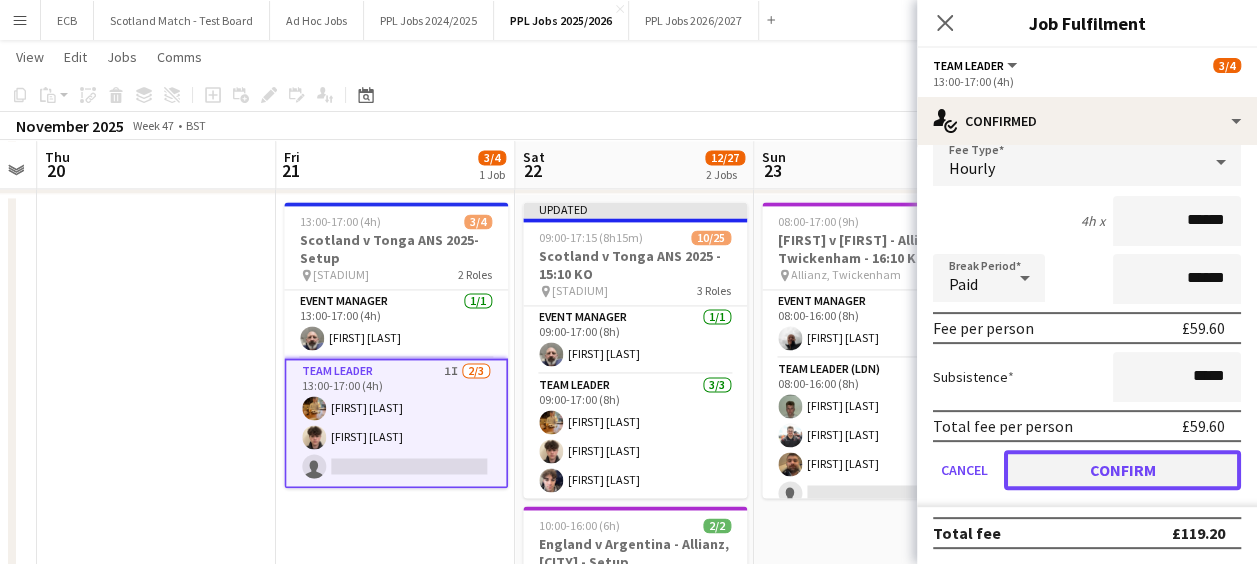 click on "Confirm" at bounding box center (1122, 470) 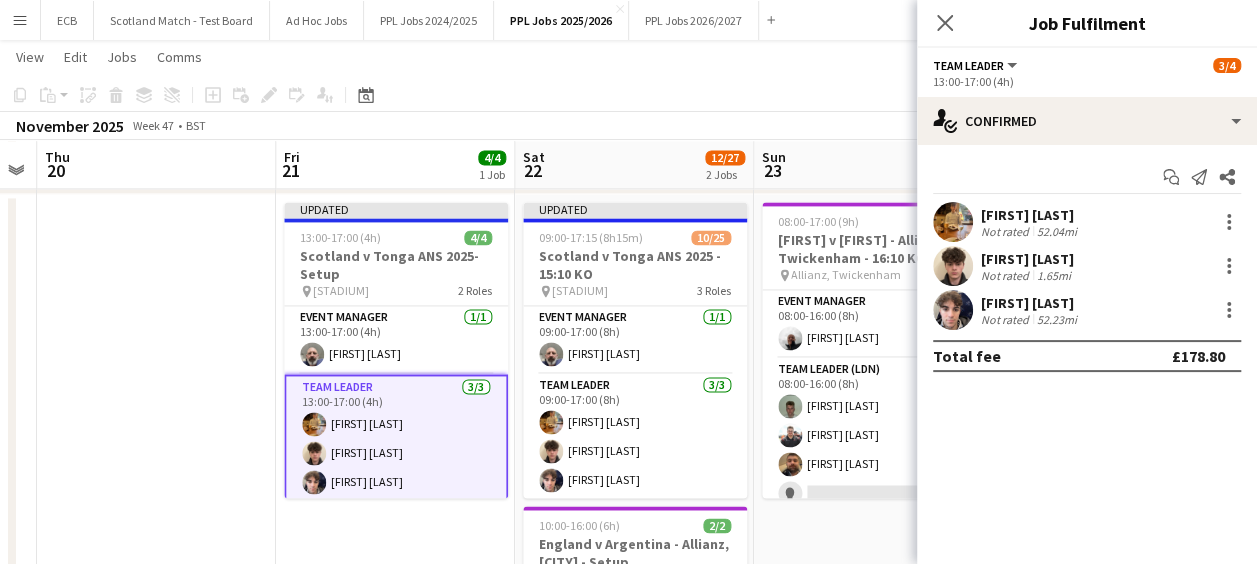 scroll, scrollTop: 0, scrollLeft: 0, axis: both 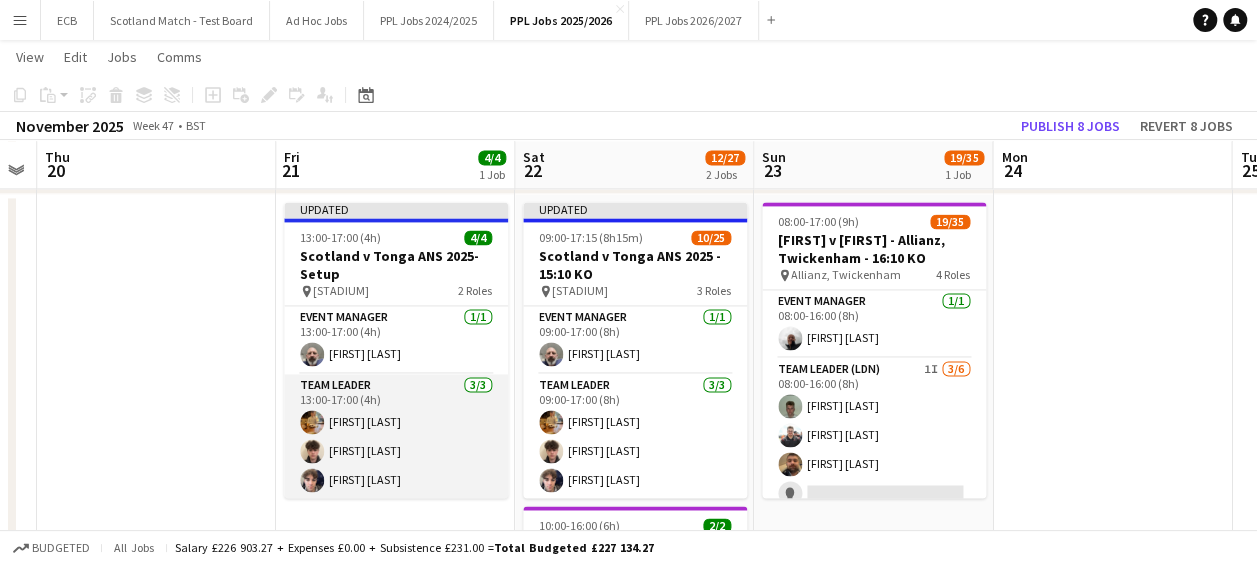click on "Team Leader    3/3   13:00-17:00 (4h)
[FIRST] [LAST] [FIRST] [LAST] [FIRST] [LAST]" at bounding box center [396, 437] 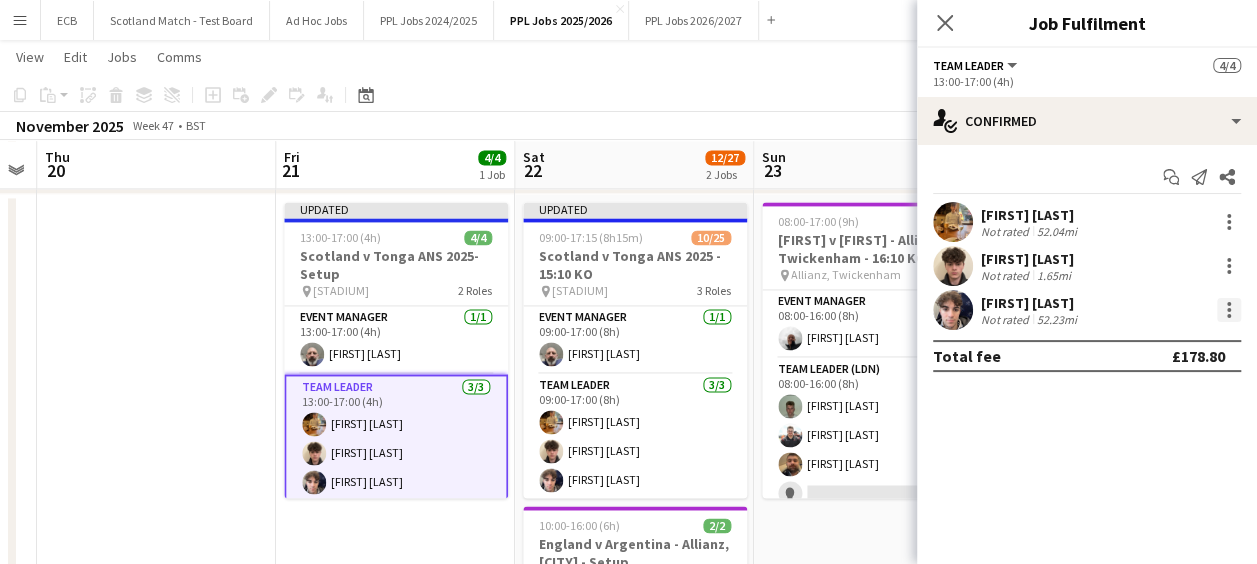 click at bounding box center (1229, 304) 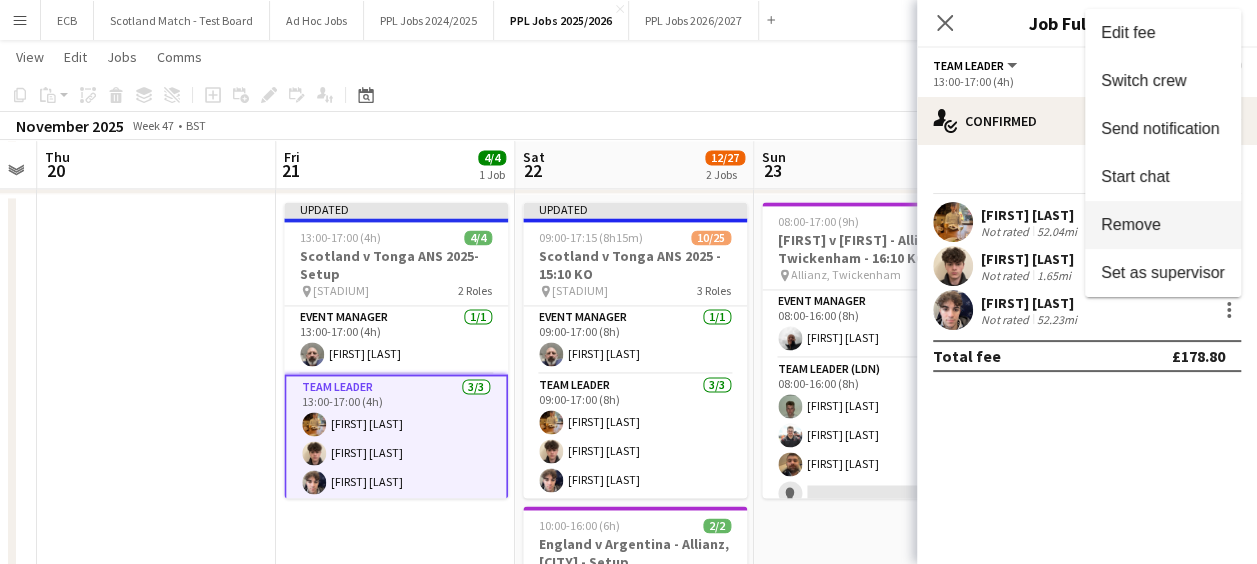 click on "Remove" at bounding box center [1131, 224] 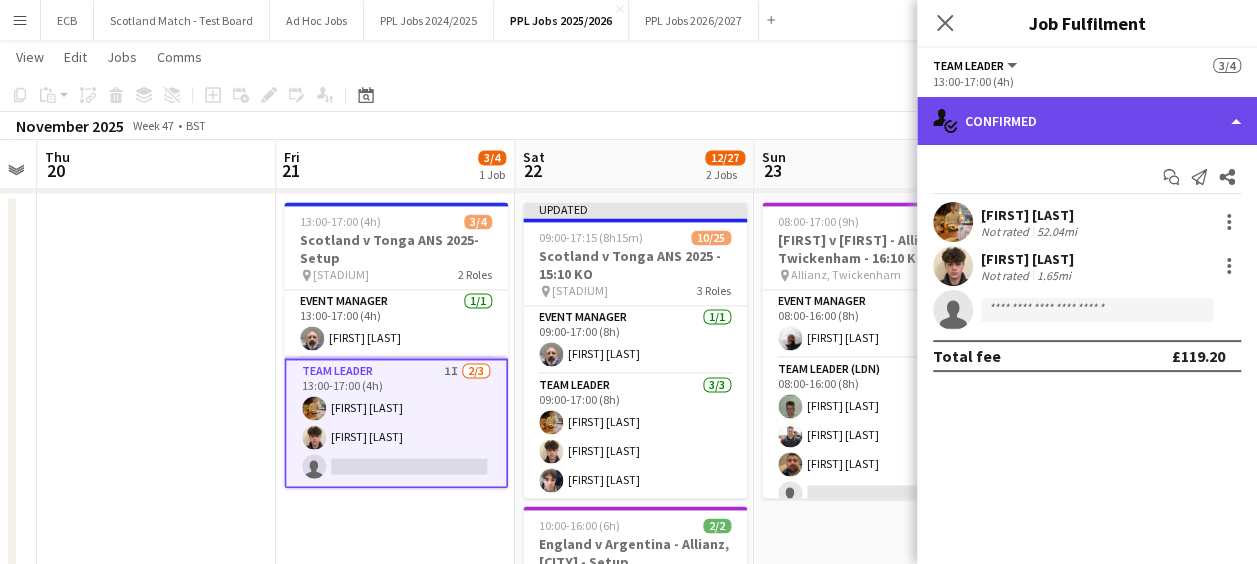 click on "single-neutral-actions-check-2
Confirmed" 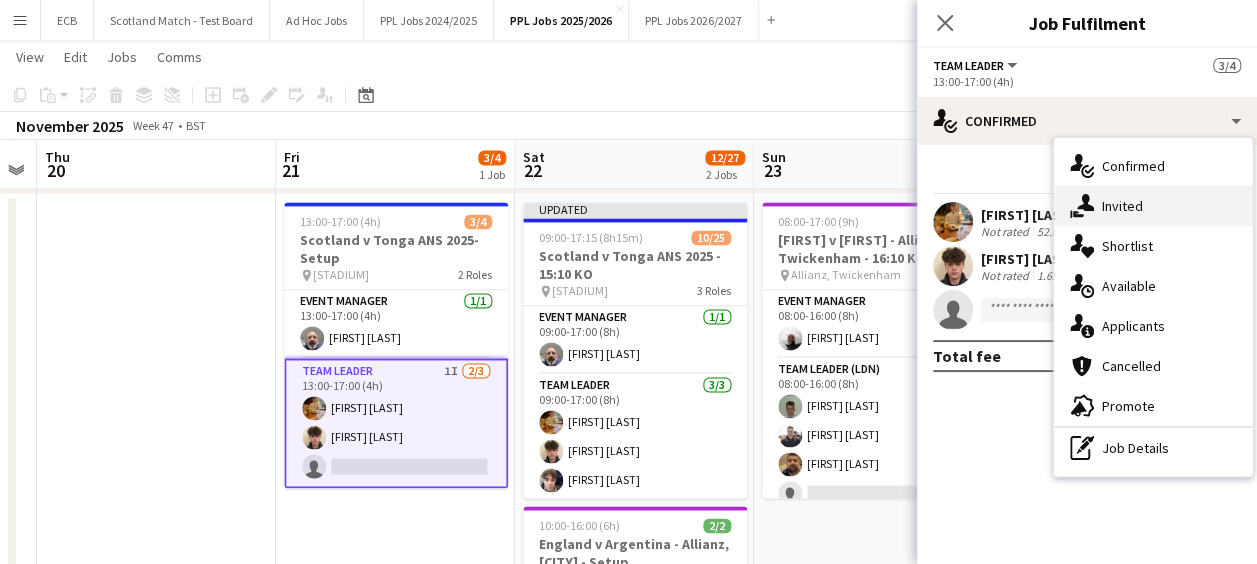 click on "single-neutral-actions-share-1
Invited" at bounding box center [1153, 206] 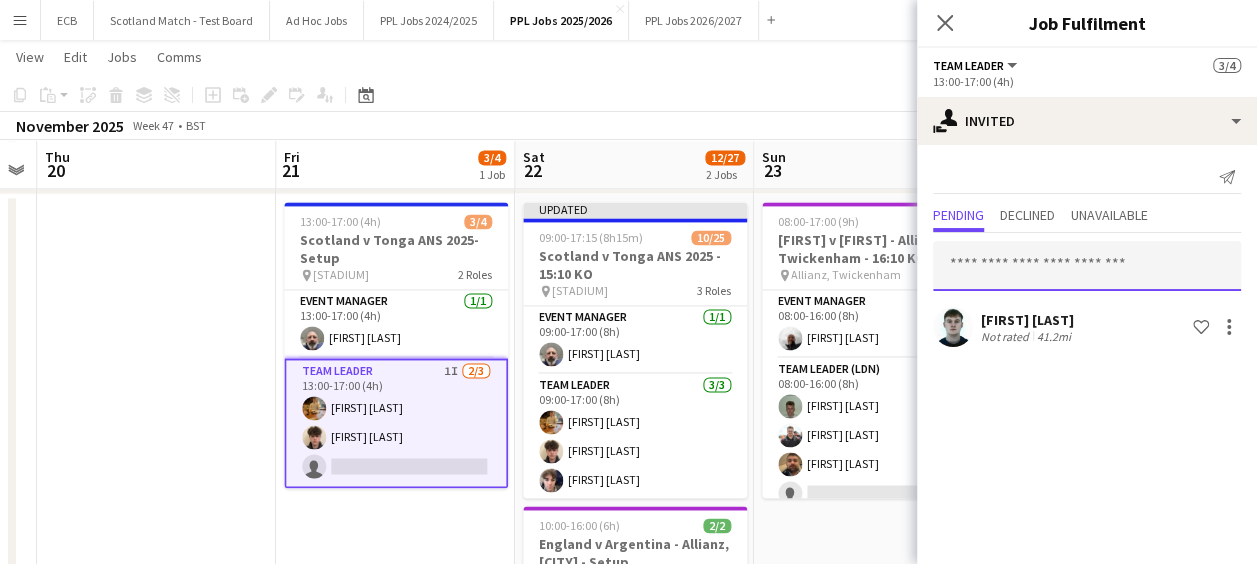 click at bounding box center [1087, 266] 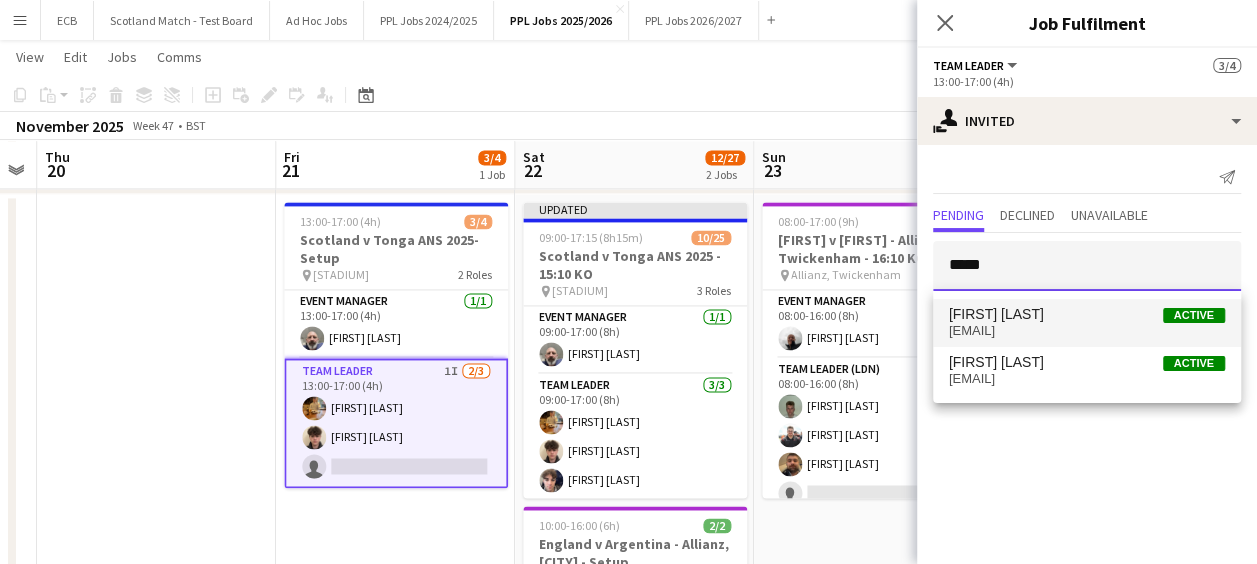 type on "*****" 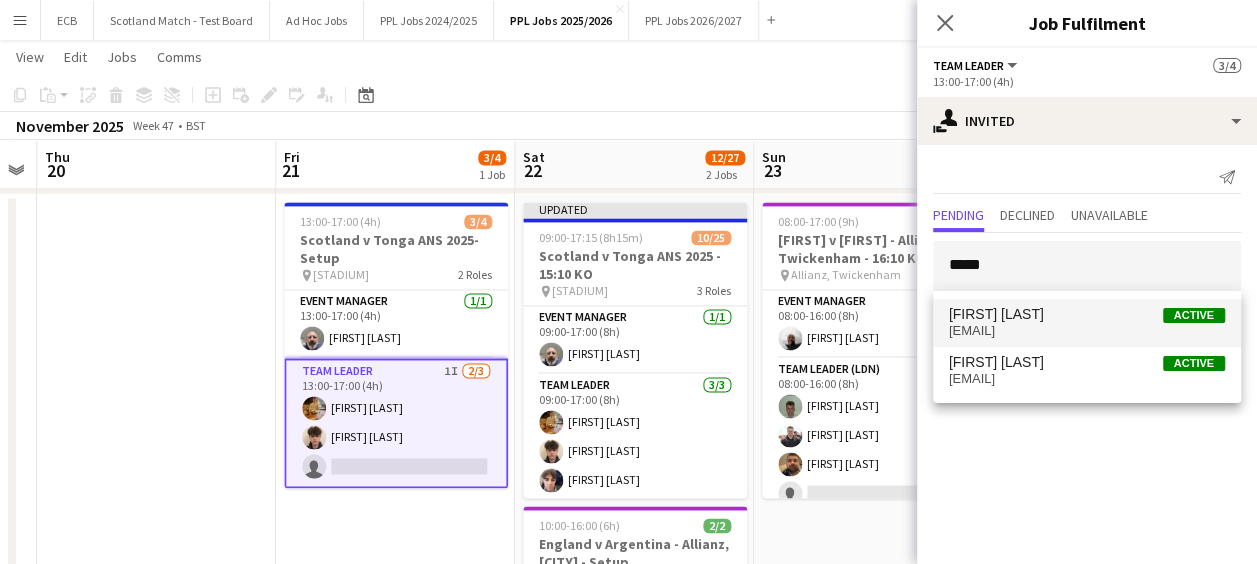click on "[EMAIL]" at bounding box center [1087, 331] 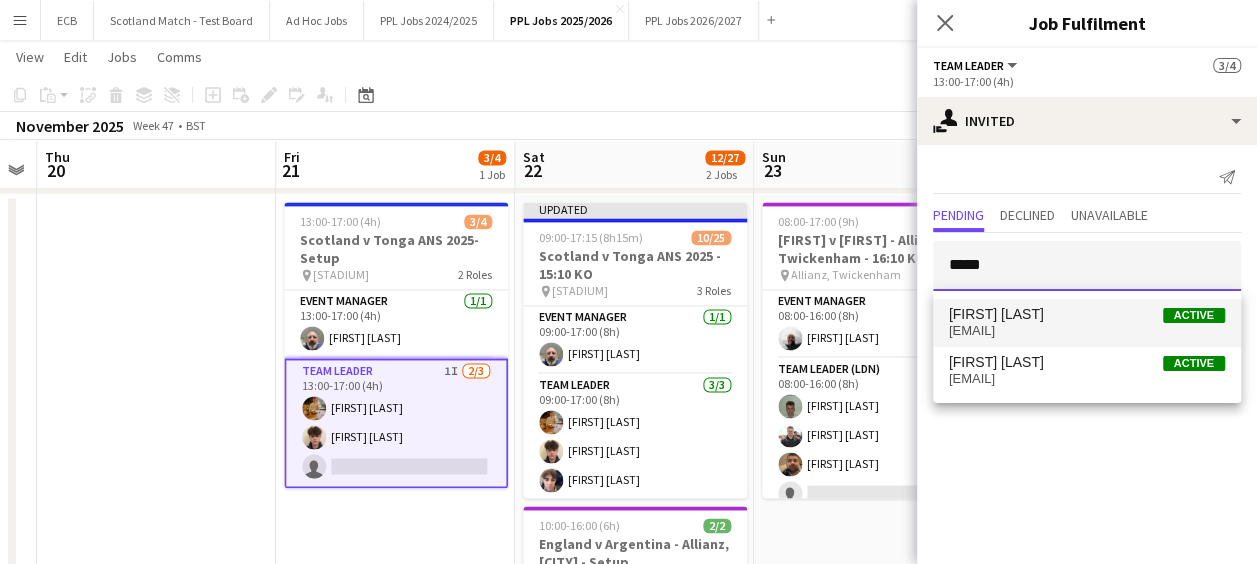 type 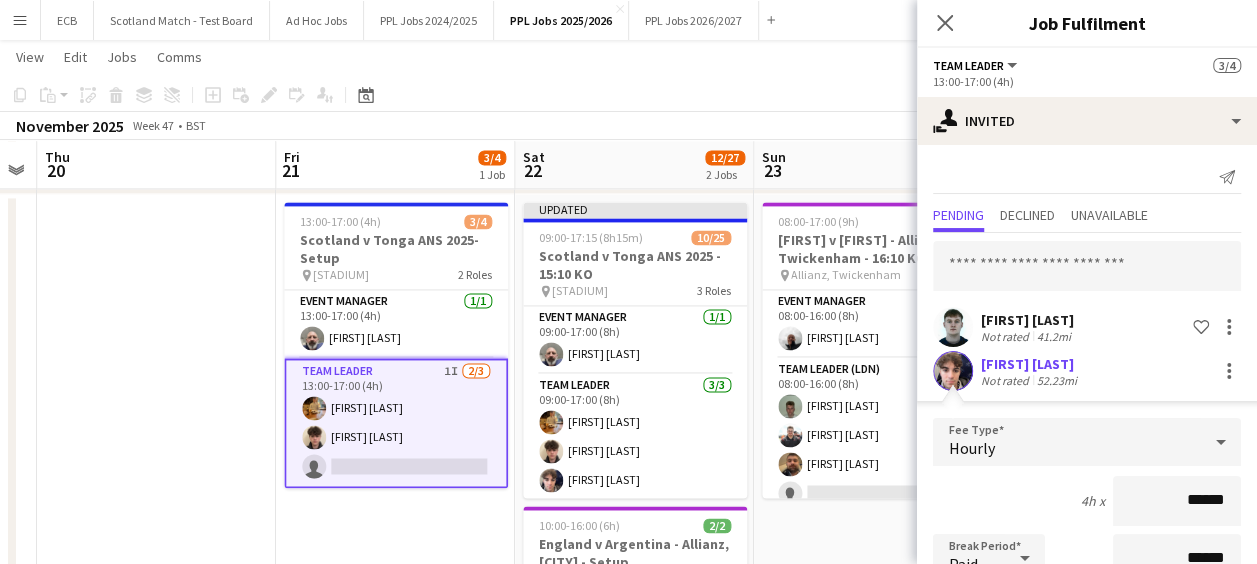 scroll, scrollTop: 242, scrollLeft: 0, axis: vertical 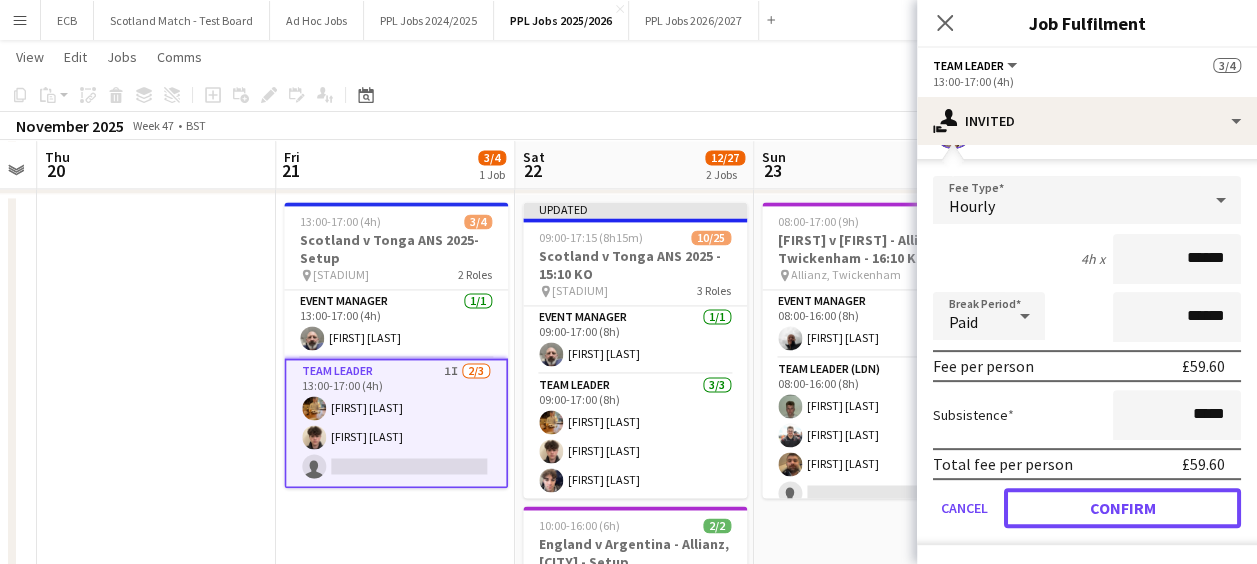 click on "Confirm" 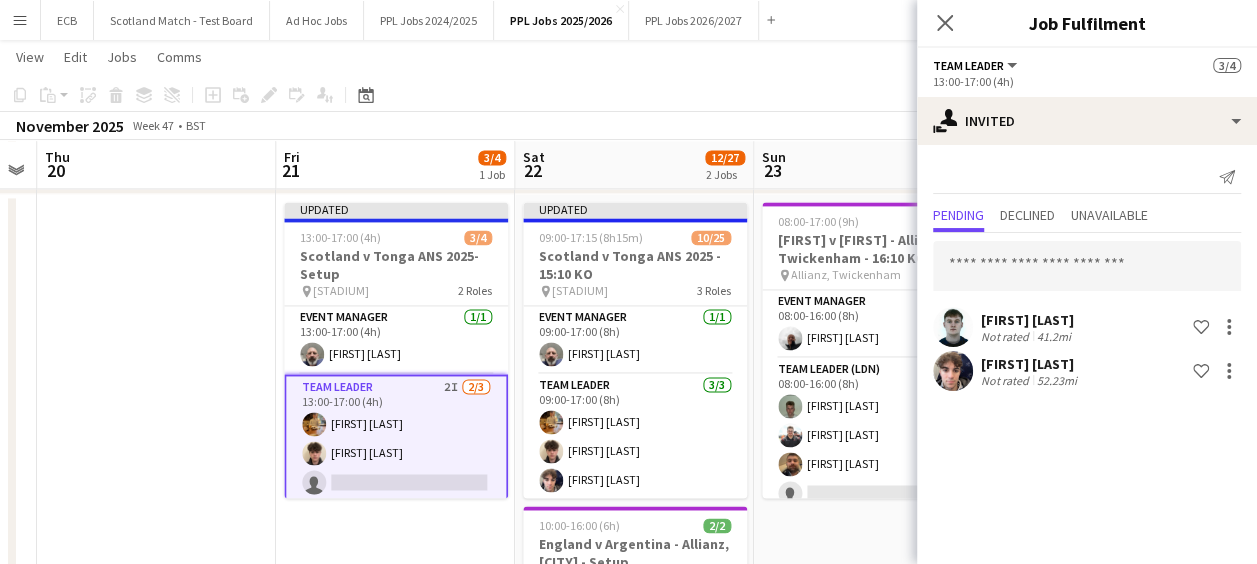 scroll, scrollTop: 0, scrollLeft: 0, axis: both 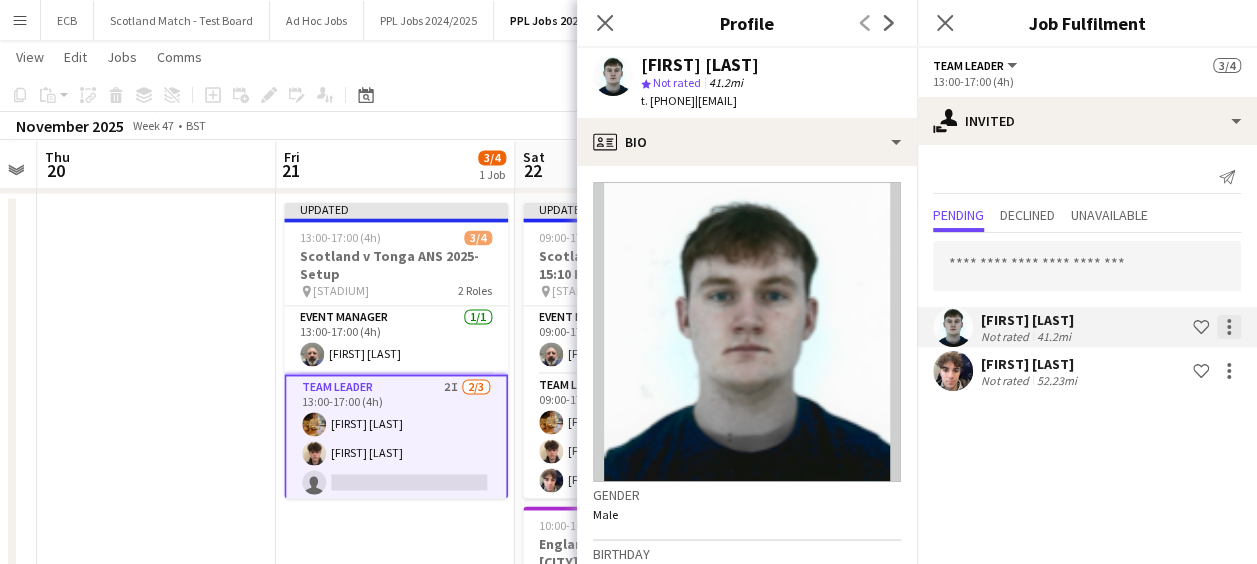 click 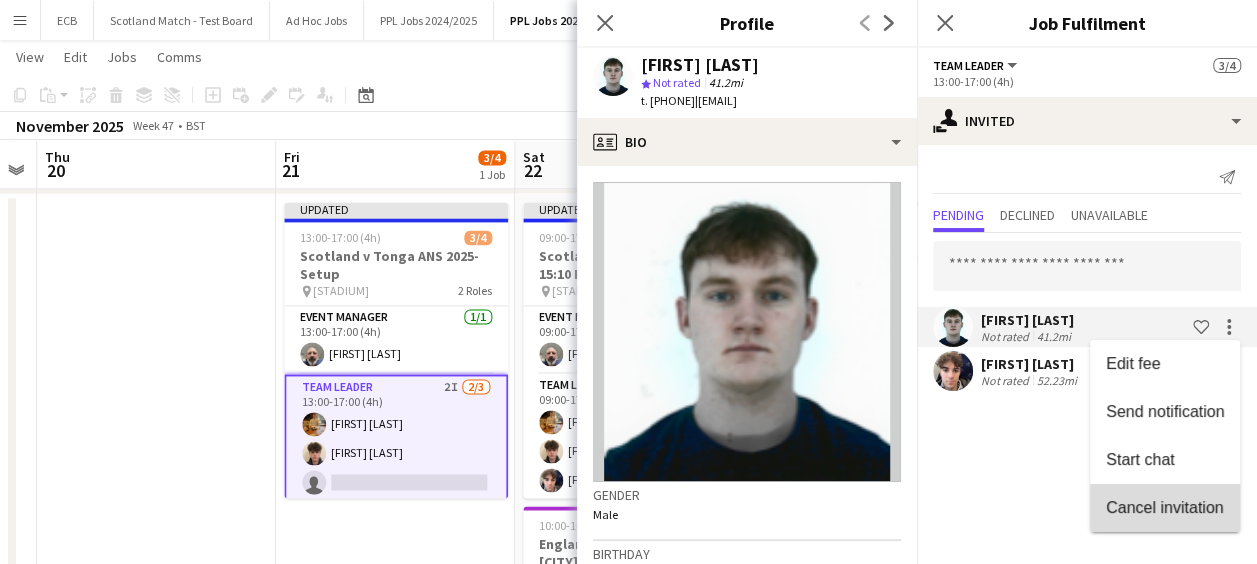 click on "Cancel invitation" at bounding box center (1164, 506) 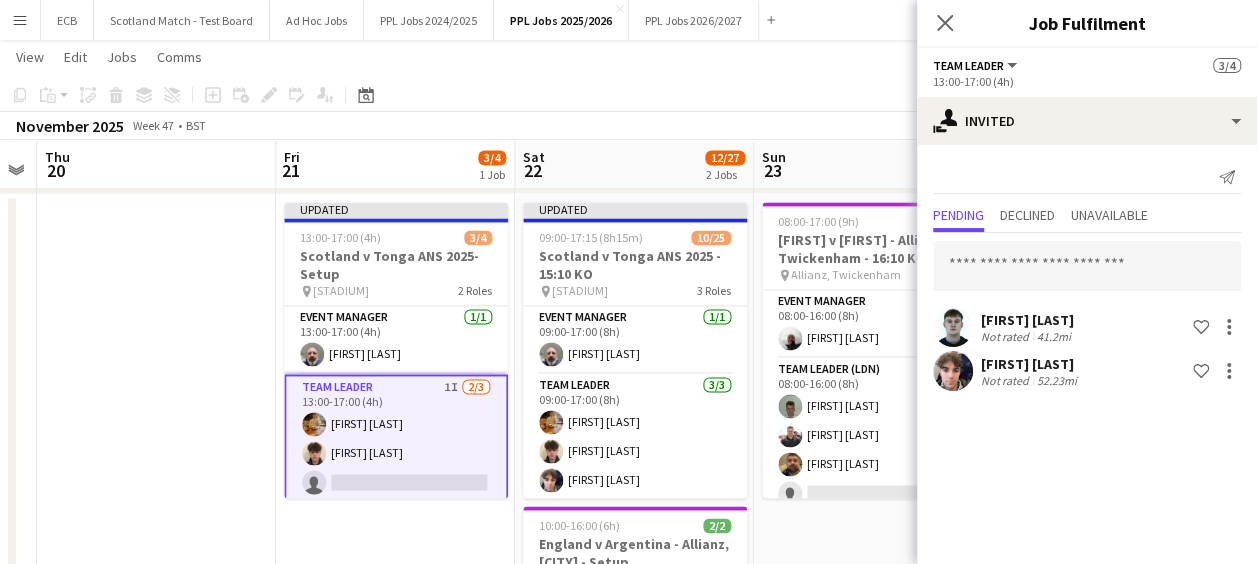 click on "Copy
Paste
Paste   Ctrl+V Paste with crew  Ctrl+Shift+V
Paste linked Job
Delete
Group
Ungroup
Add job
Add linked Job
Edit
Edit linked Job
Applicants
Date picker
JUL 2025 JUL 2025 Monday M Tuesday T Wednesday W Thursday T Friday F Saturday S Sunday S  JUL      1   2   3   4   5   6   7   8   9   10   11   12   13   14   15   16   17   18   19   20   21   22   23   24   25   26   27   28   29   30   31
Comparison range
Comparison range
Today" 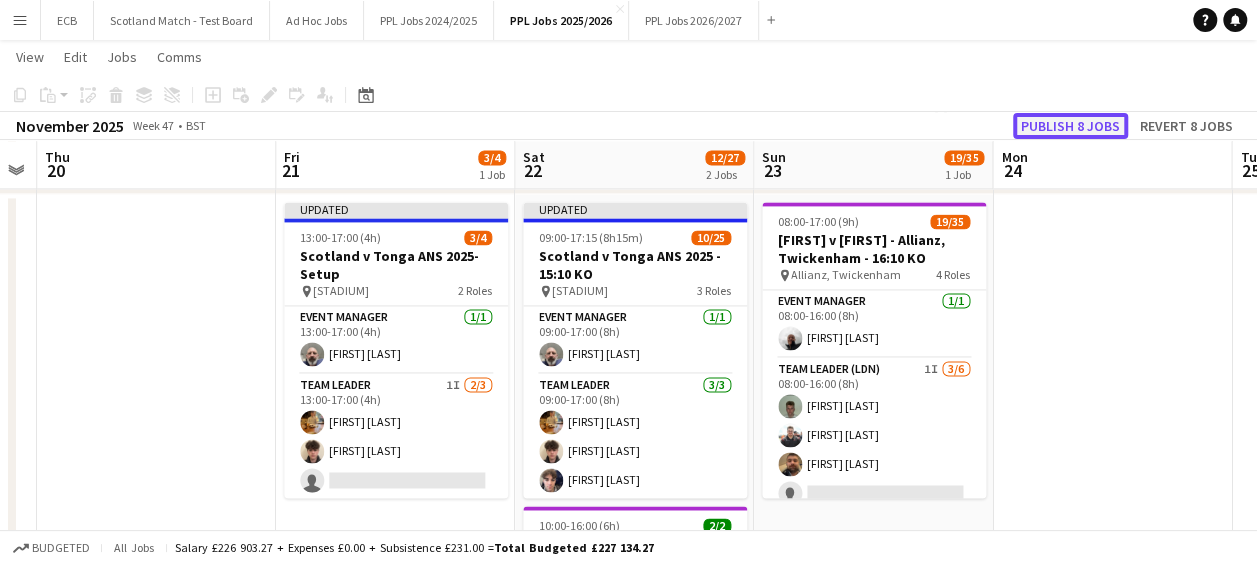 click on "Publish 8 jobs" 